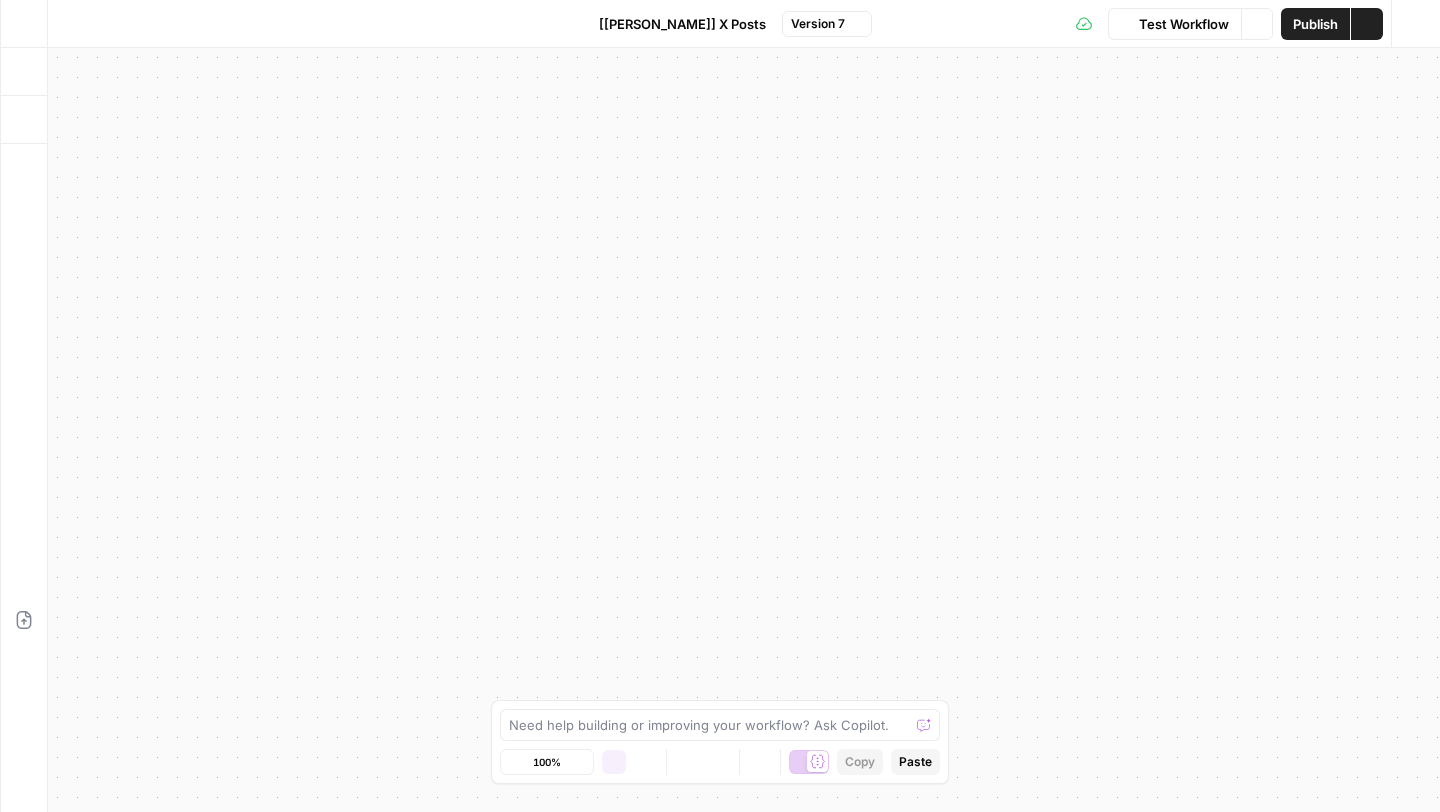 scroll, scrollTop: 0, scrollLeft: 0, axis: both 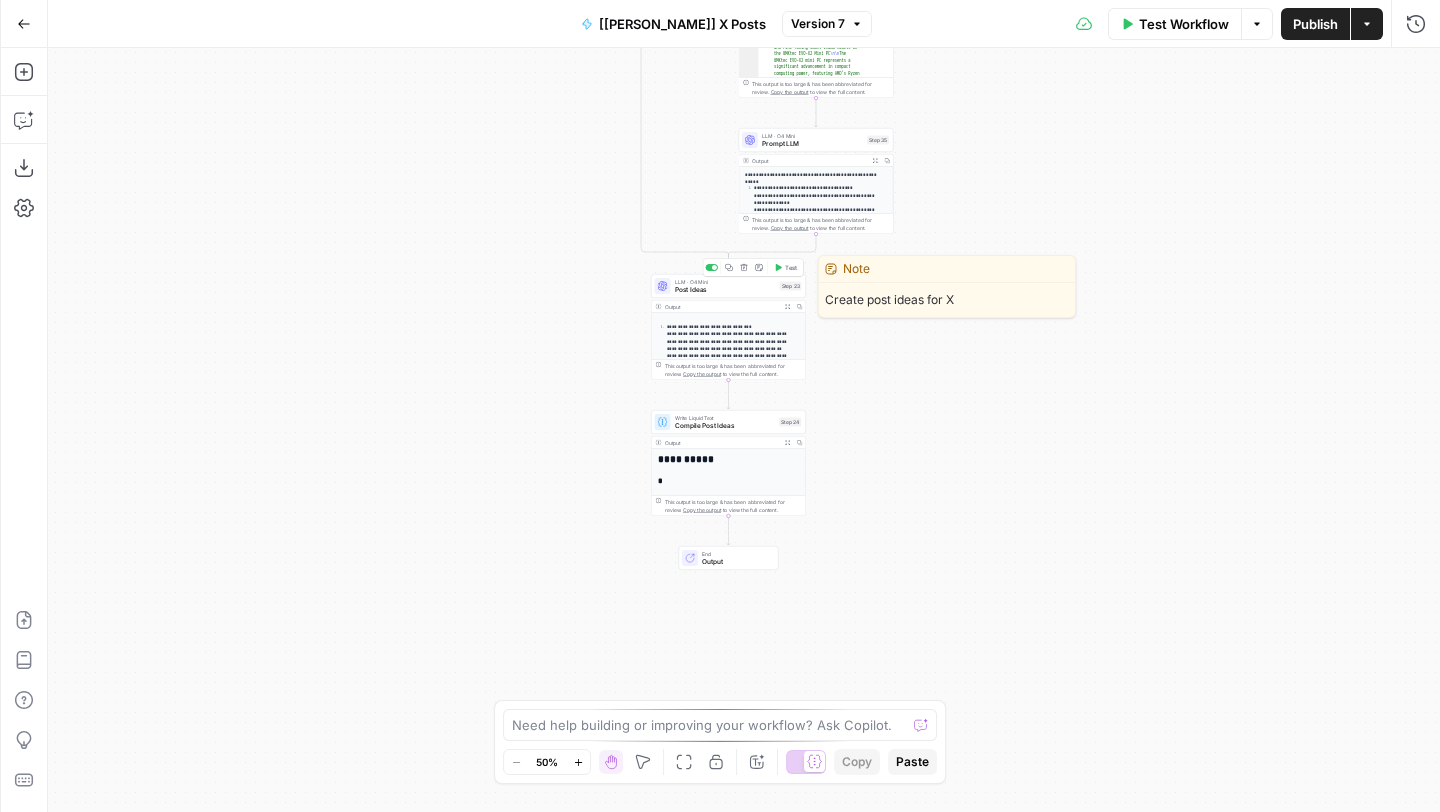 click on "Post Ideas" at bounding box center (725, 290) 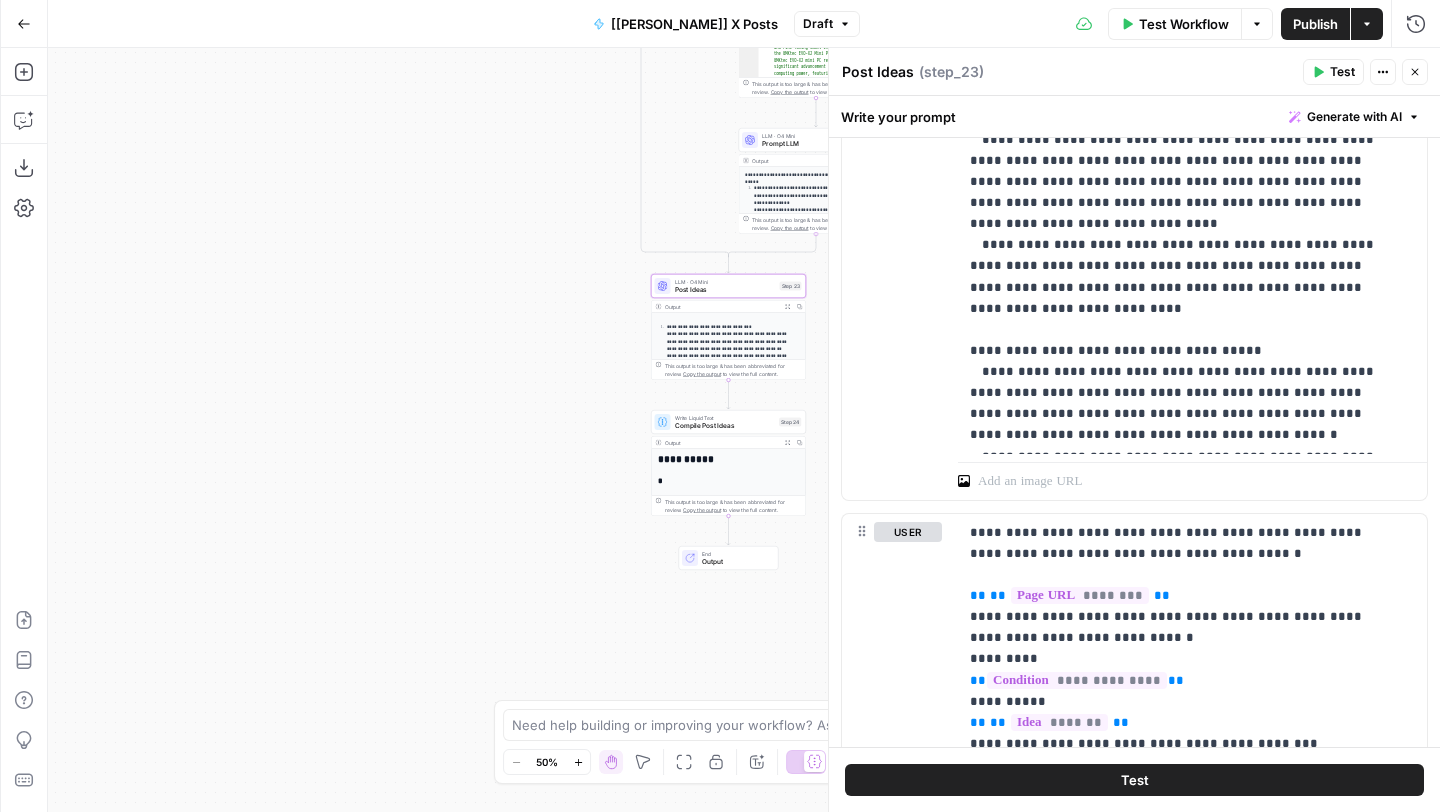 scroll, scrollTop: 2116, scrollLeft: 0, axis: vertical 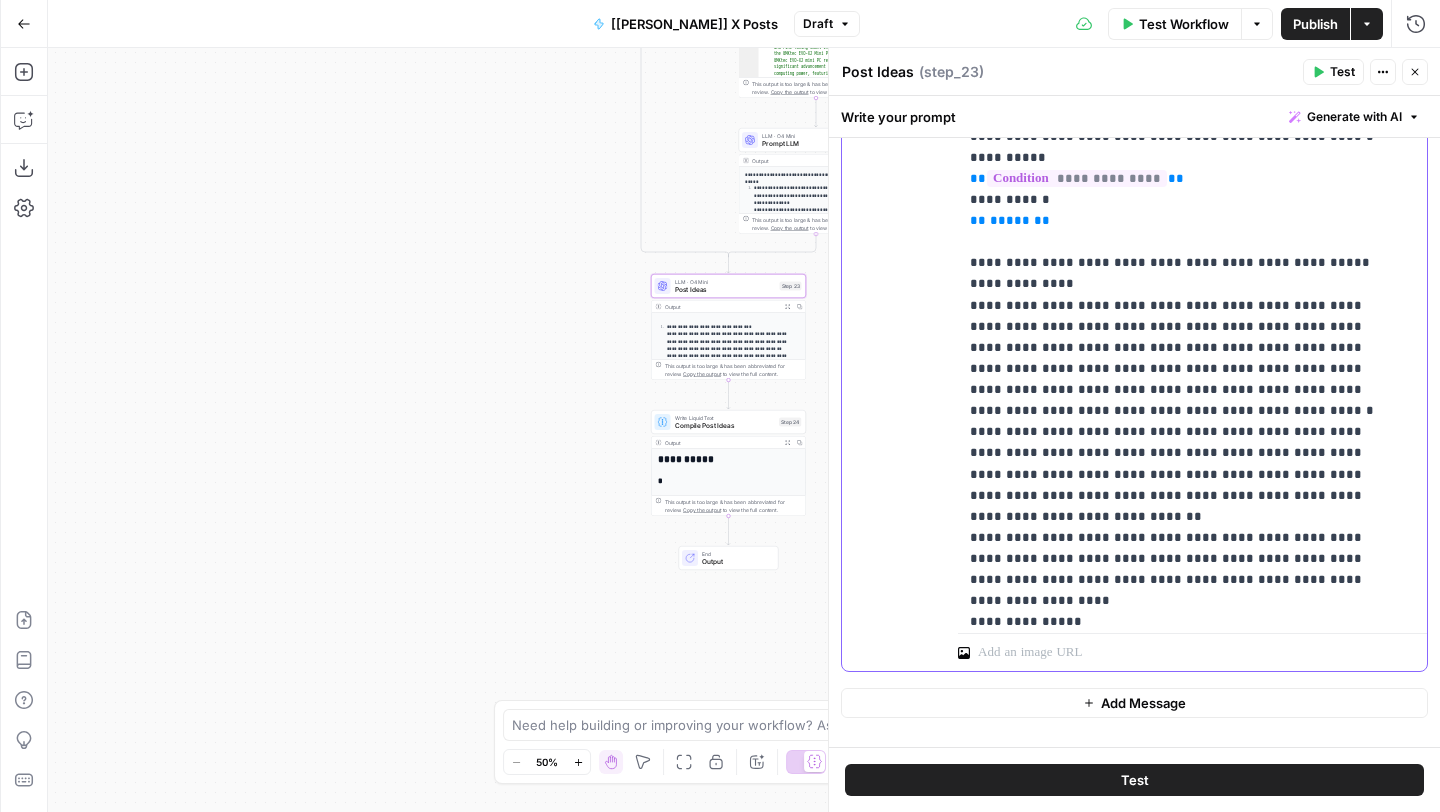 click on "**********" at bounding box center [1177, 284] 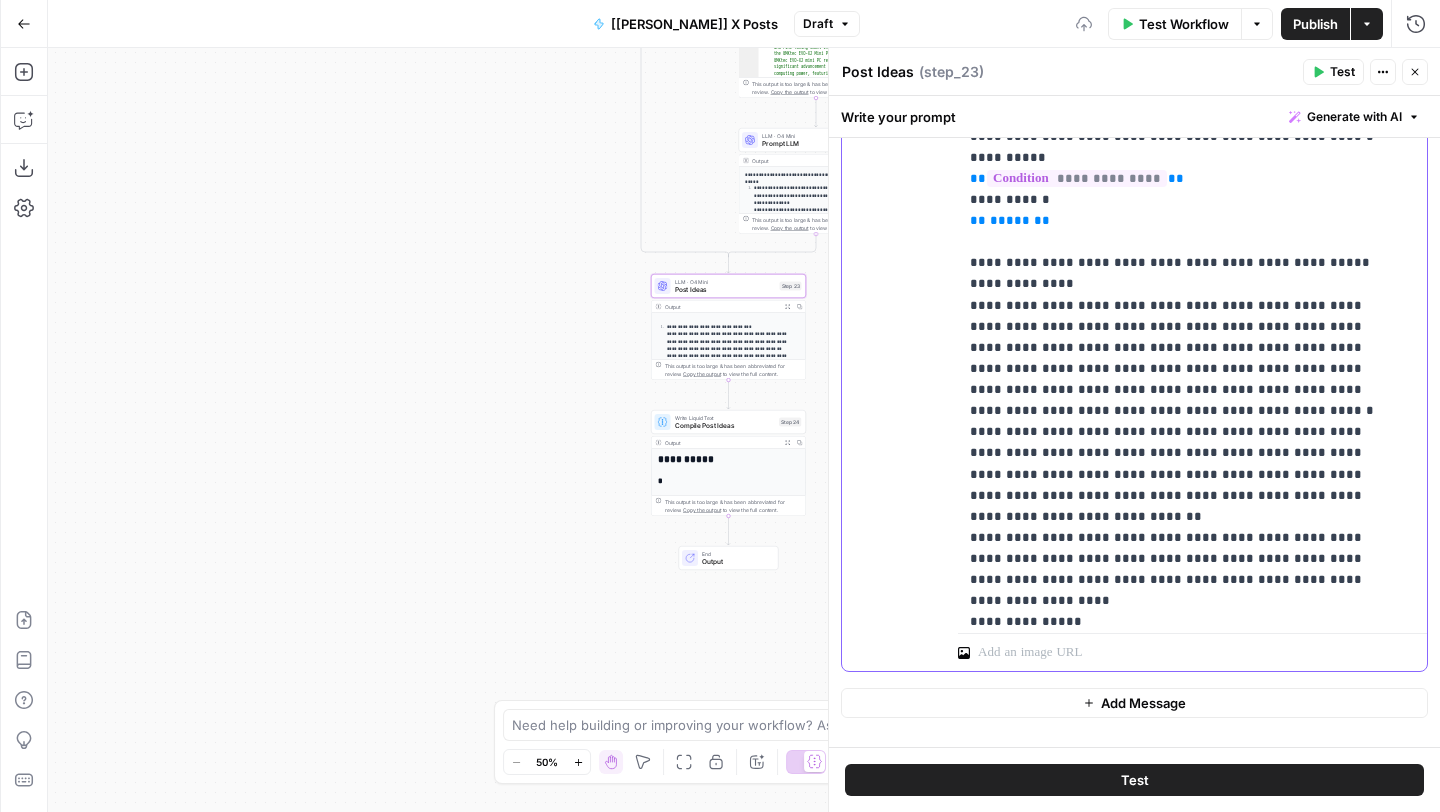 type 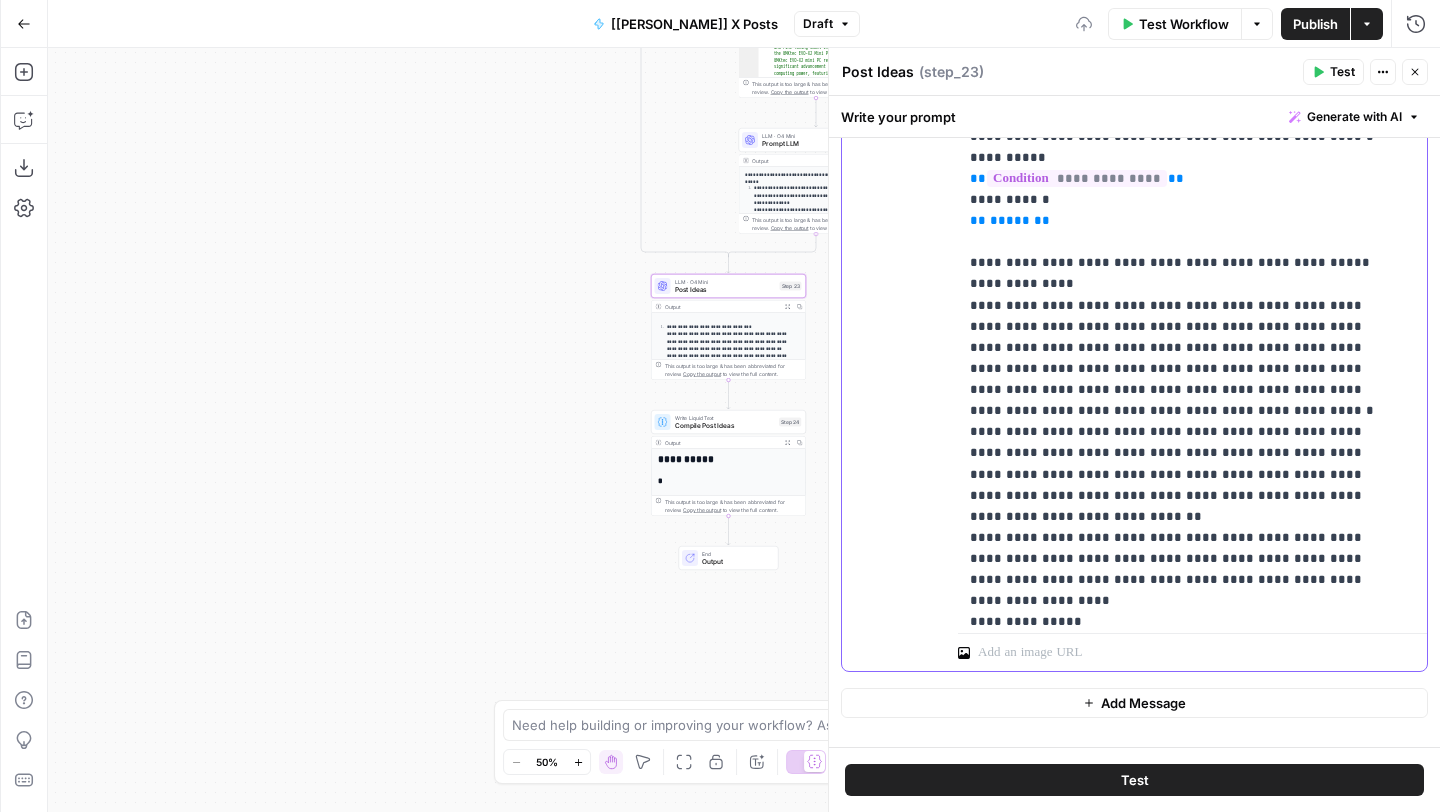 scroll, scrollTop: 19, scrollLeft: 0, axis: vertical 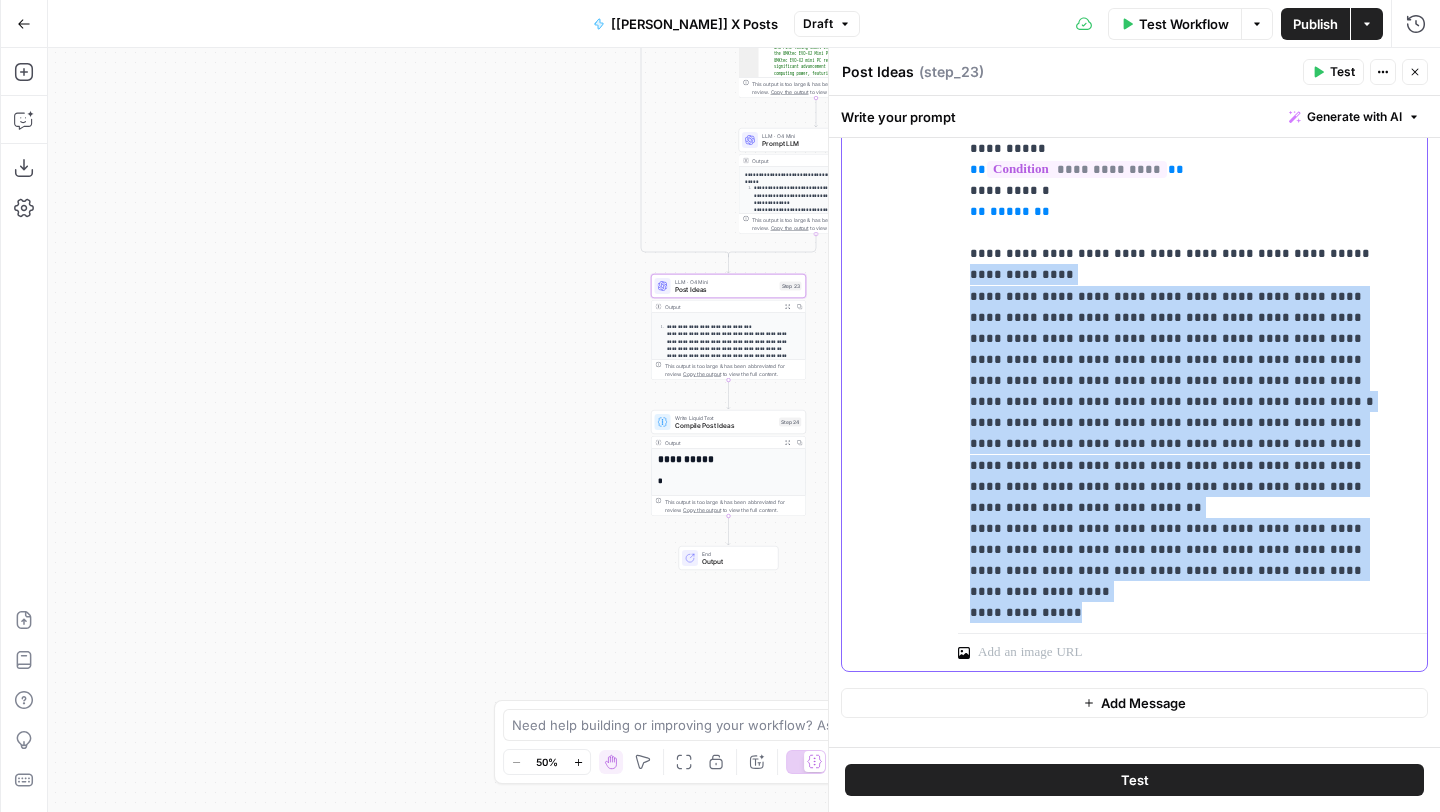 drag, startPoint x: 1087, startPoint y: 548, endPoint x: 969, endPoint y: 271, distance: 301.08636 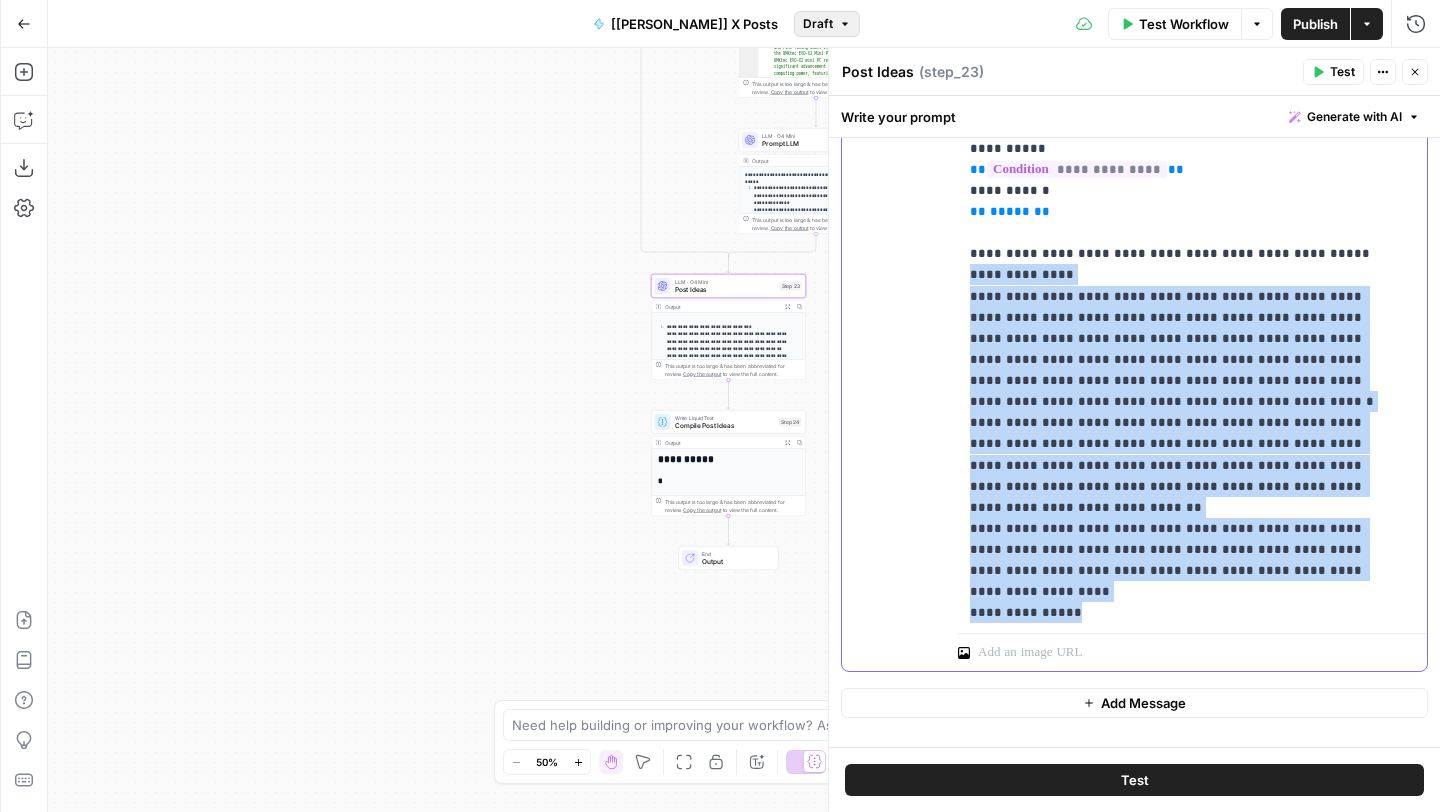 copy on "**********" 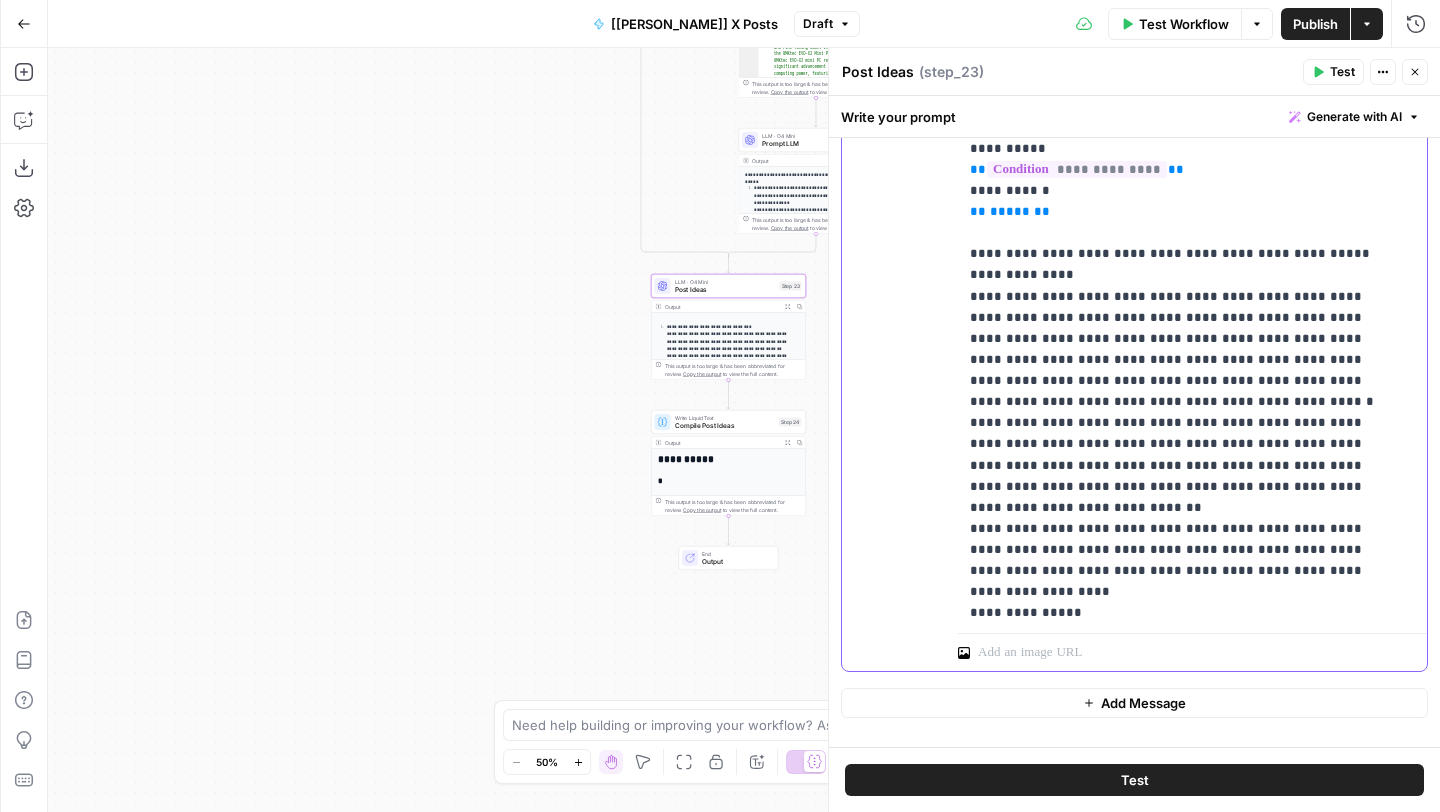 click on "**********" at bounding box center [1177, 307] 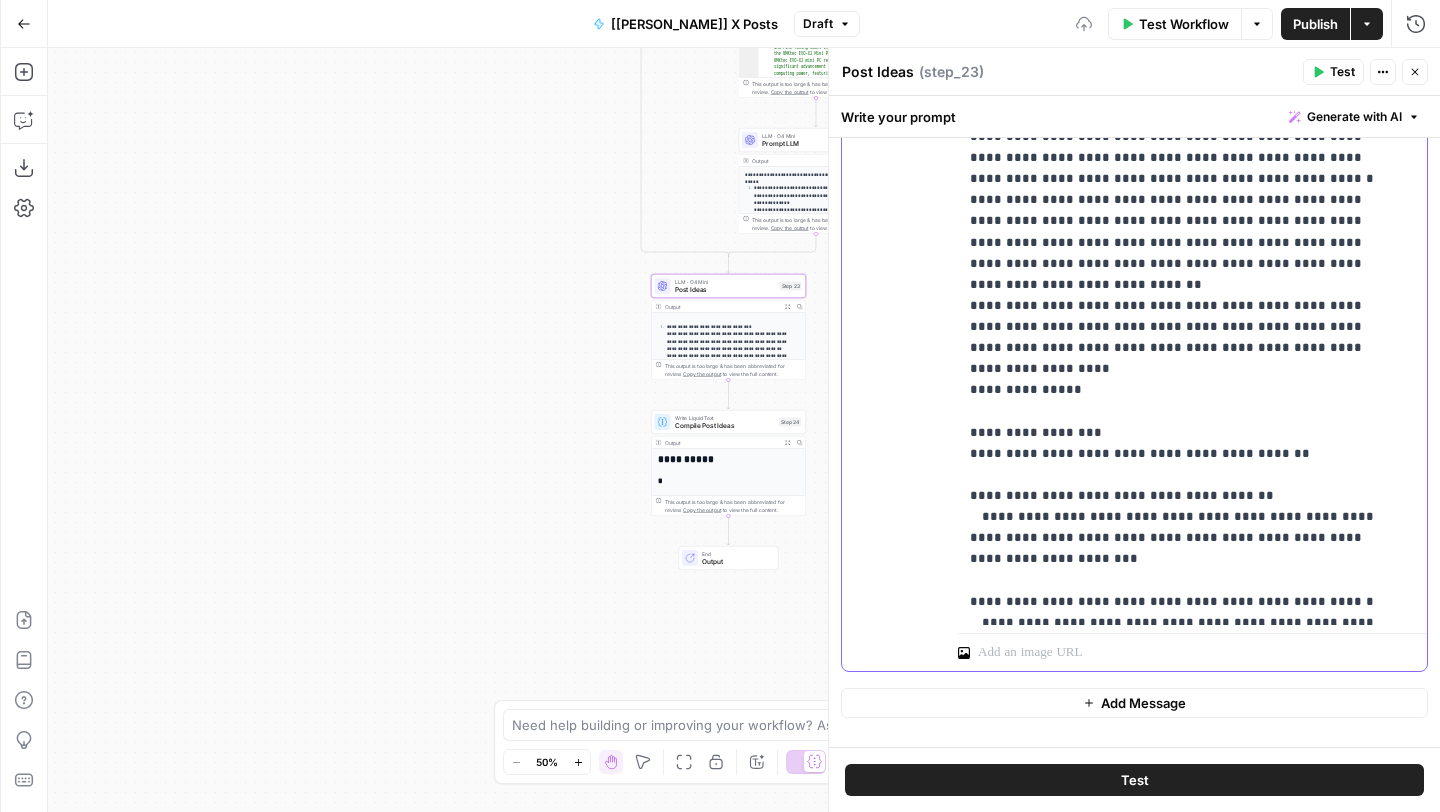scroll, scrollTop: 249, scrollLeft: 0, axis: vertical 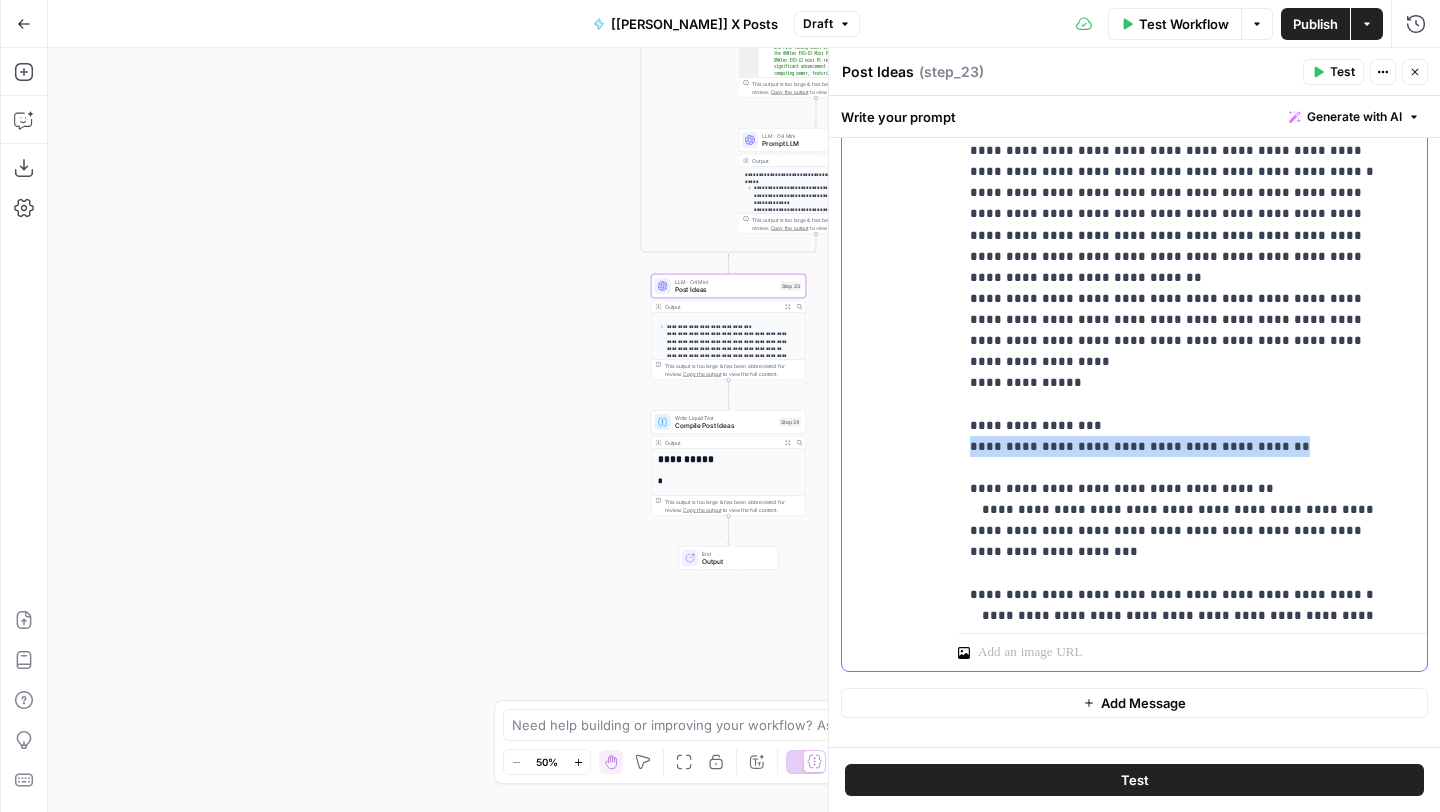 drag, startPoint x: 1282, startPoint y: 377, endPoint x: 952, endPoint y: 376, distance: 330.00153 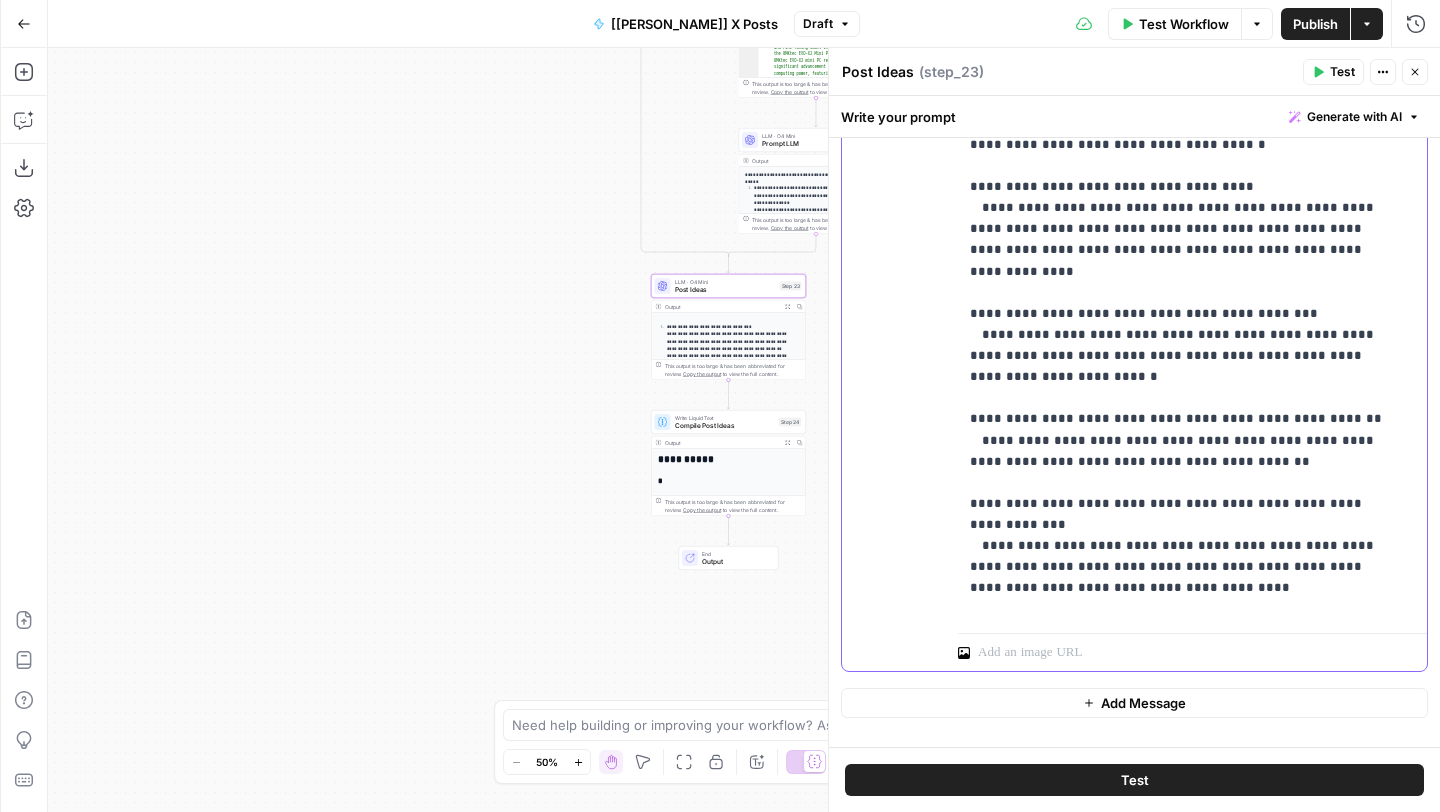 scroll, scrollTop: 1187, scrollLeft: 0, axis: vertical 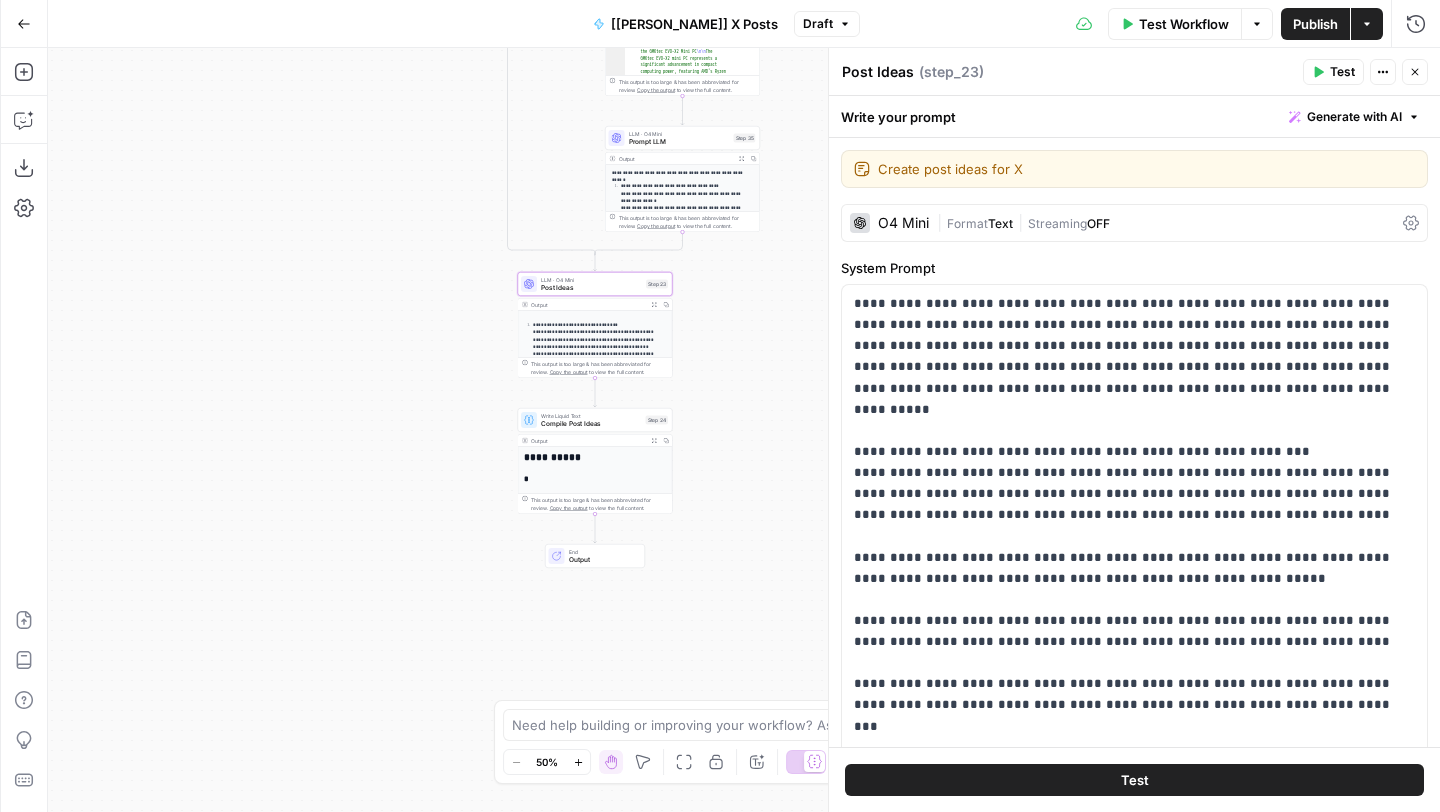 click 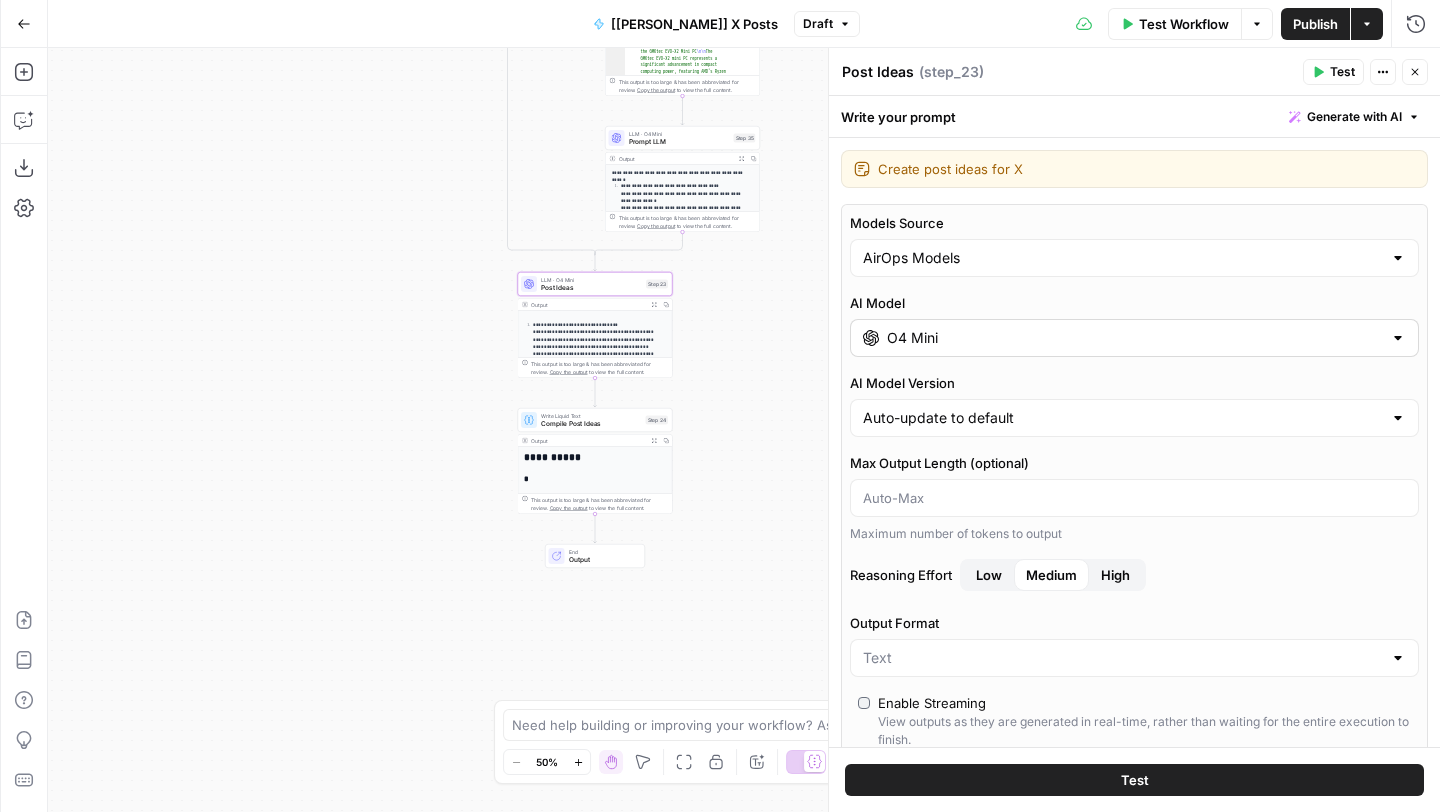 click on "O4 Mini" at bounding box center [1134, 338] 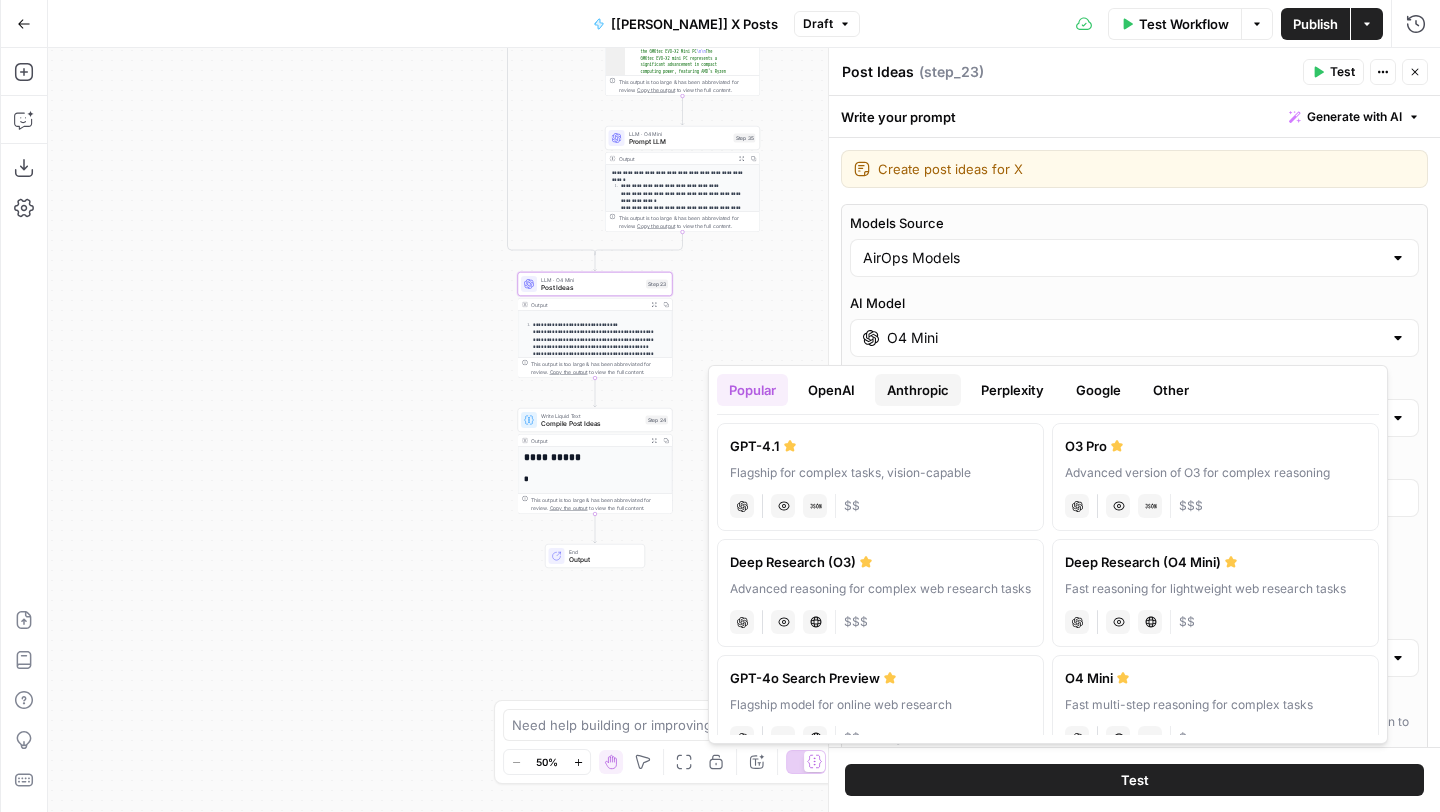 click on "Anthropic" at bounding box center [918, 390] 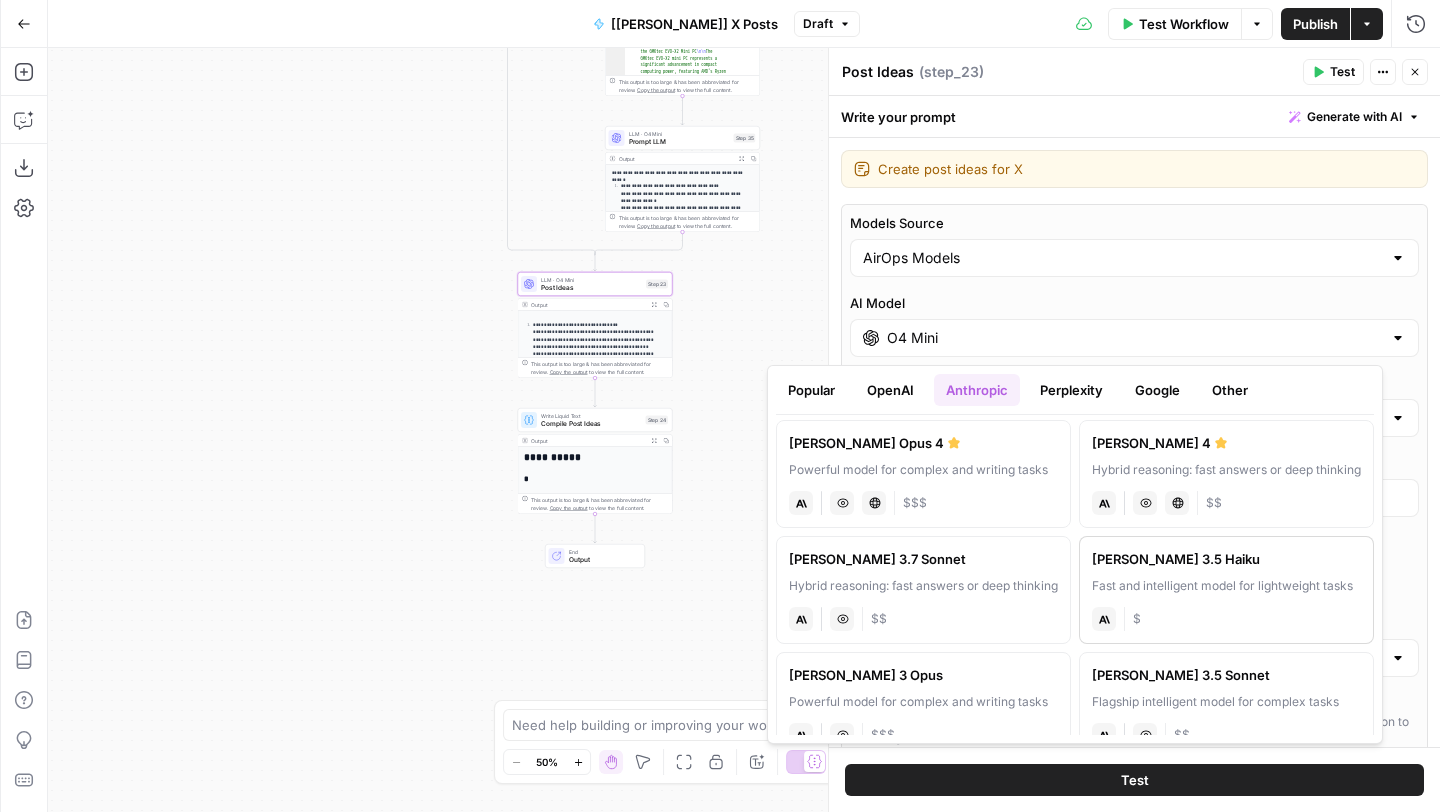 scroll, scrollTop: 0, scrollLeft: 0, axis: both 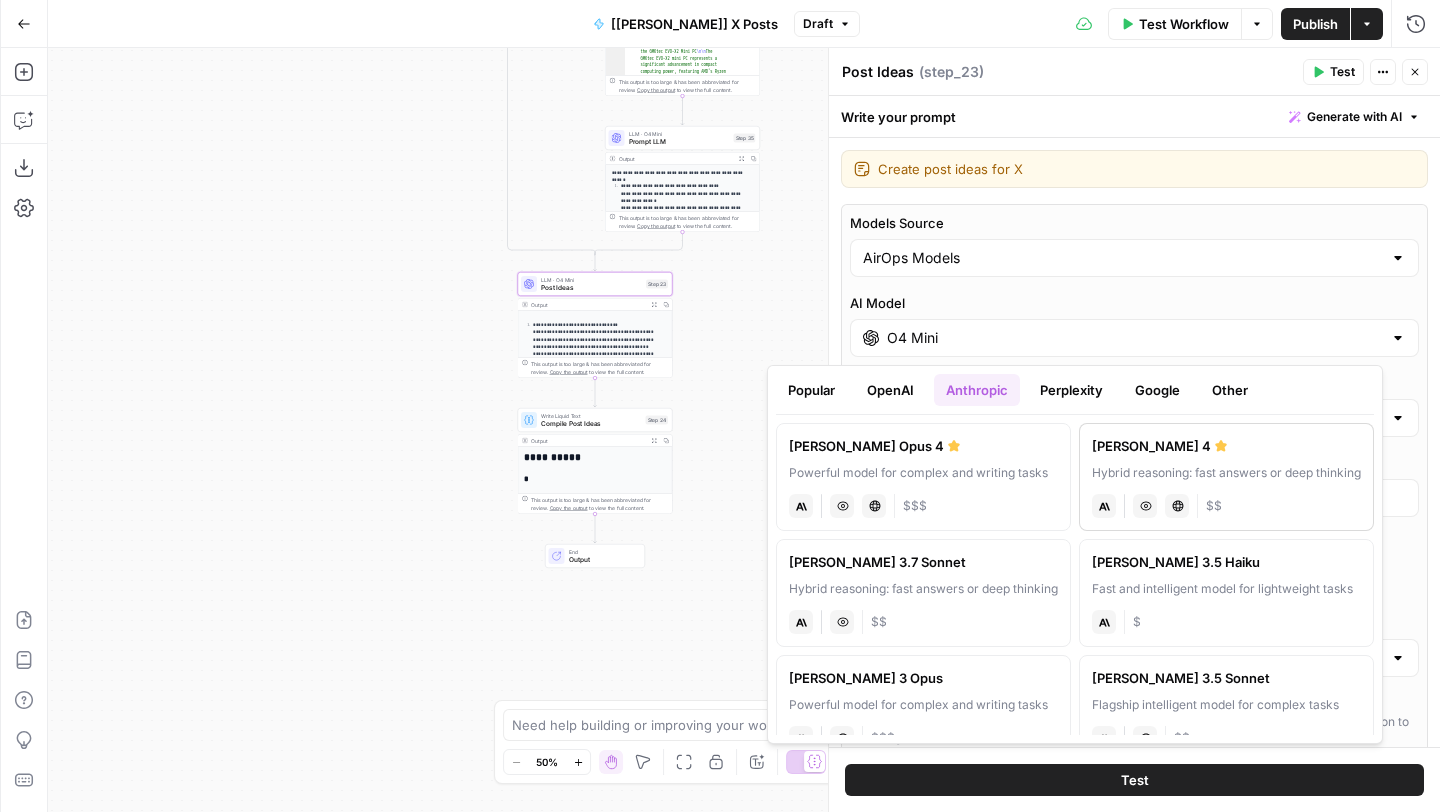 click on "Hybrid reasoning: fast answers or deep thinking" at bounding box center [1226, 473] 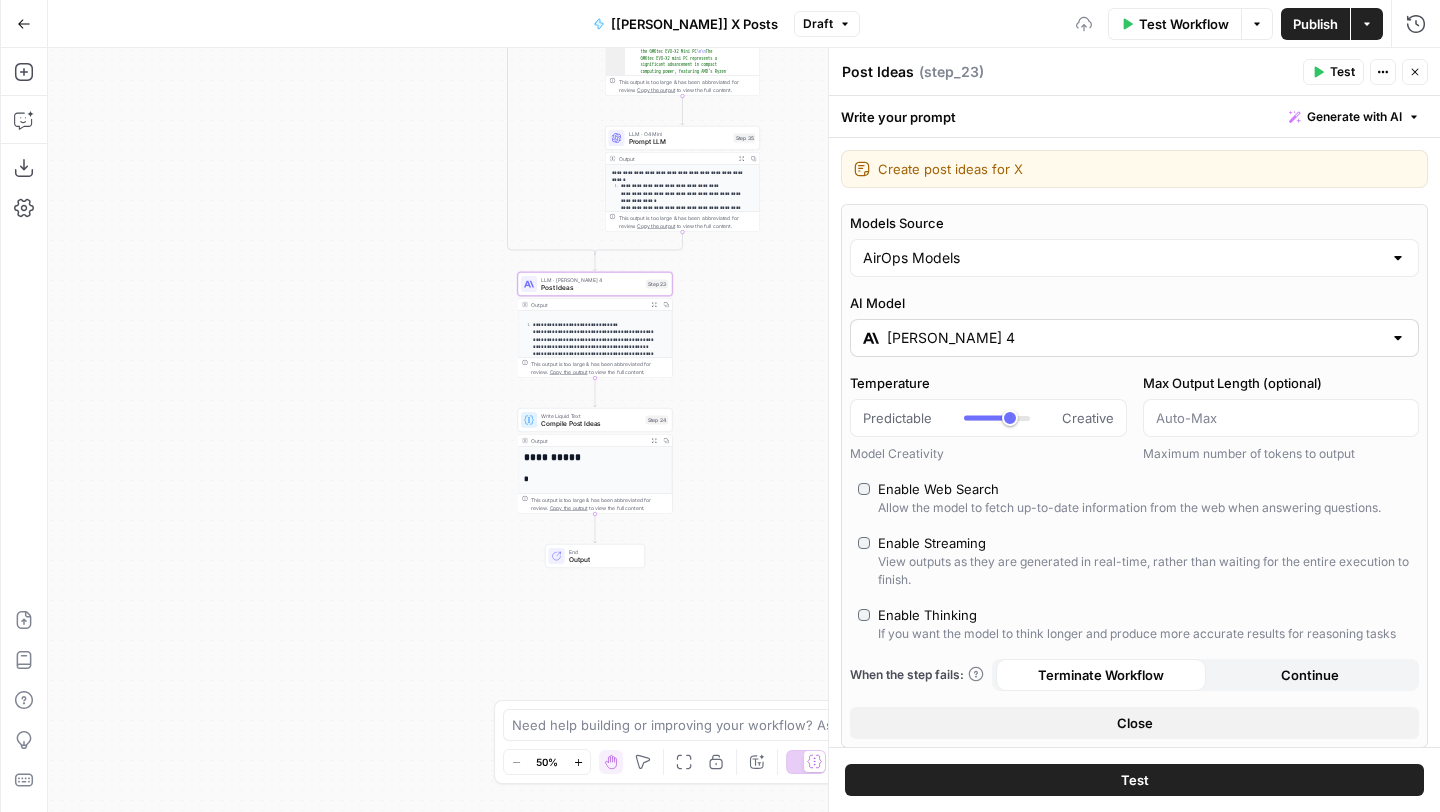 click on "Claude Sonnet 4" at bounding box center (1134, 338) 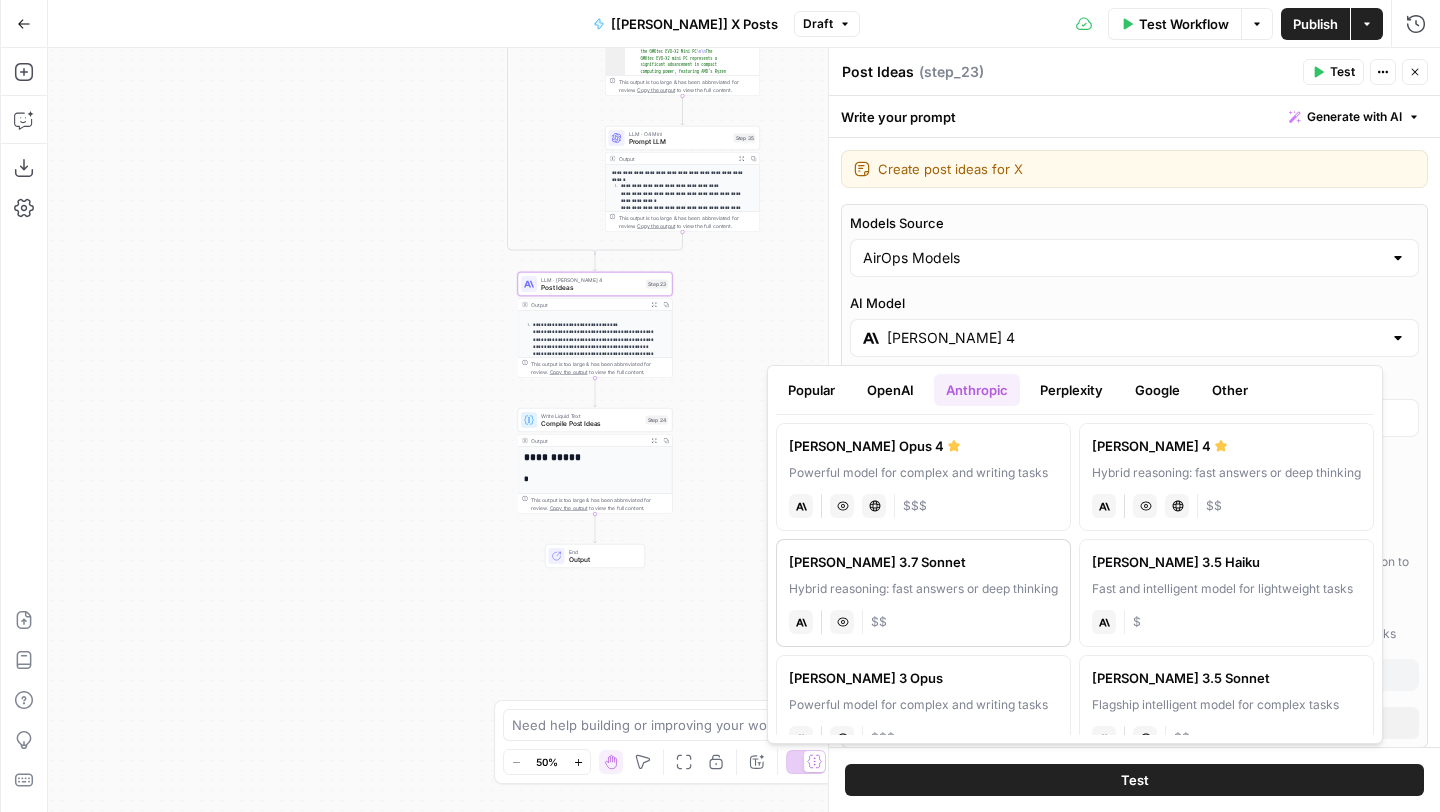 click on "Hybrid reasoning: fast answers or deep thinking" at bounding box center (923, 589) 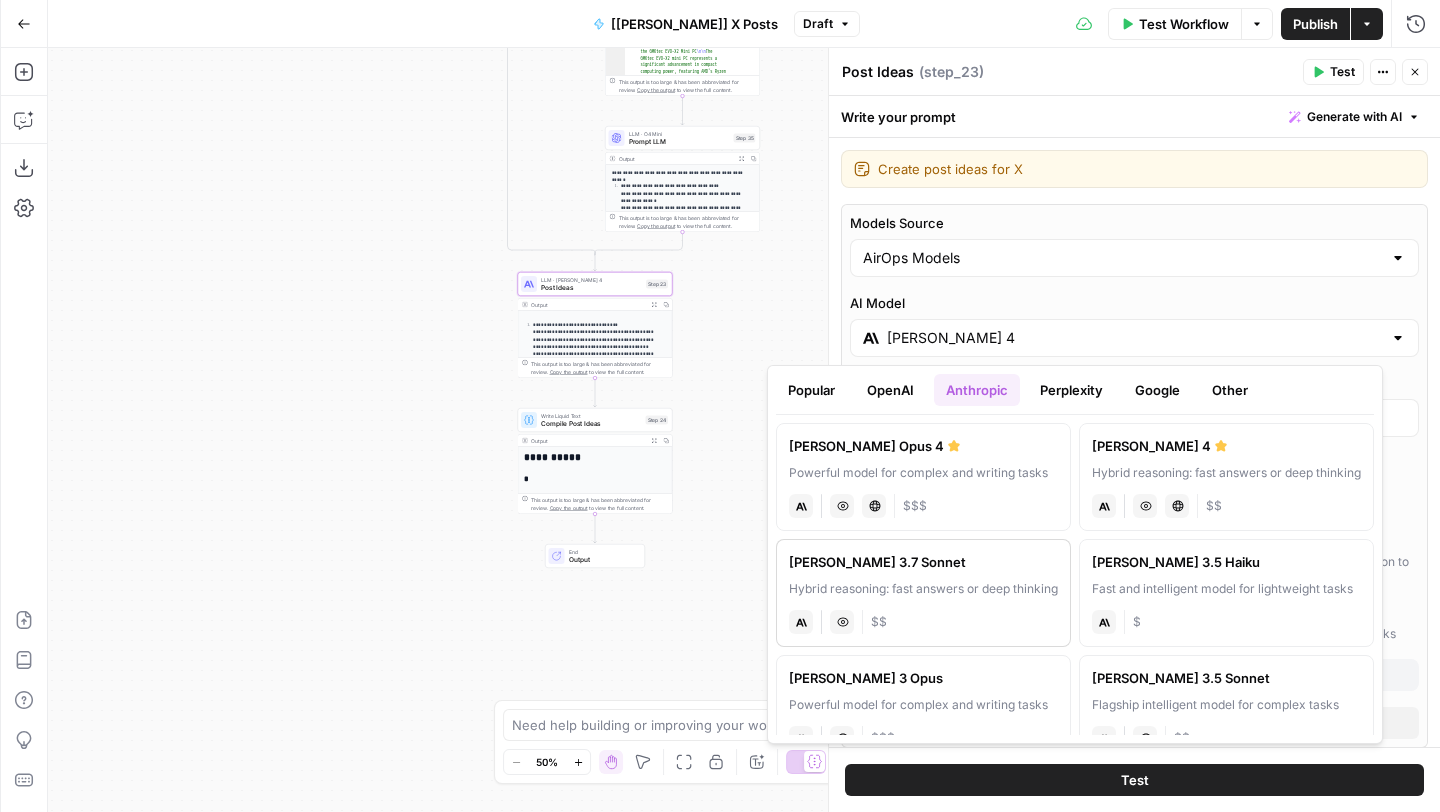 type on "[PERSON_NAME] 3.7 Sonnet" 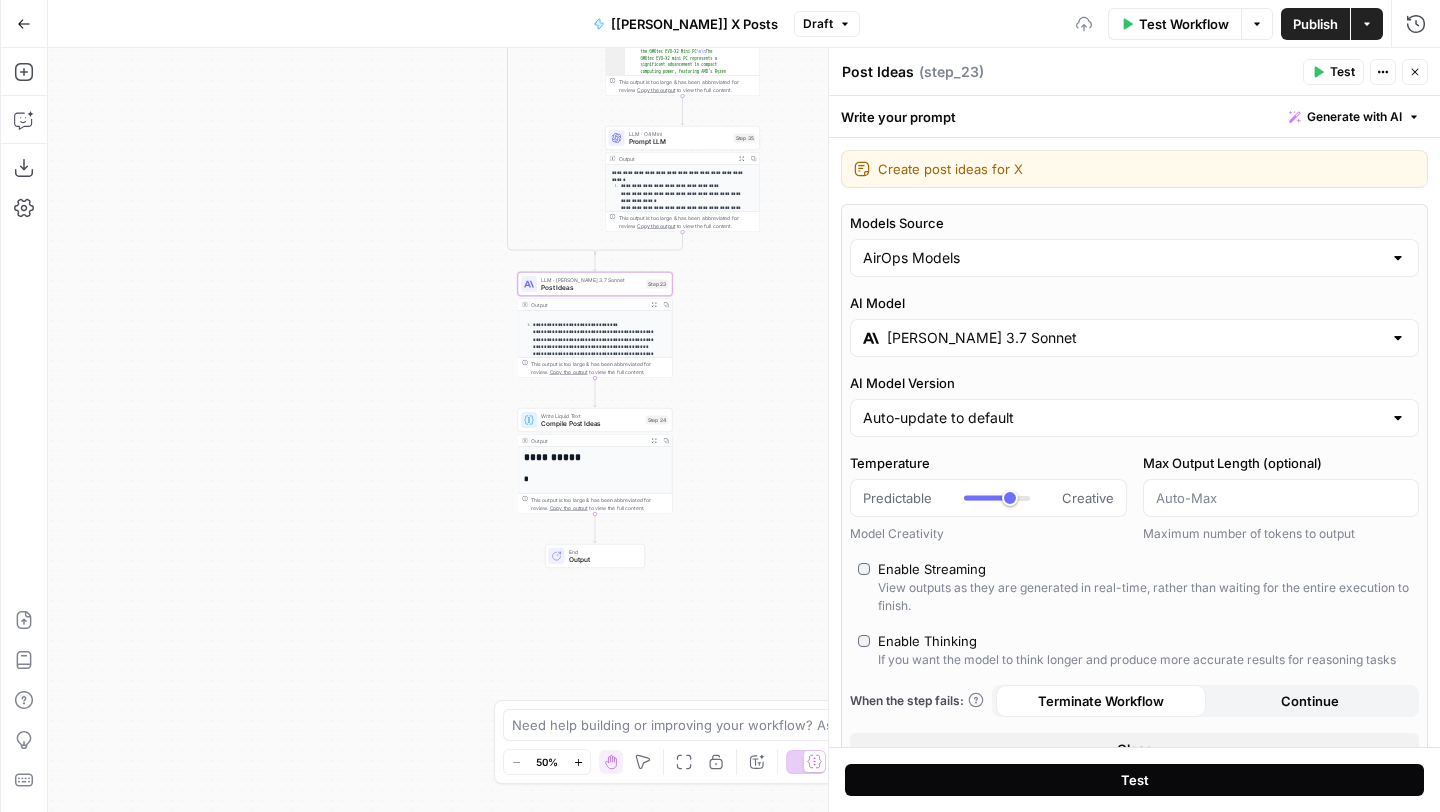 click on "Test" at bounding box center (1135, 780) 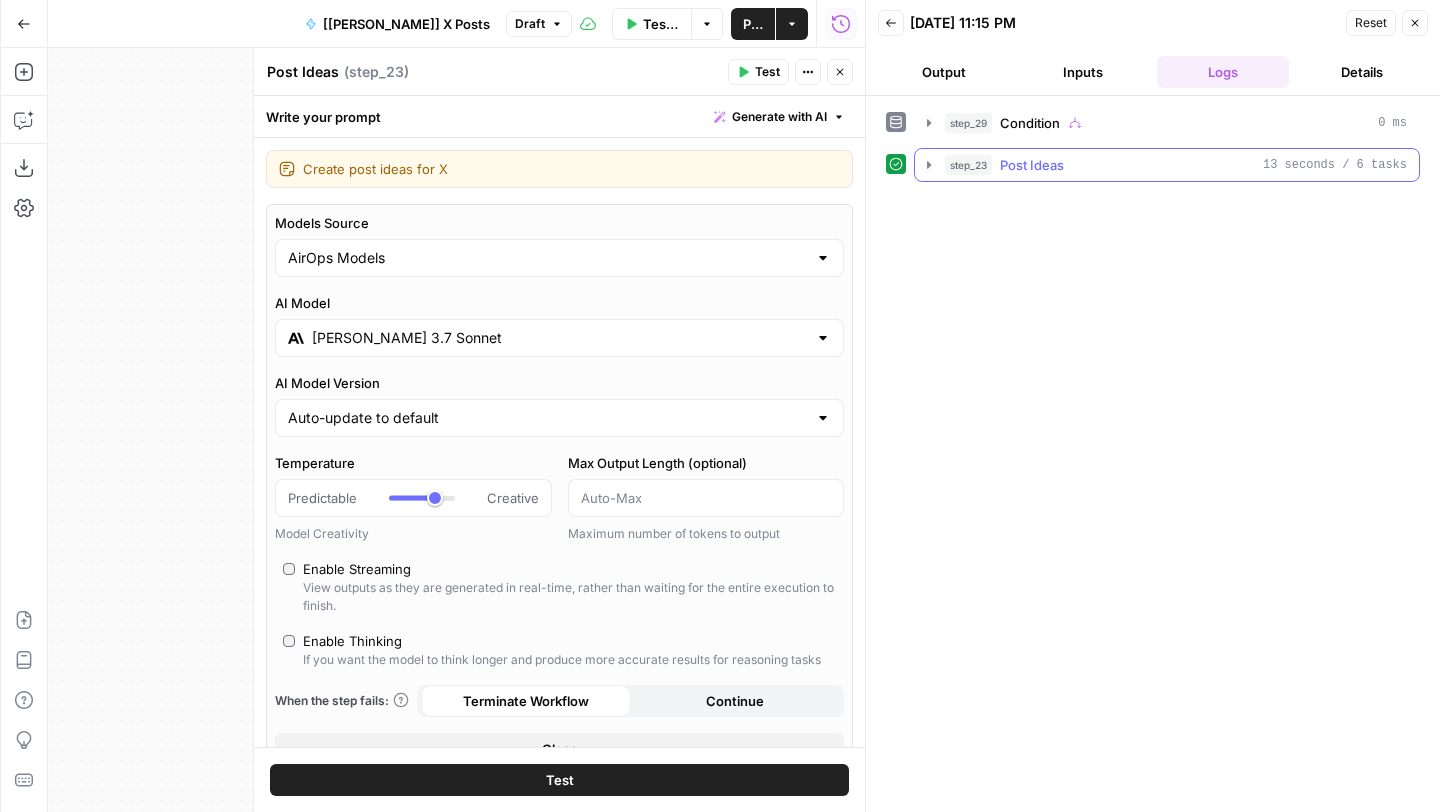 click on "step_23 Post Ideas 13 seconds / 6 tasks" at bounding box center (1176, 165) 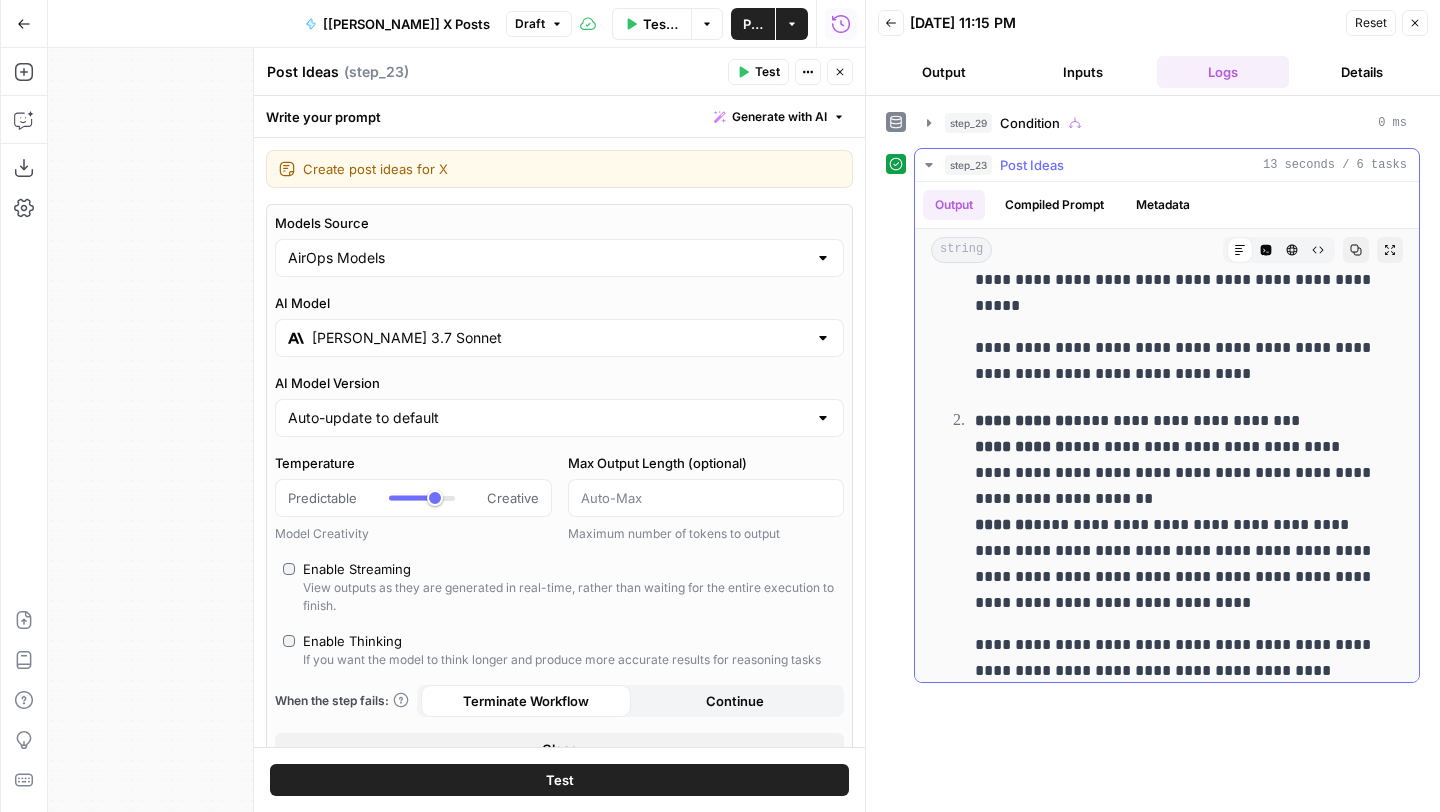 scroll, scrollTop: 507, scrollLeft: 0, axis: vertical 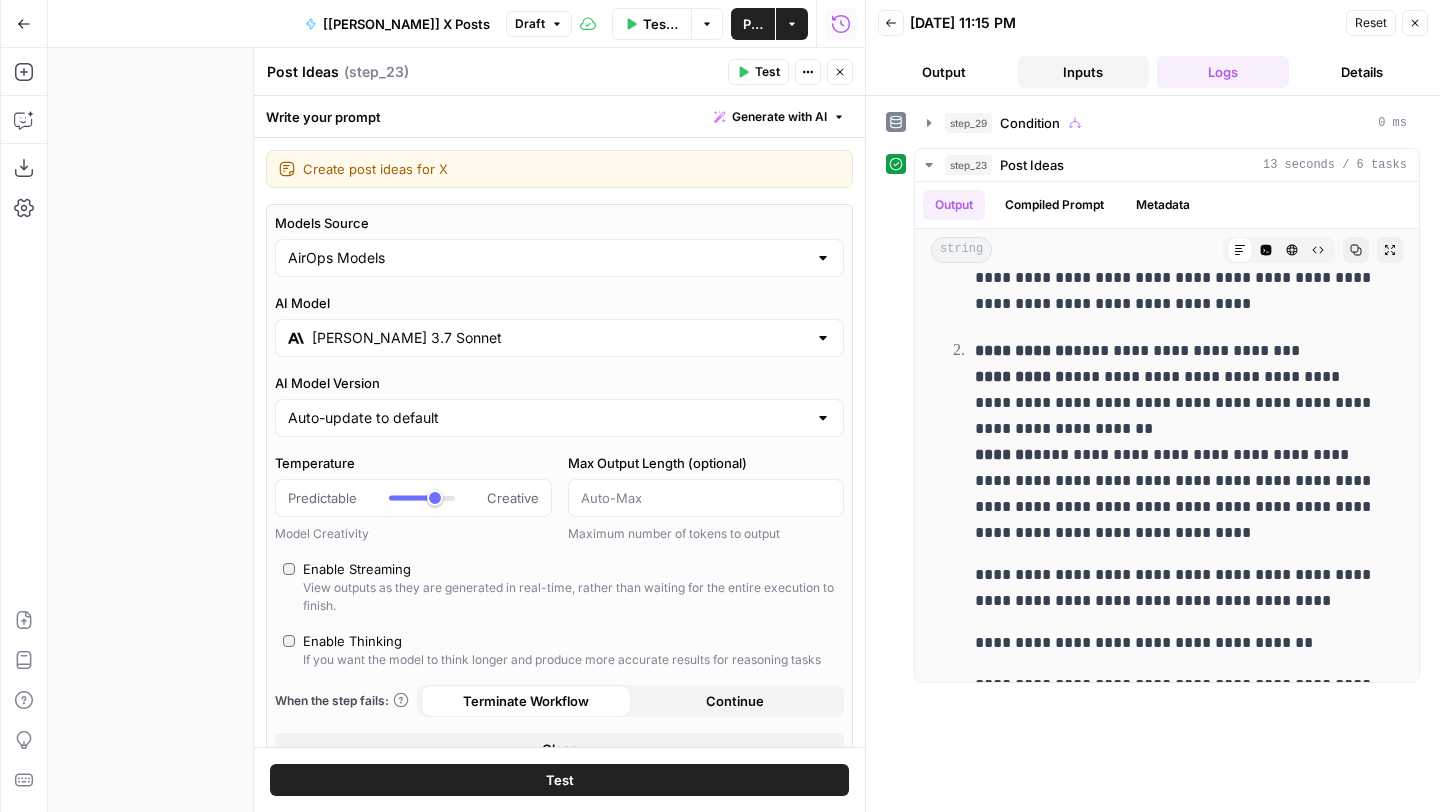 click on "Inputs" at bounding box center [1084, 72] 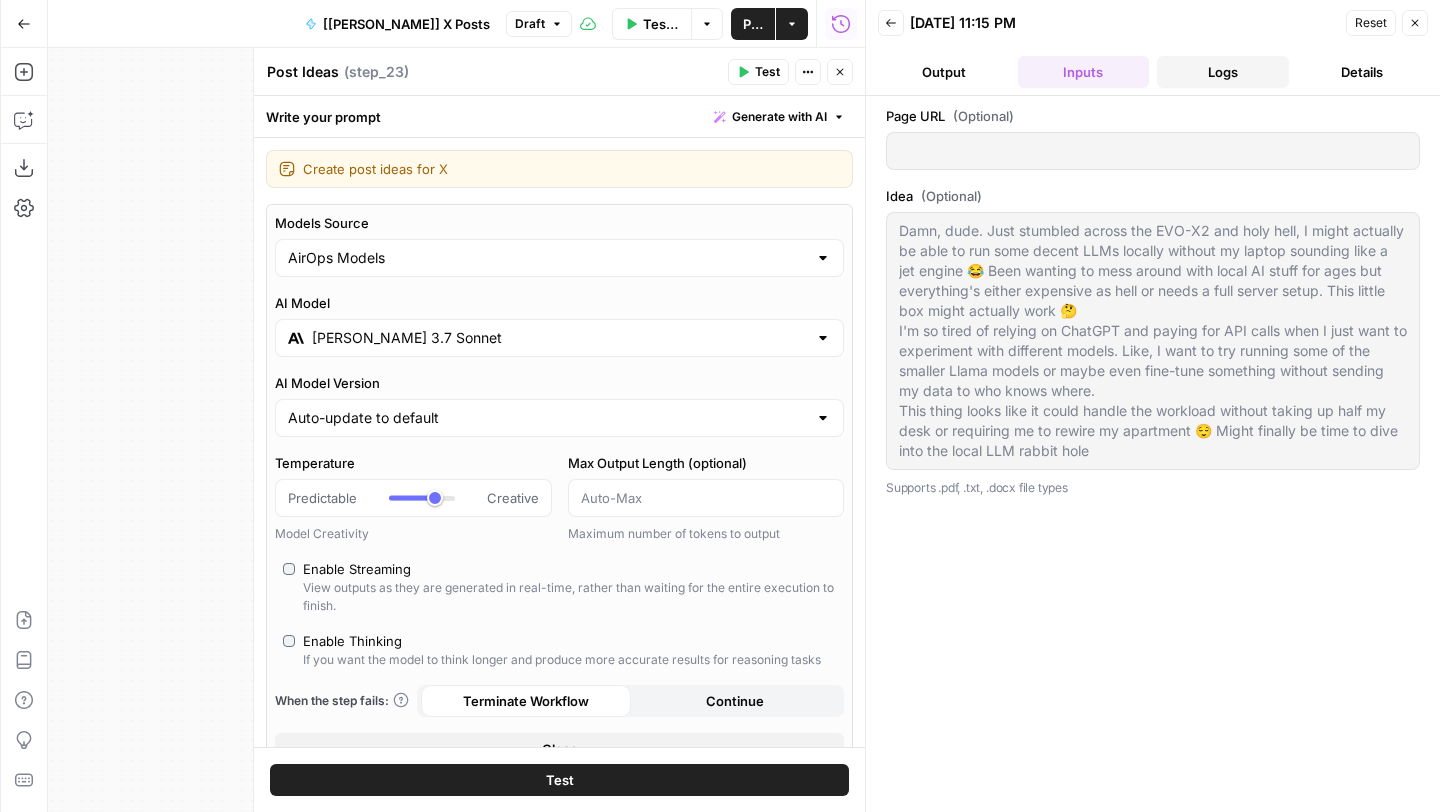 click on "Logs" at bounding box center (1223, 72) 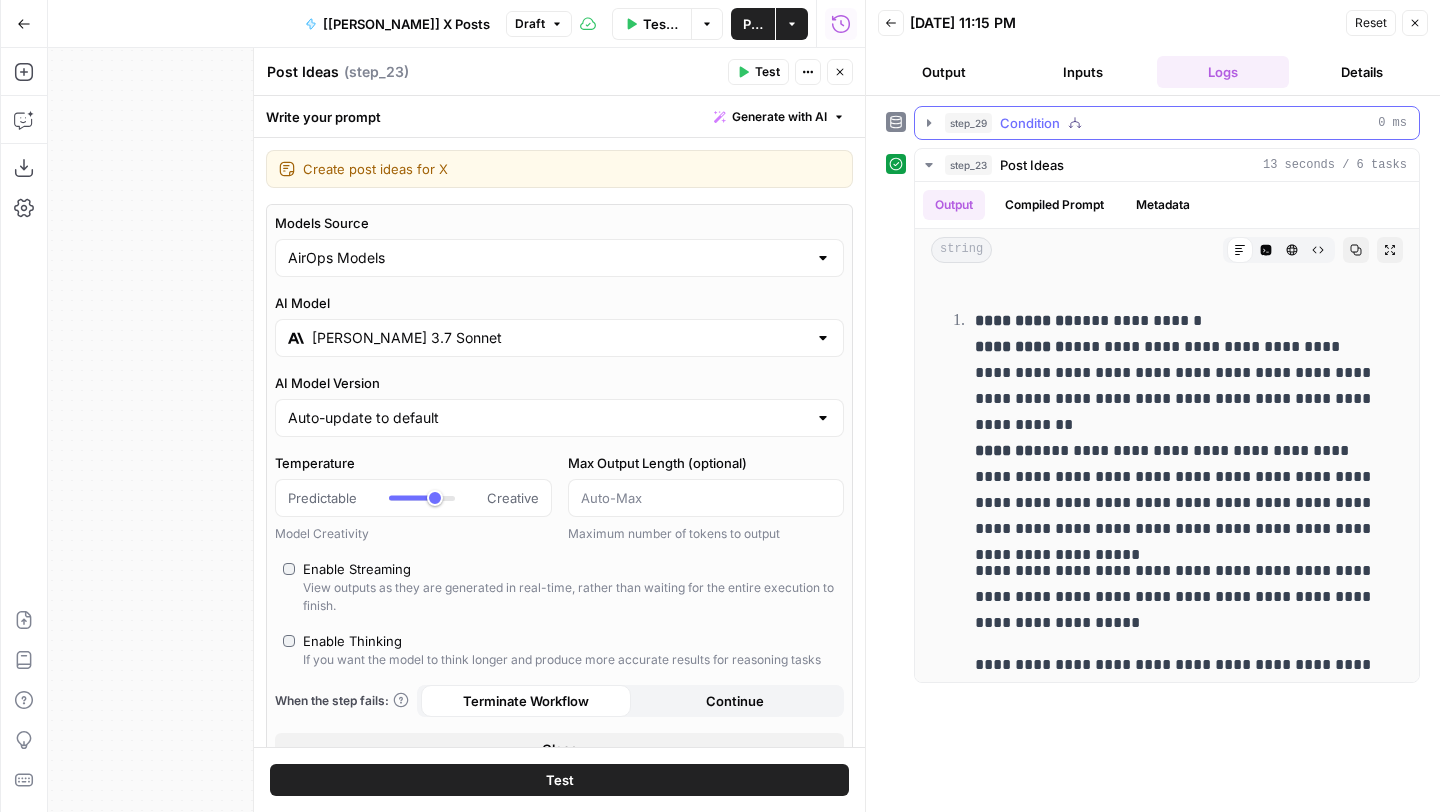 click on "step_29 Condition 0 ms" at bounding box center (1176, 123) 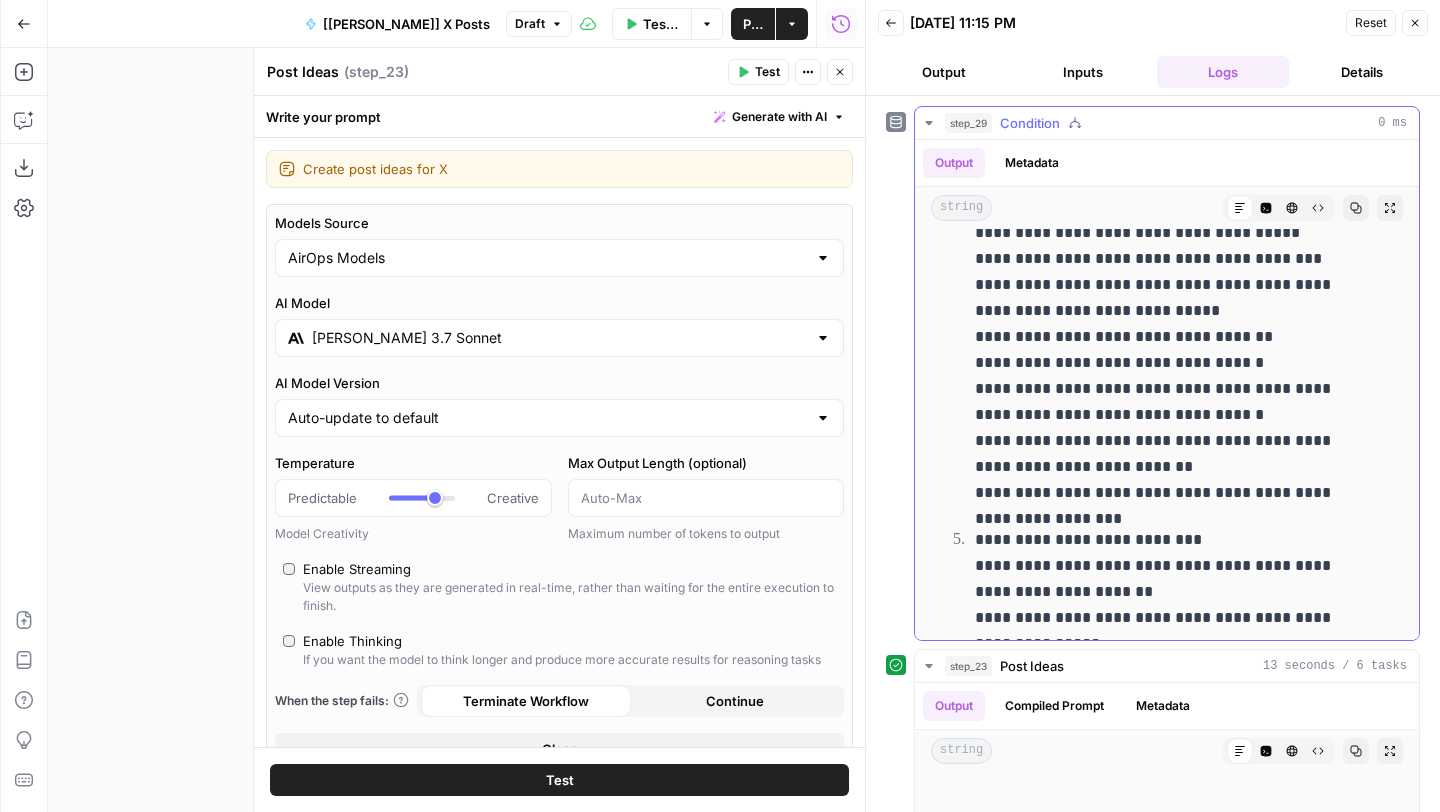 scroll, scrollTop: 1475, scrollLeft: 0, axis: vertical 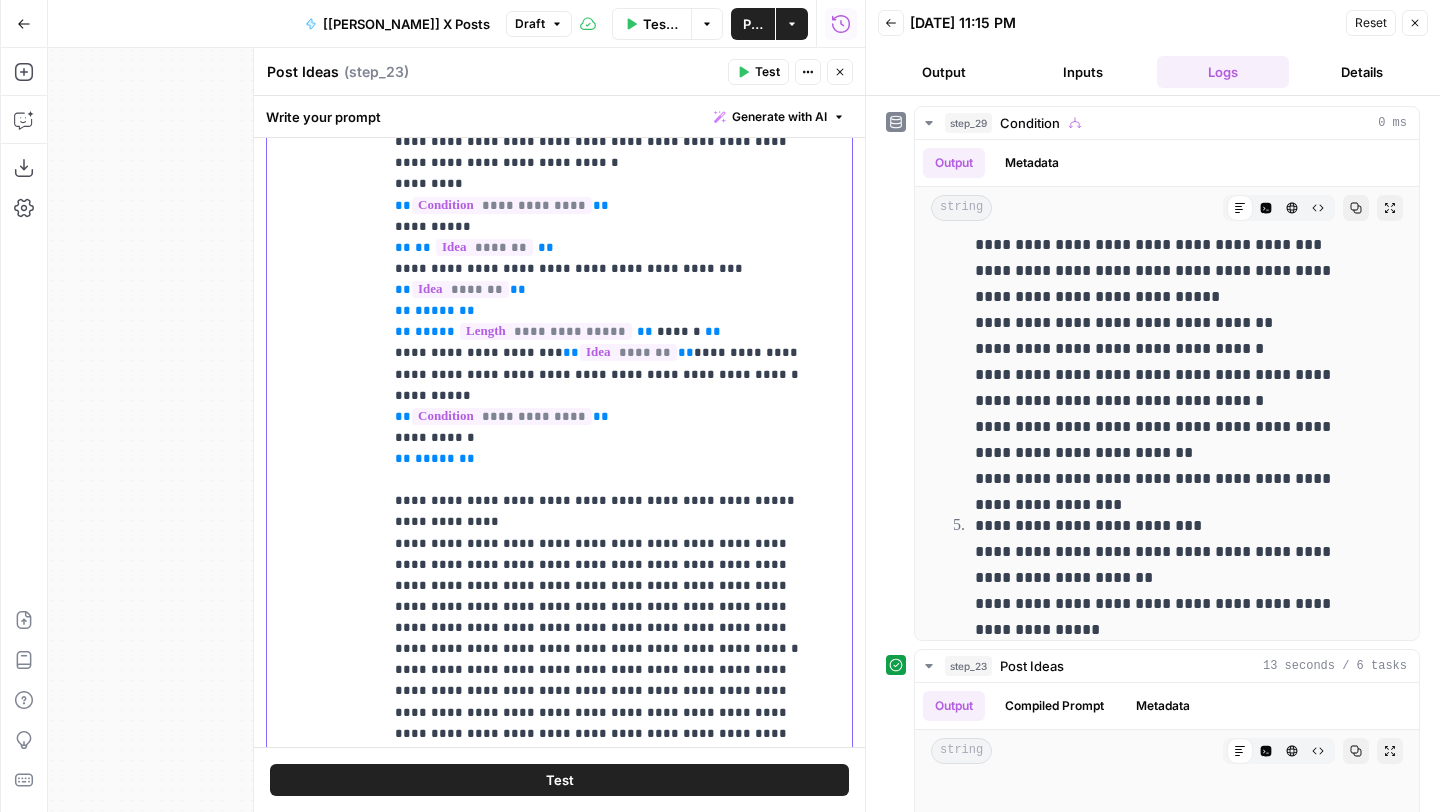 click on "**********" at bounding box center [602, 1040] 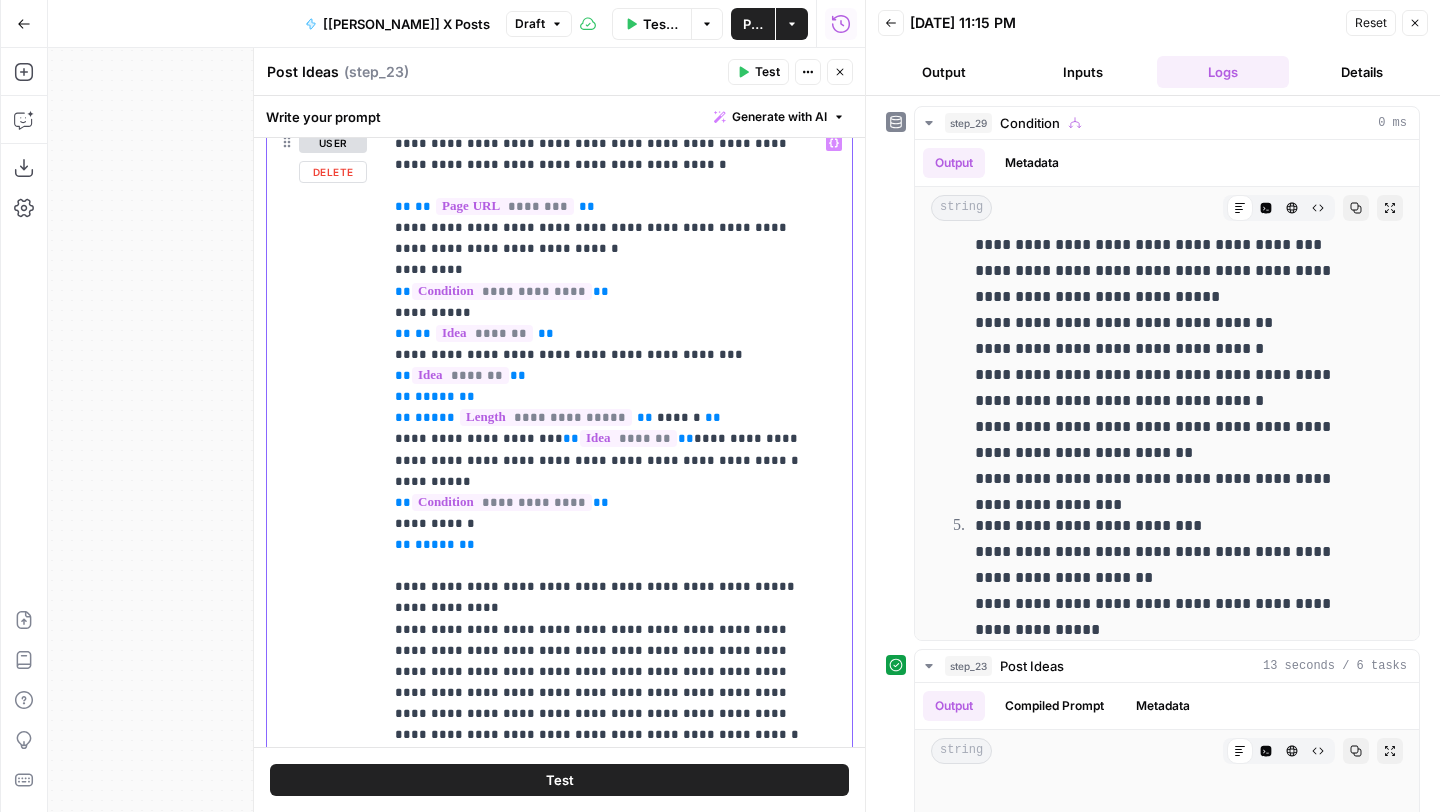 scroll, scrollTop: 3011, scrollLeft: 0, axis: vertical 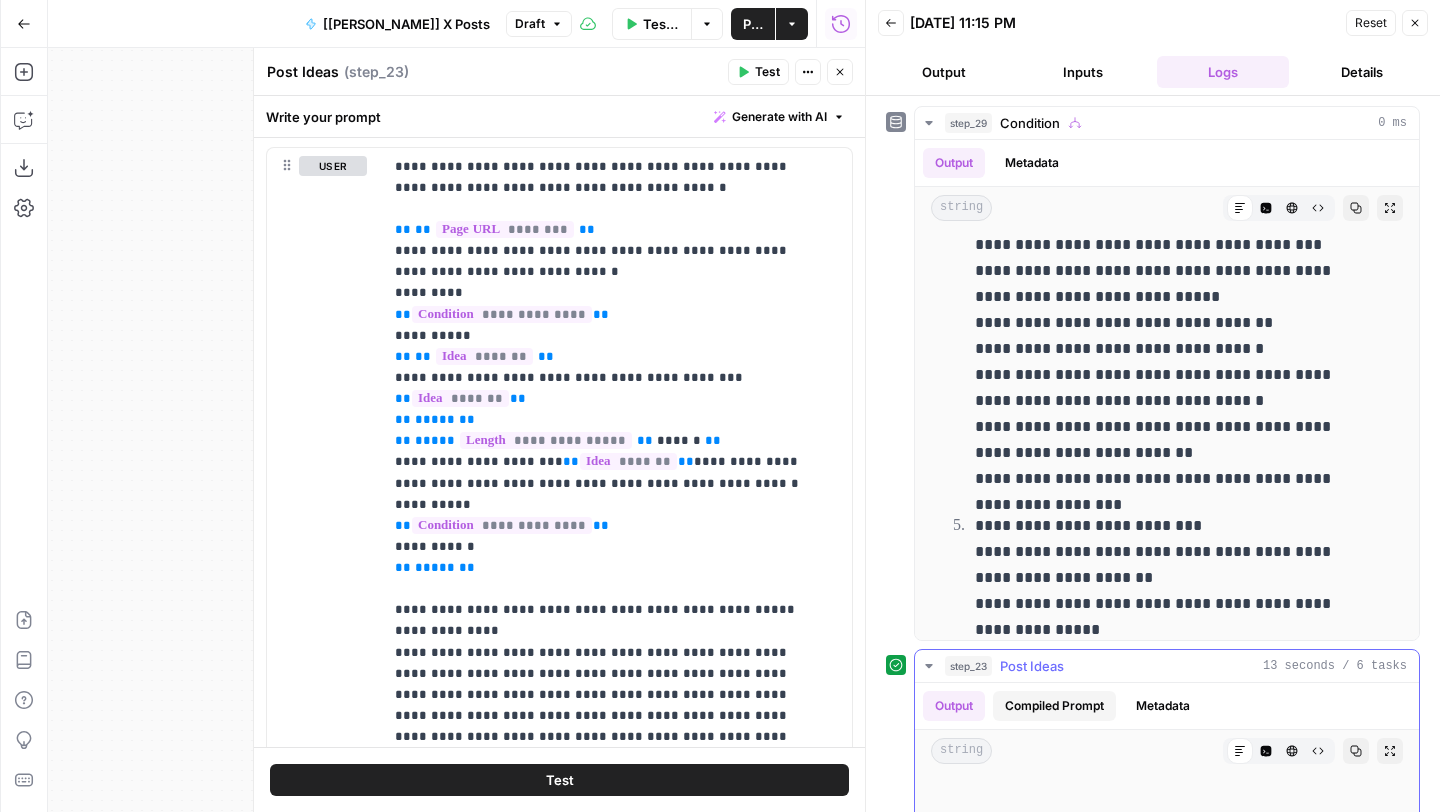 click on "Compiled Prompt" at bounding box center [1054, 706] 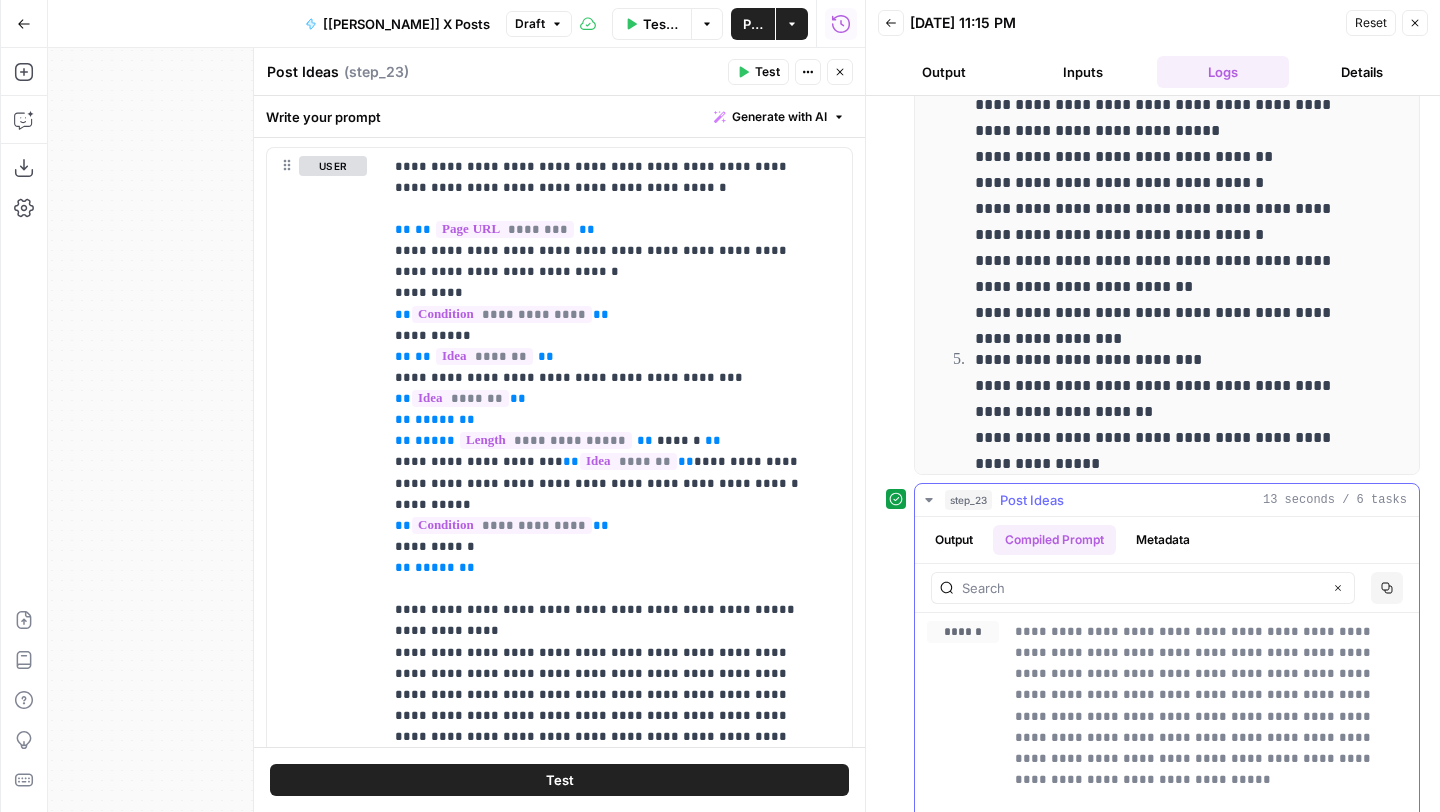 scroll, scrollTop: 325, scrollLeft: 0, axis: vertical 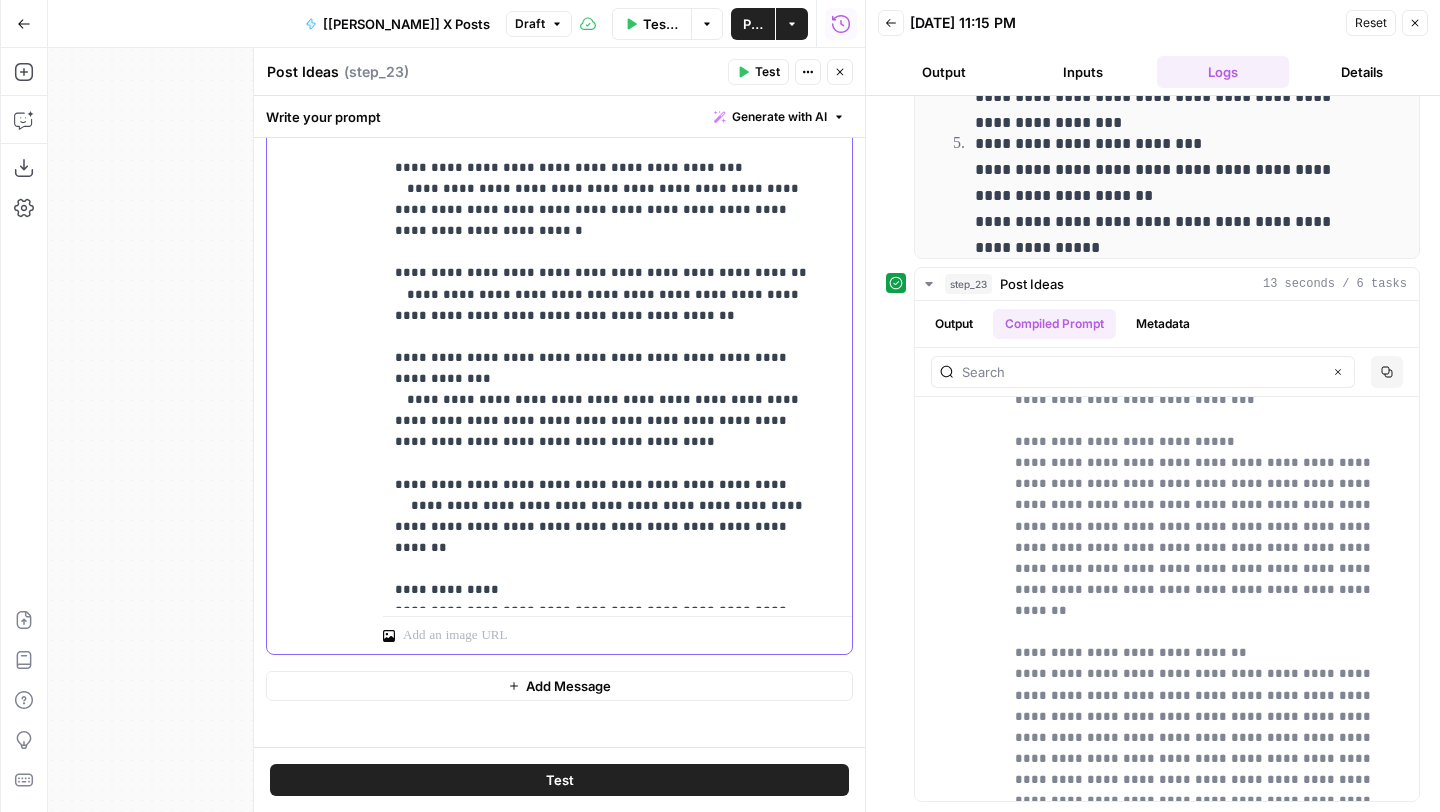 click on "**********" at bounding box center (602, -392) 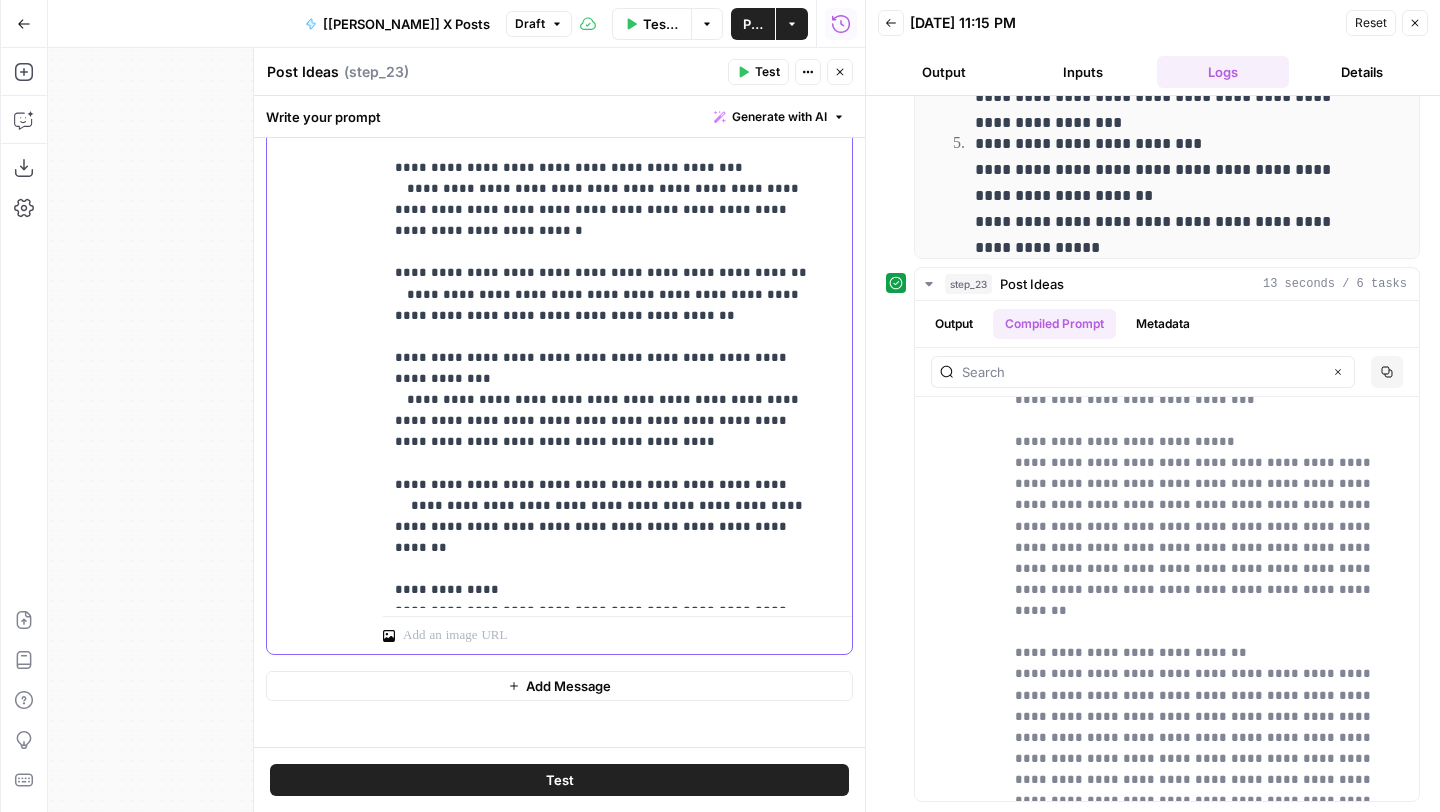 scroll, scrollTop: 1223, scrollLeft: 0, axis: vertical 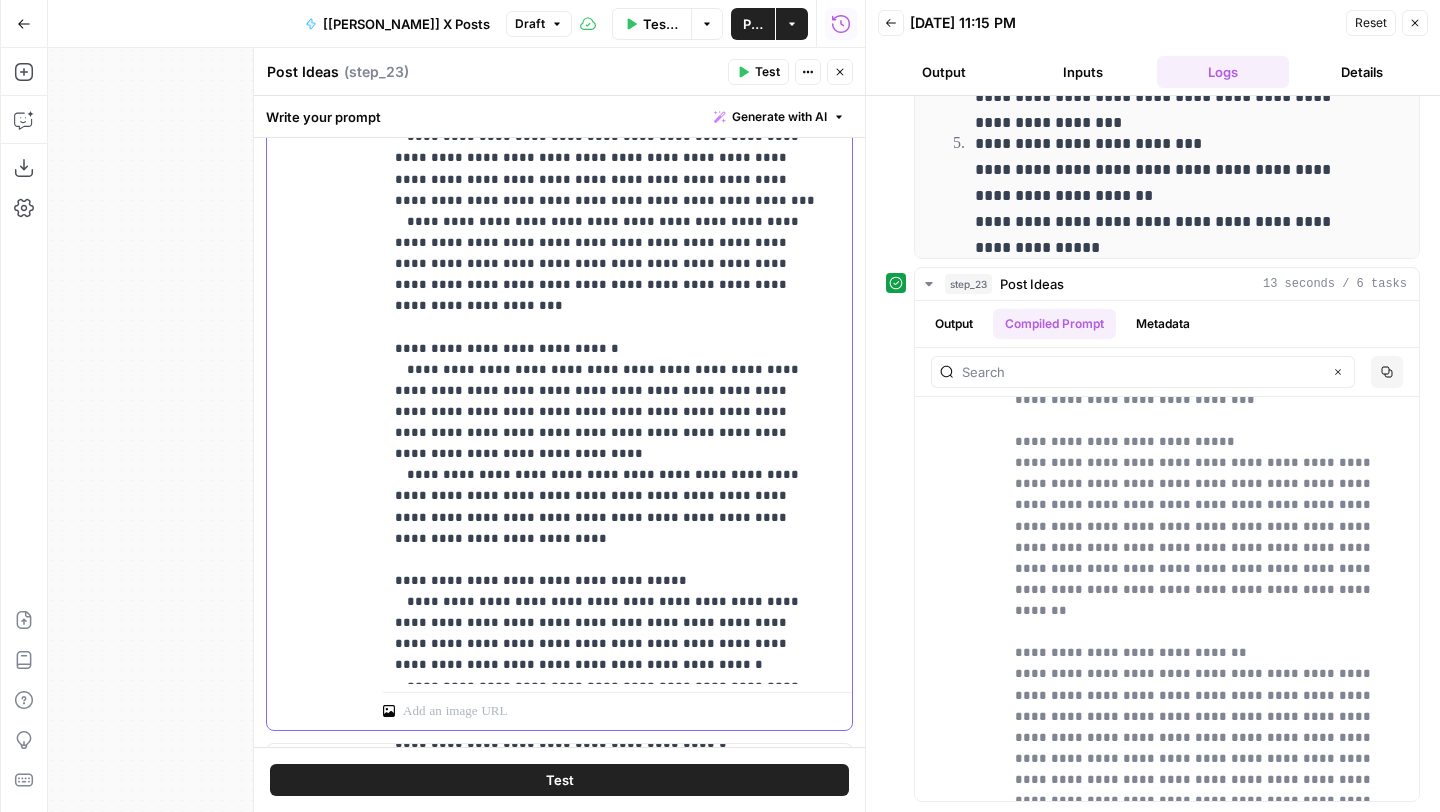 click on "**********" at bounding box center [610, 380] 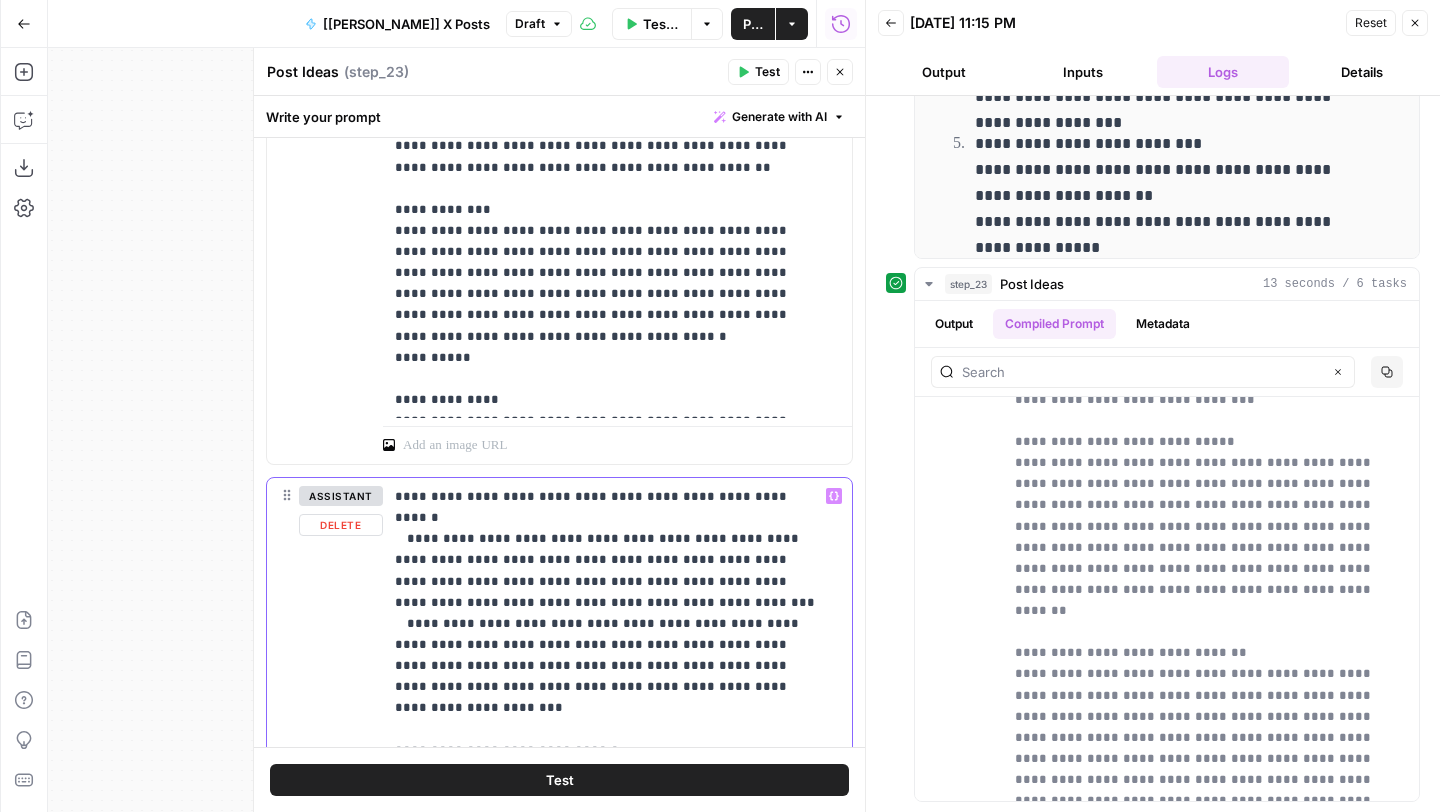 scroll, scrollTop: 1987, scrollLeft: 0, axis: vertical 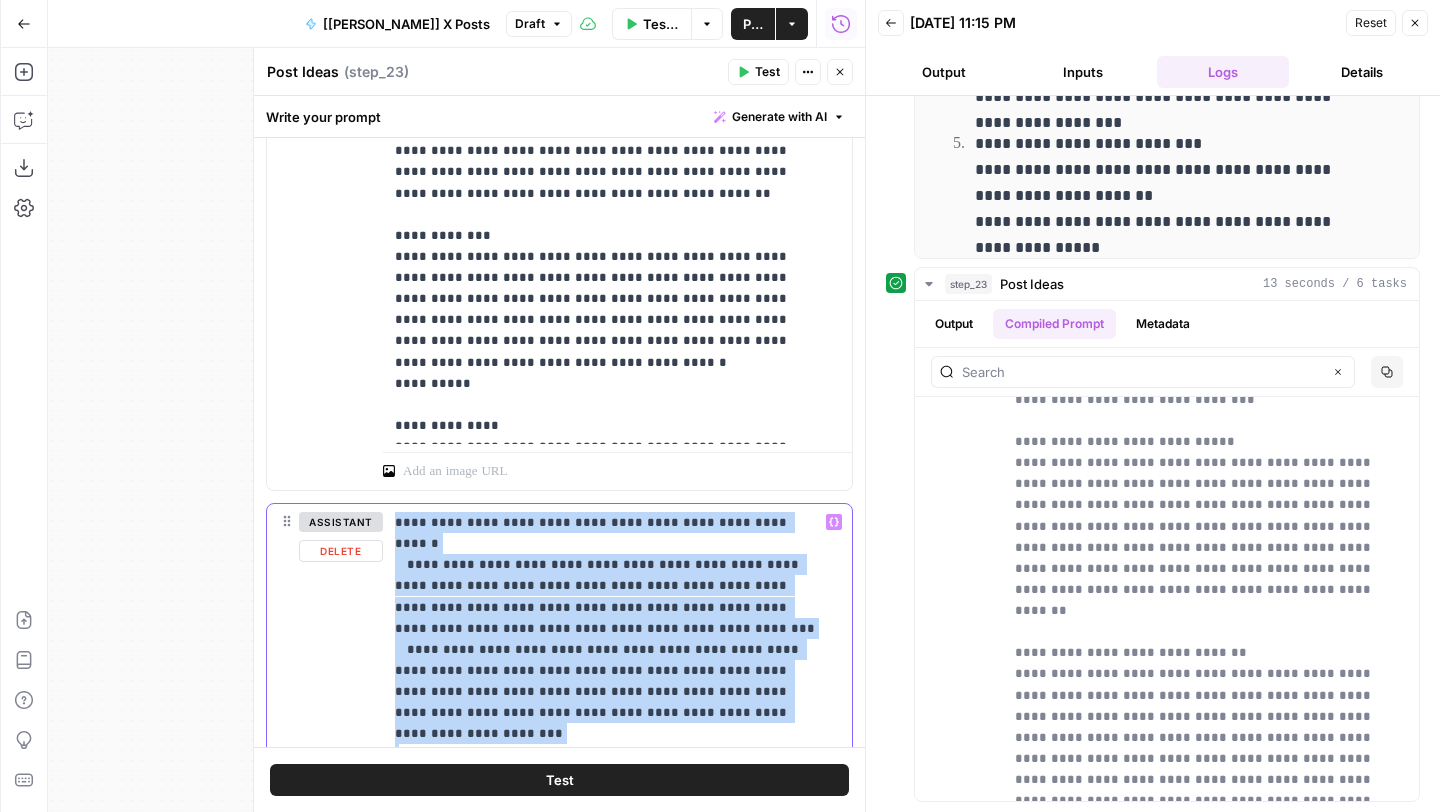 click on "**********" at bounding box center (617, 808) 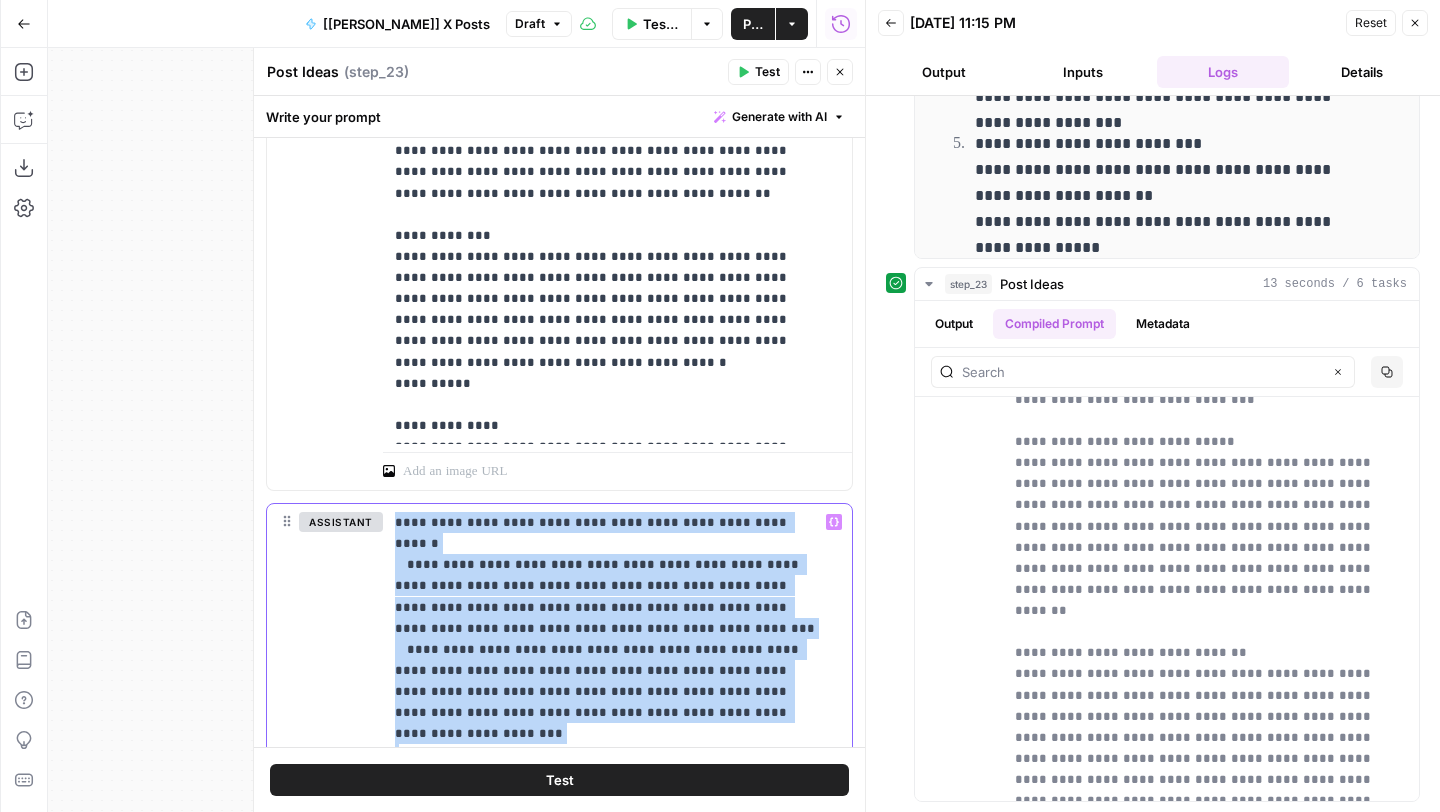 scroll, scrollTop: 3461, scrollLeft: 0, axis: vertical 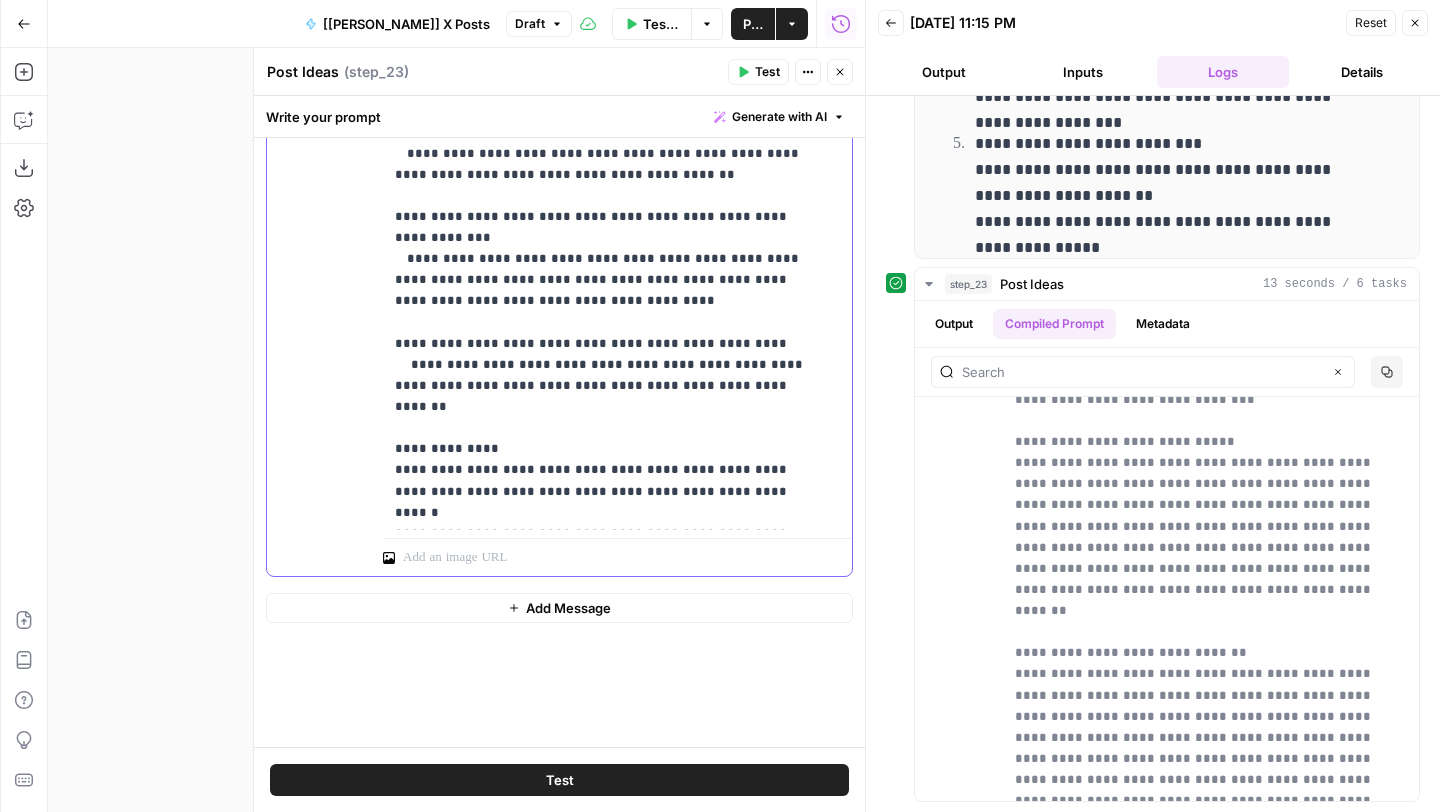 click on "**********" at bounding box center [602, -502] 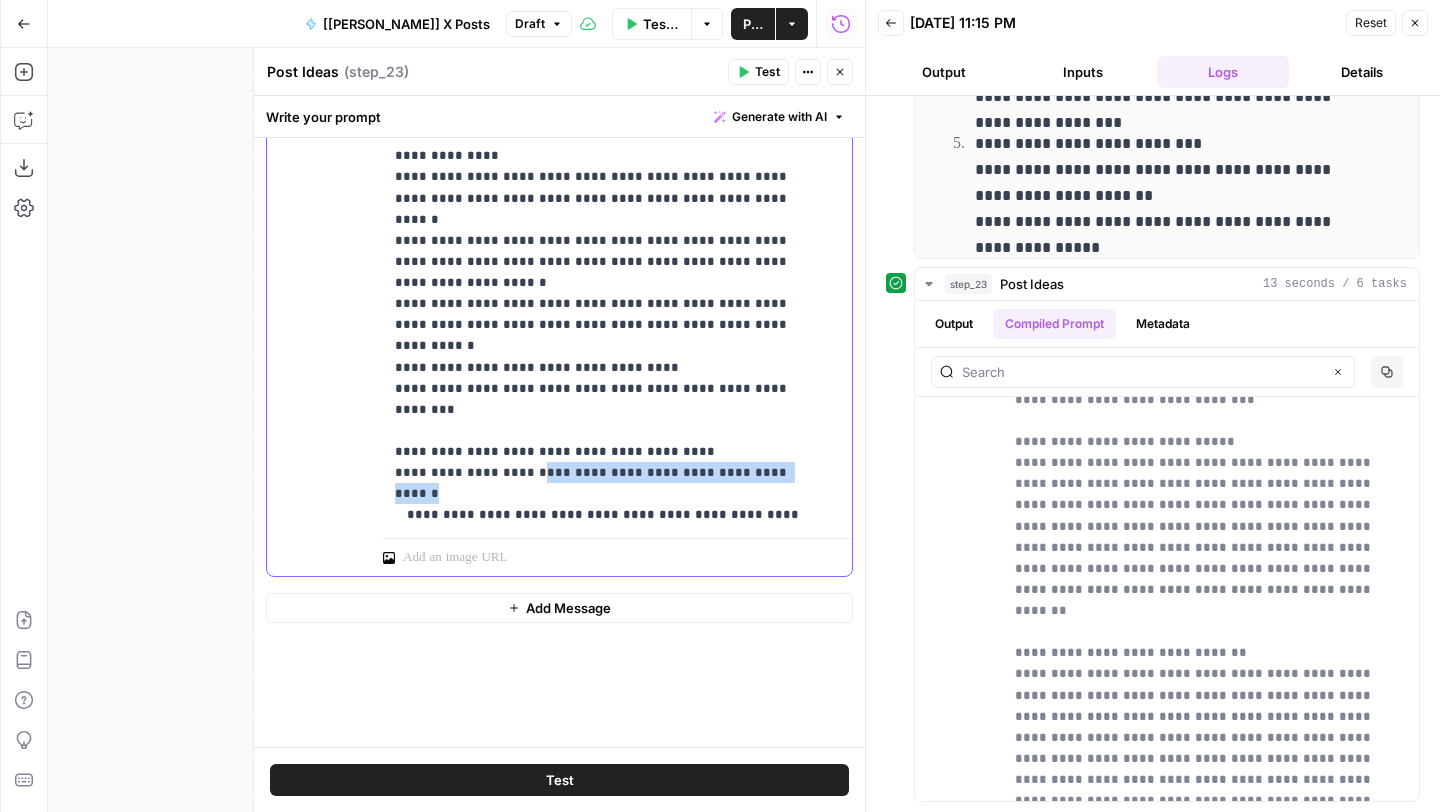 drag, startPoint x: 514, startPoint y: 216, endPoint x: 756, endPoint y: 216, distance: 242 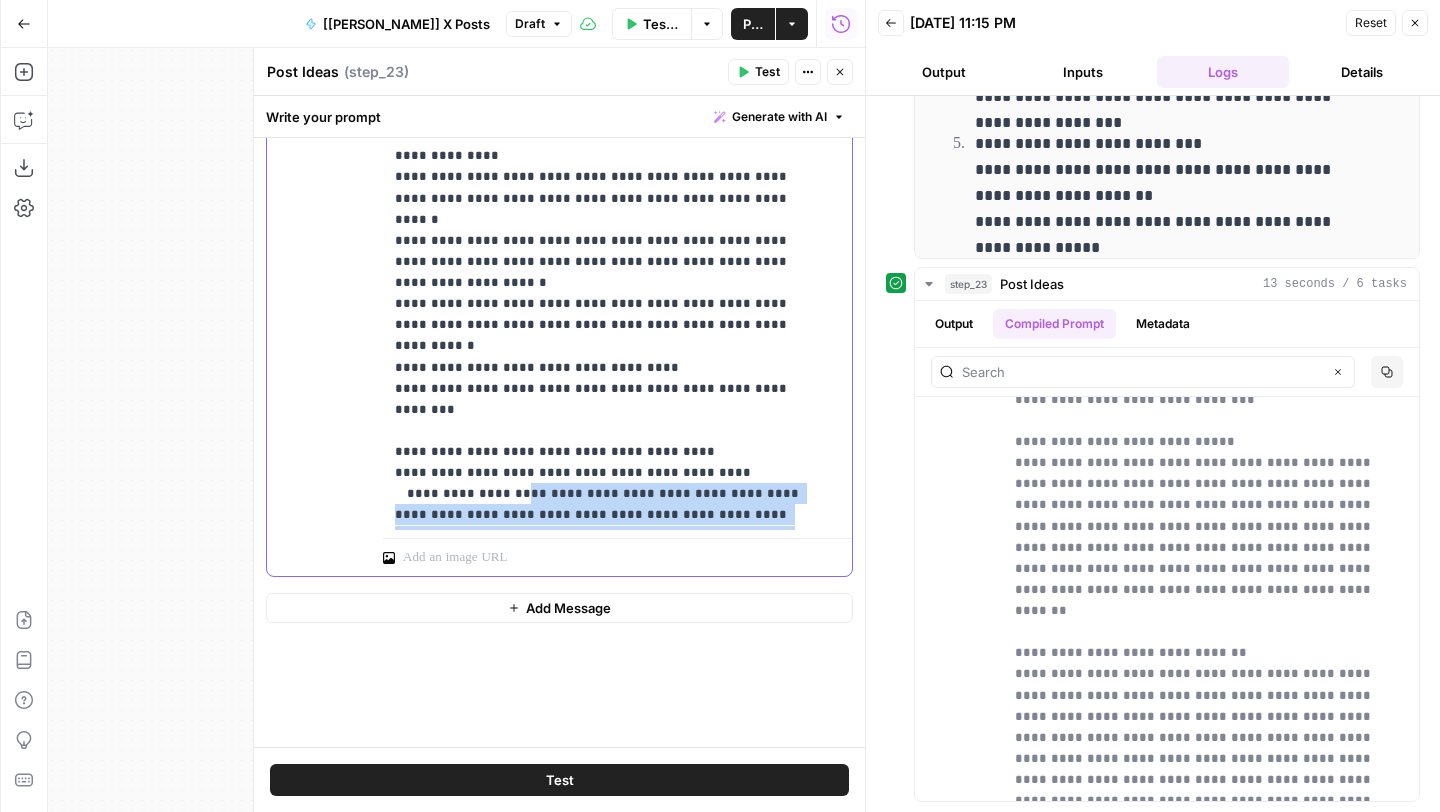 drag, startPoint x: 507, startPoint y: 241, endPoint x: 582, endPoint y: 293, distance: 91.26335 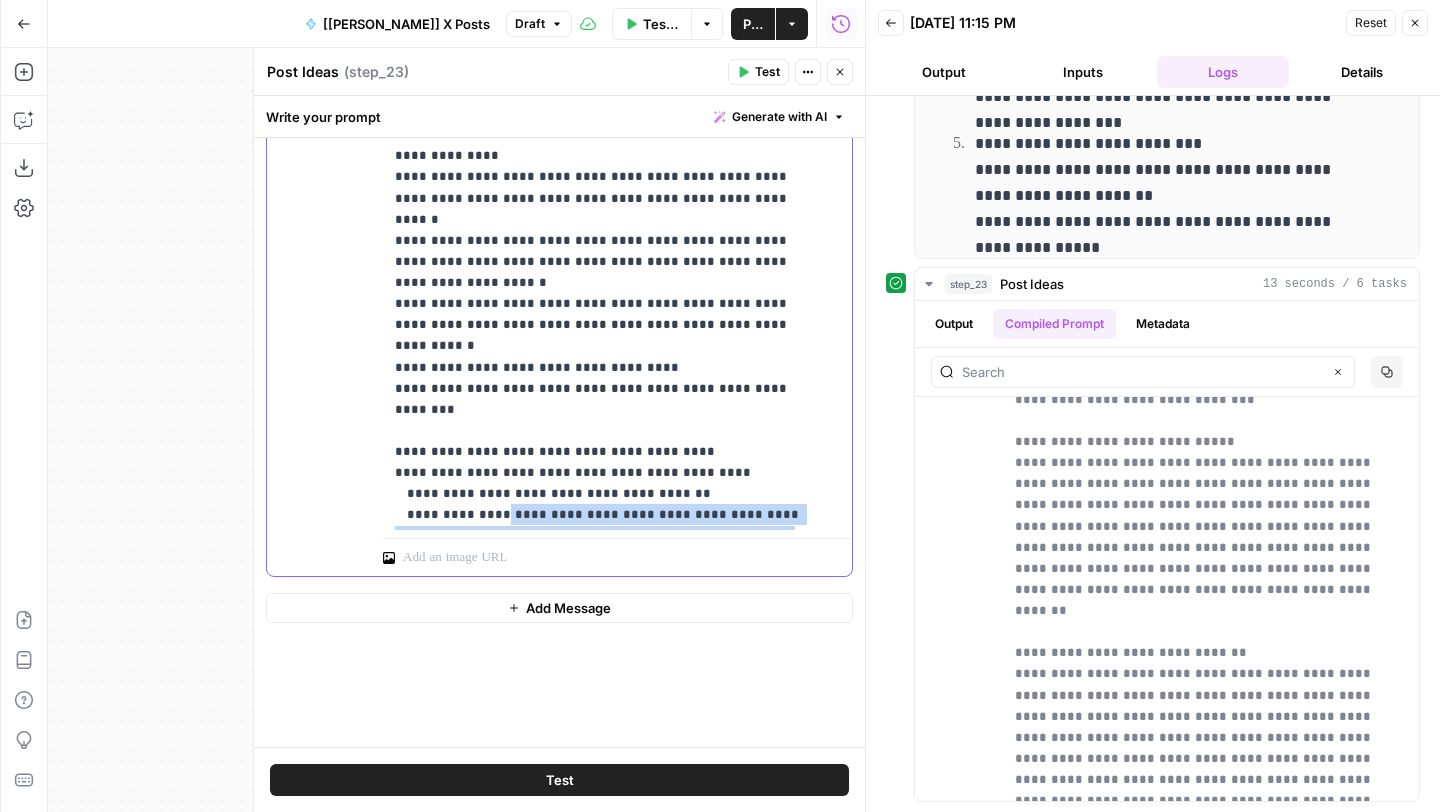 drag, startPoint x: 494, startPoint y: 264, endPoint x: 649, endPoint y: 317, distance: 163.81087 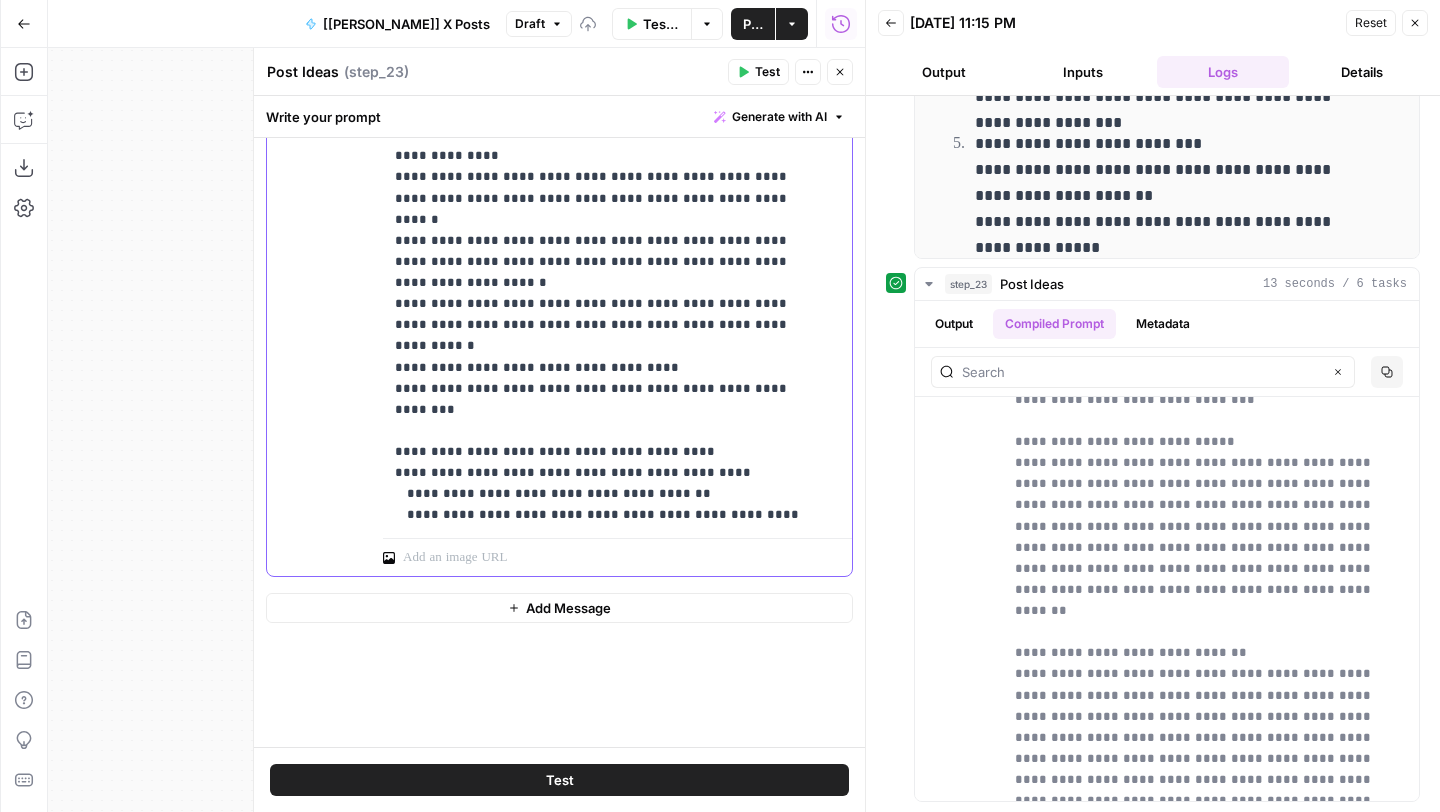 scroll, scrollTop: 1561, scrollLeft: 0, axis: vertical 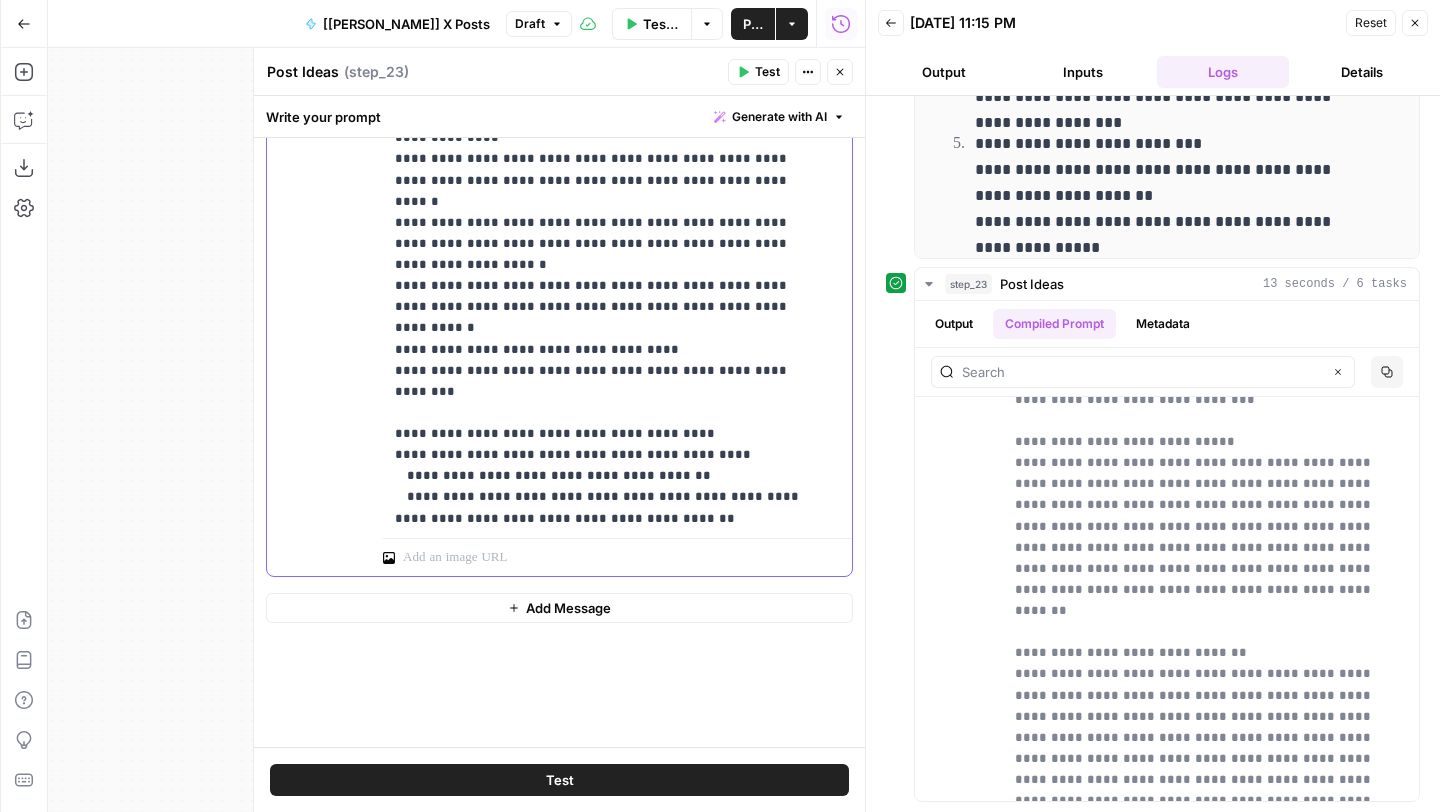 drag, startPoint x: 809, startPoint y: 454, endPoint x: 360, endPoint y: 298, distance: 475.3283 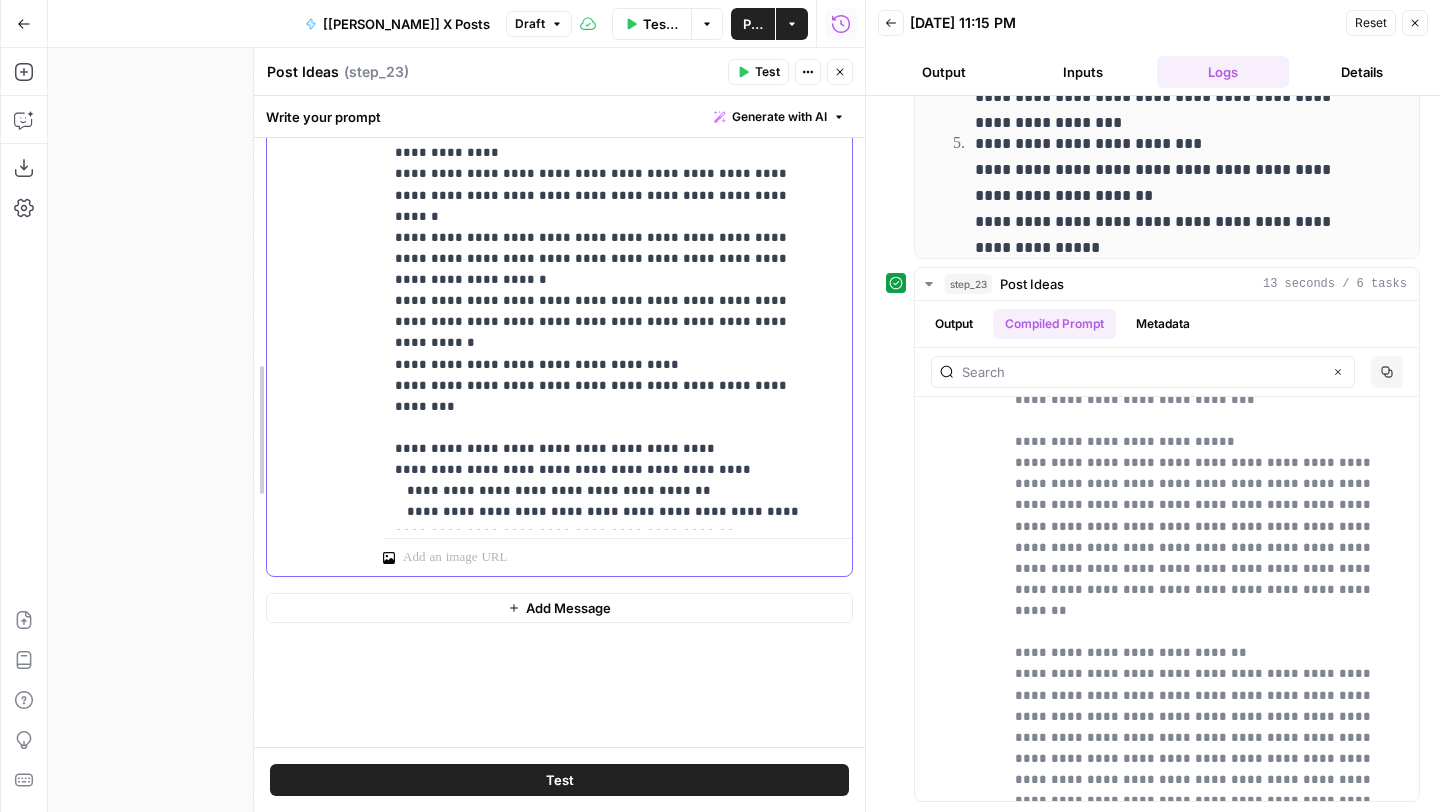 drag, startPoint x: 619, startPoint y: 512, endPoint x: 263, endPoint y: 316, distance: 406.38898 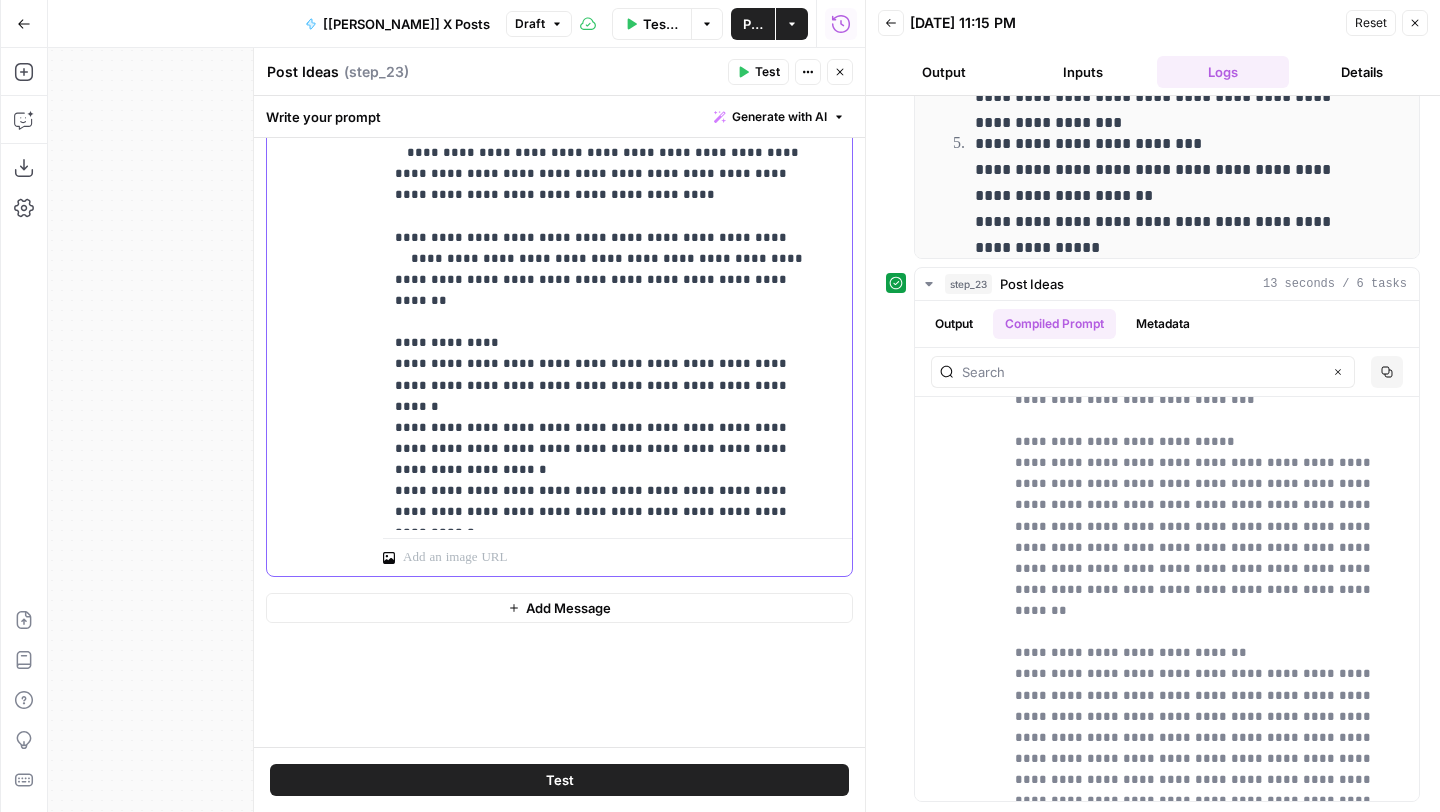 drag, startPoint x: 599, startPoint y: 465, endPoint x: 386, endPoint y: 409, distance: 220.23851 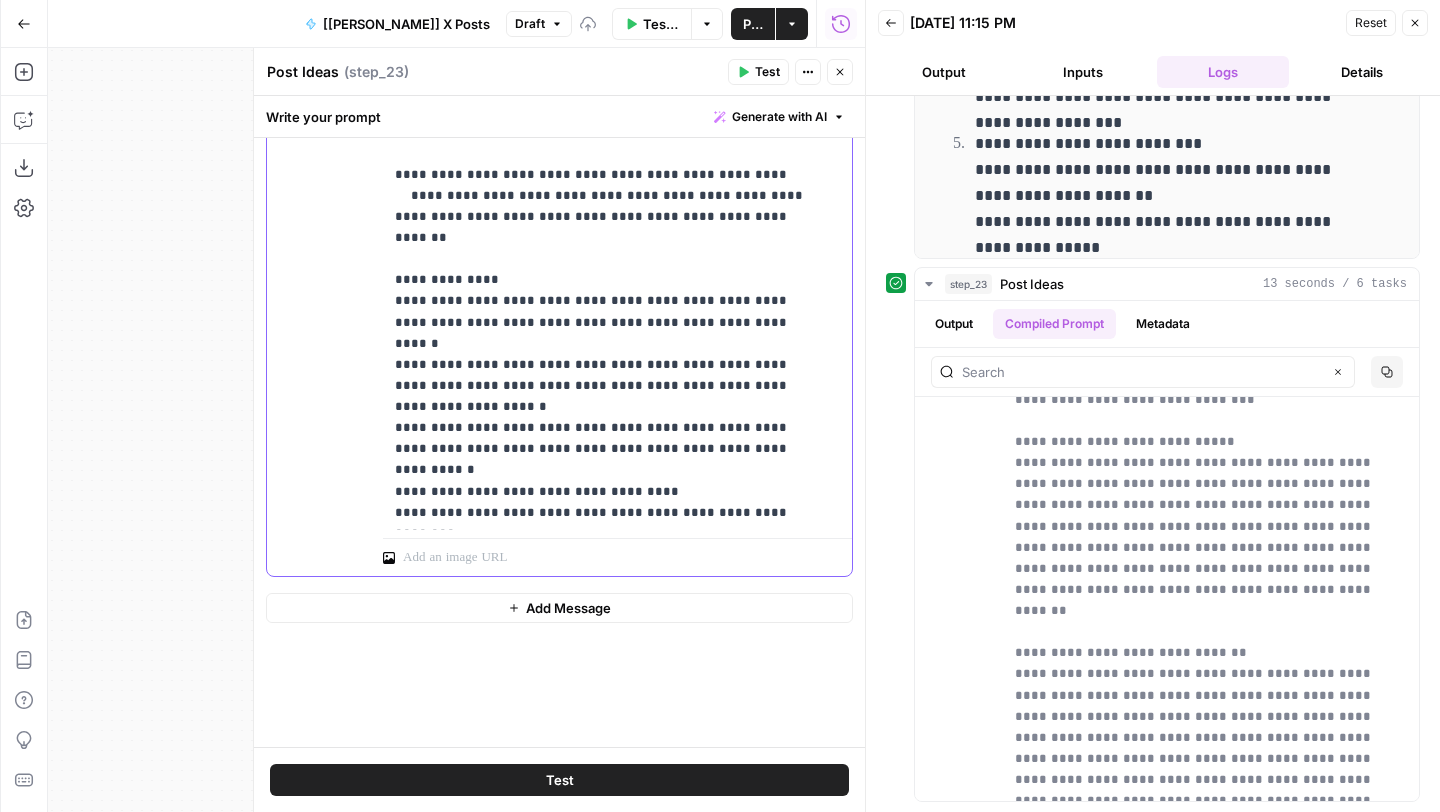 scroll, scrollTop: 1441, scrollLeft: 0, axis: vertical 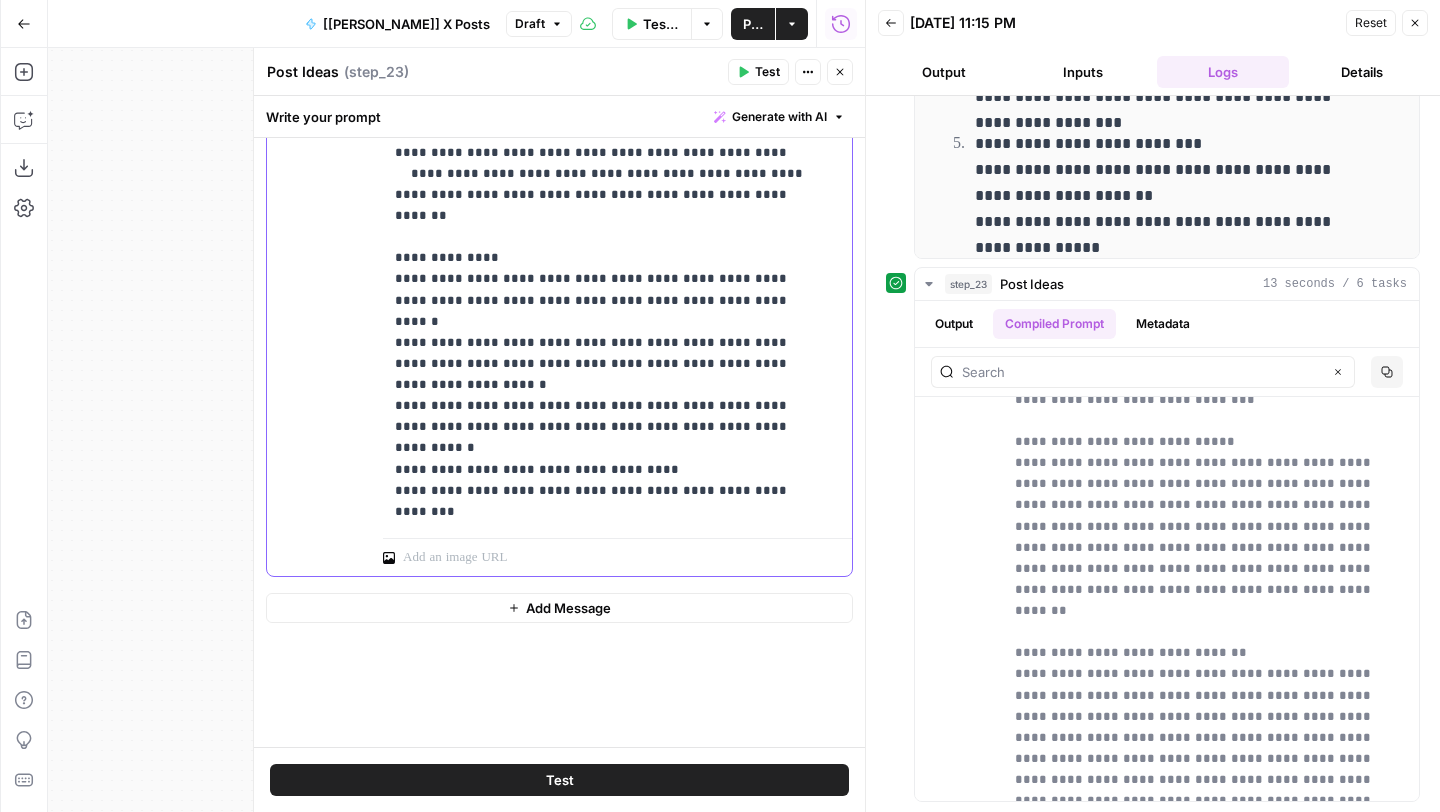 drag, startPoint x: 441, startPoint y: 519, endPoint x: 376, endPoint y: 513, distance: 65.27634 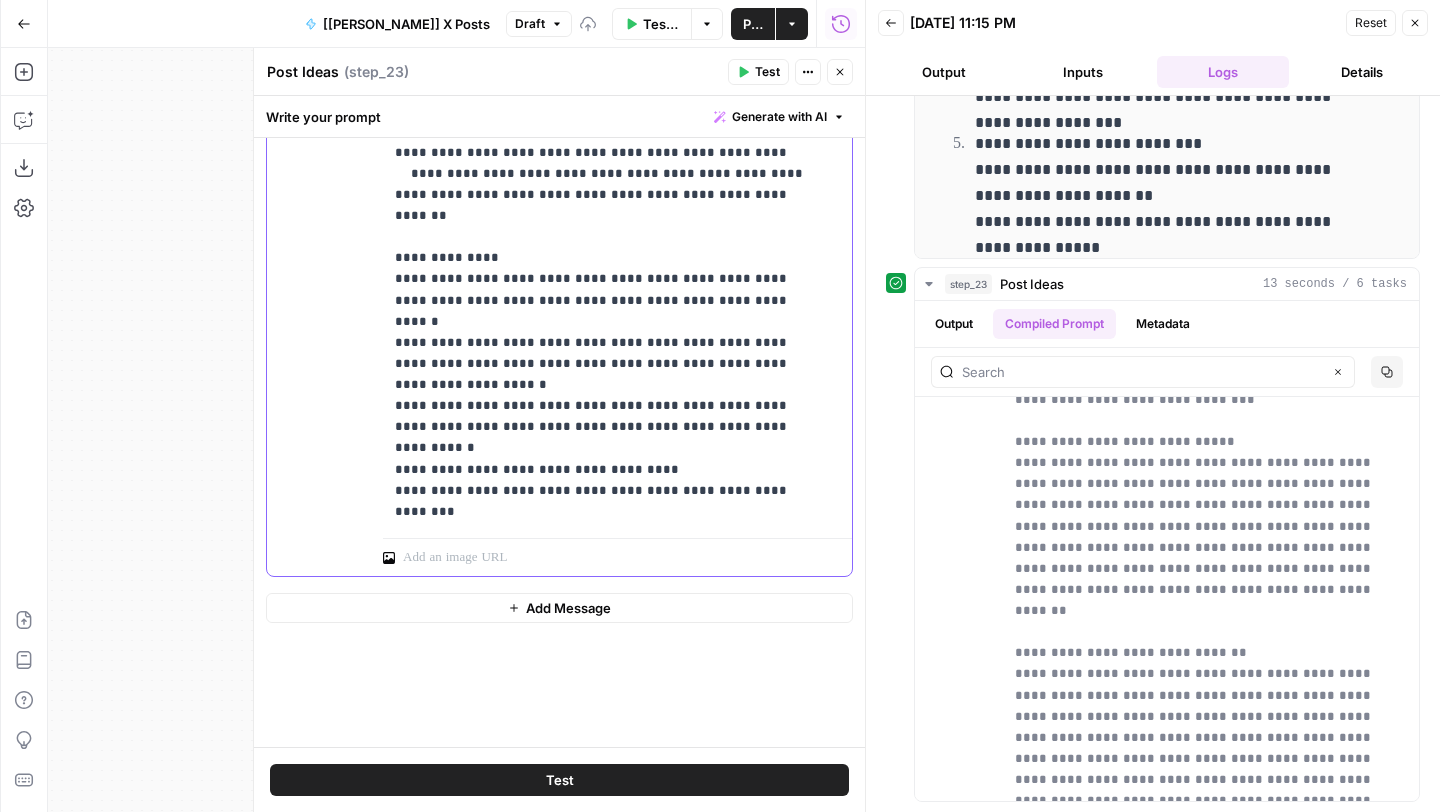 click on "**********" at bounding box center [602, -598] 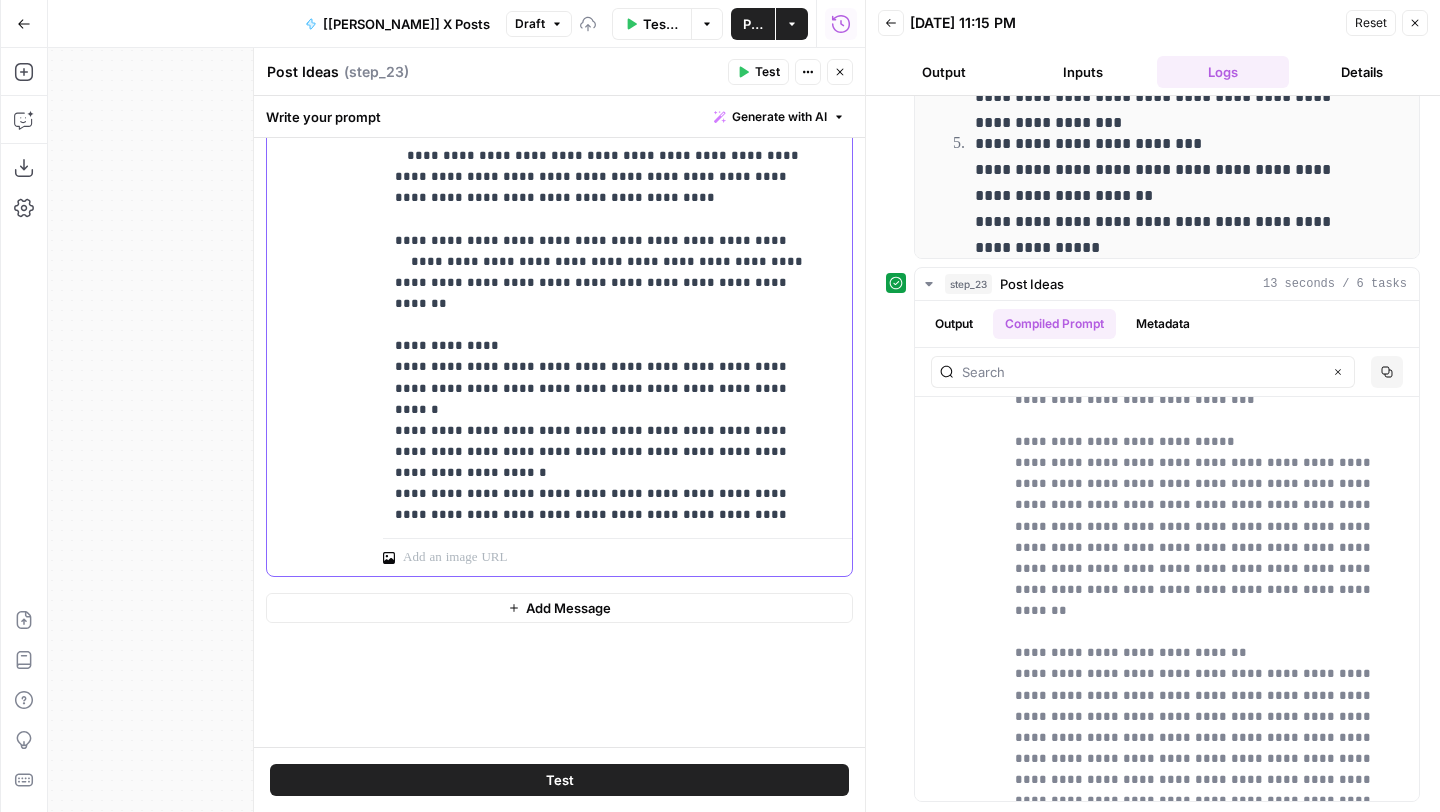 scroll, scrollTop: 1285, scrollLeft: 0, axis: vertical 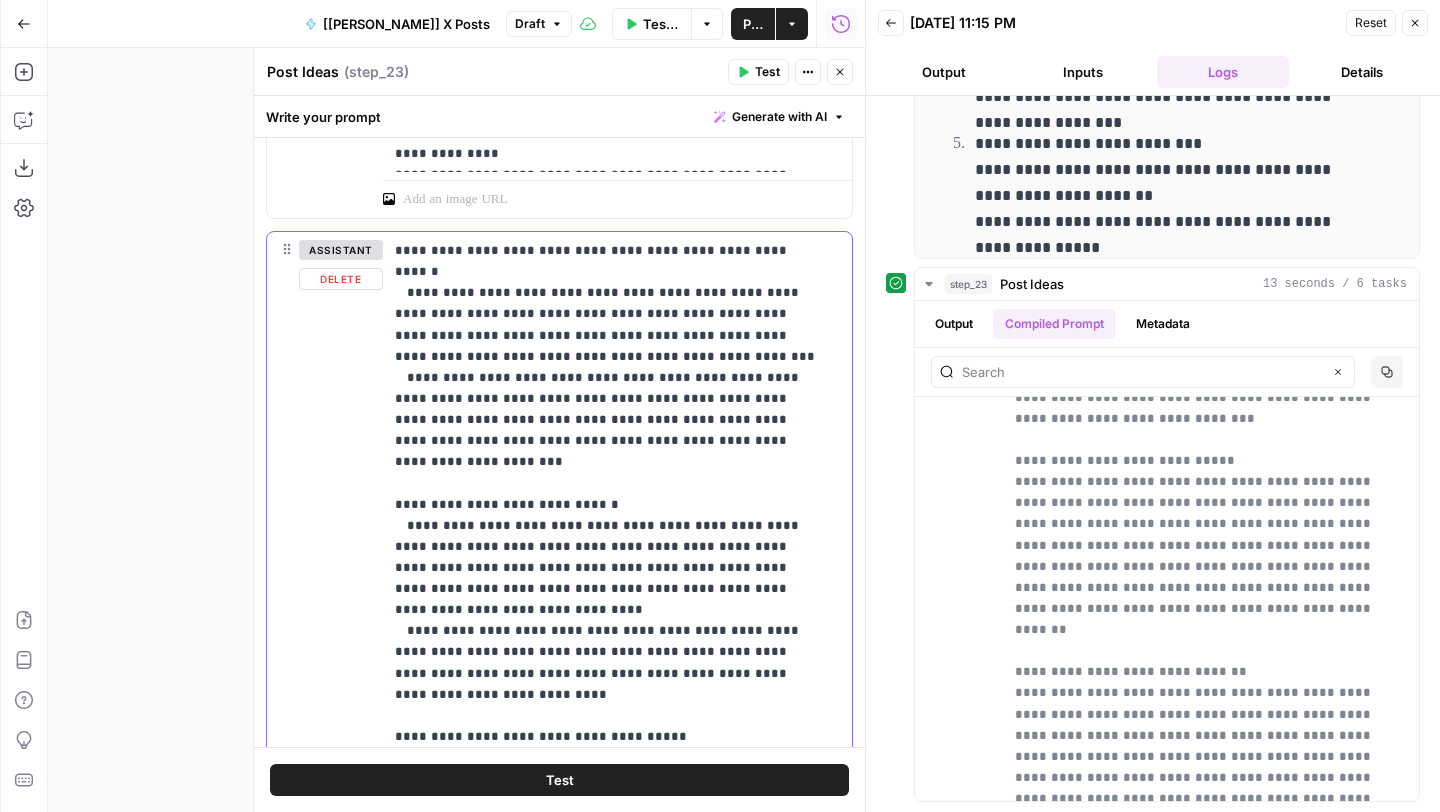 click on "Delete" at bounding box center [341, 279] 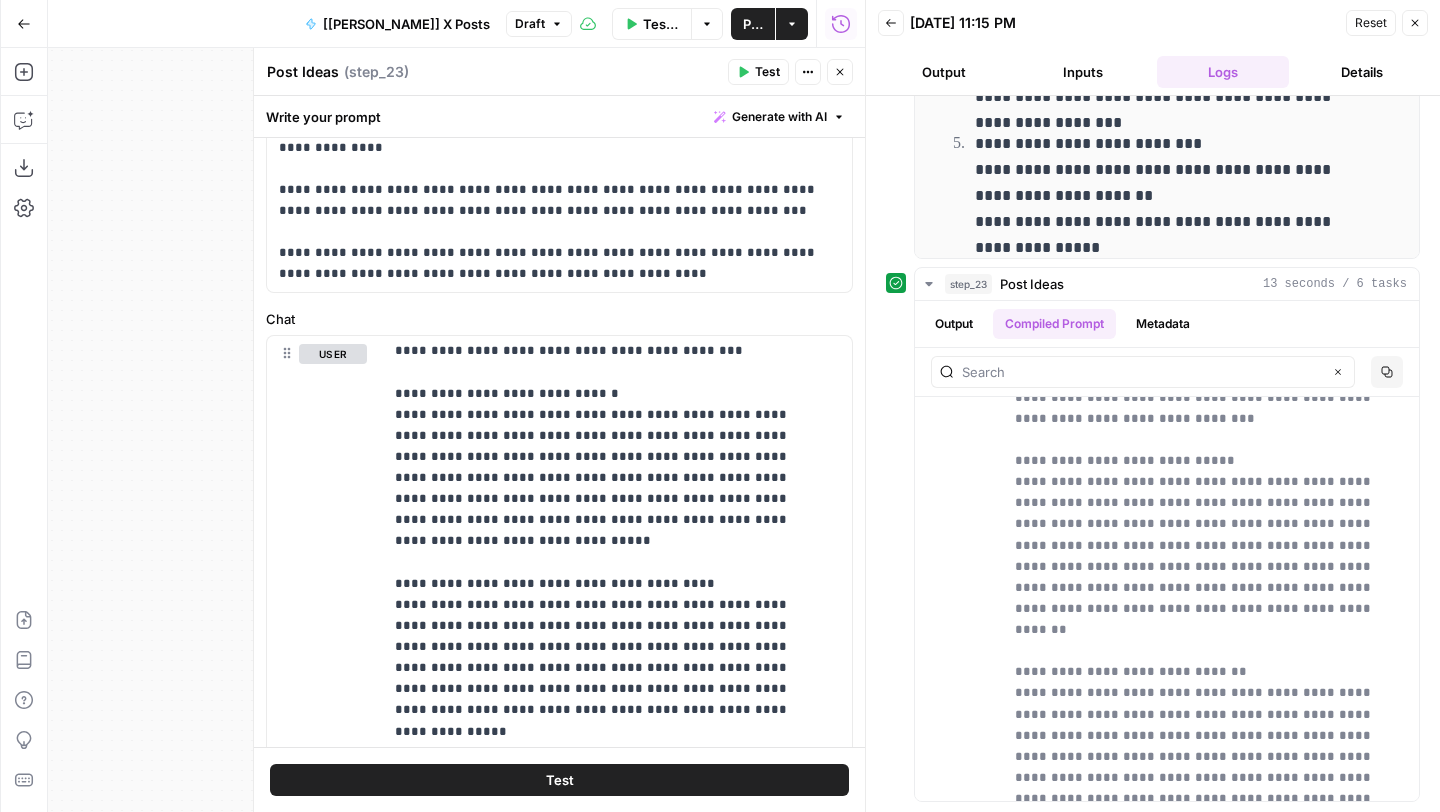 scroll, scrollTop: 1189, scrollLeft: 0, axis: vertical 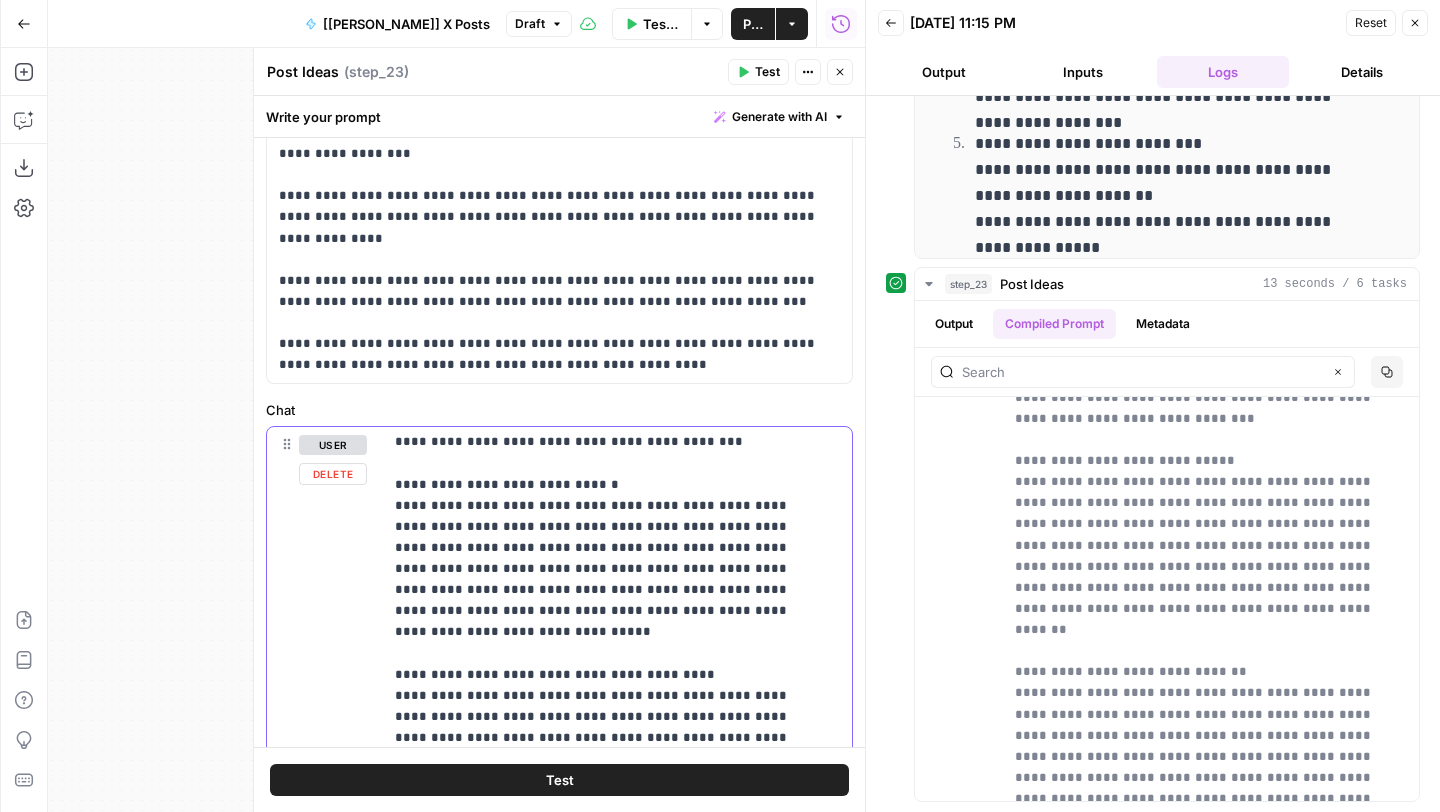 click on "Delete" at bounding box center [333, 474] 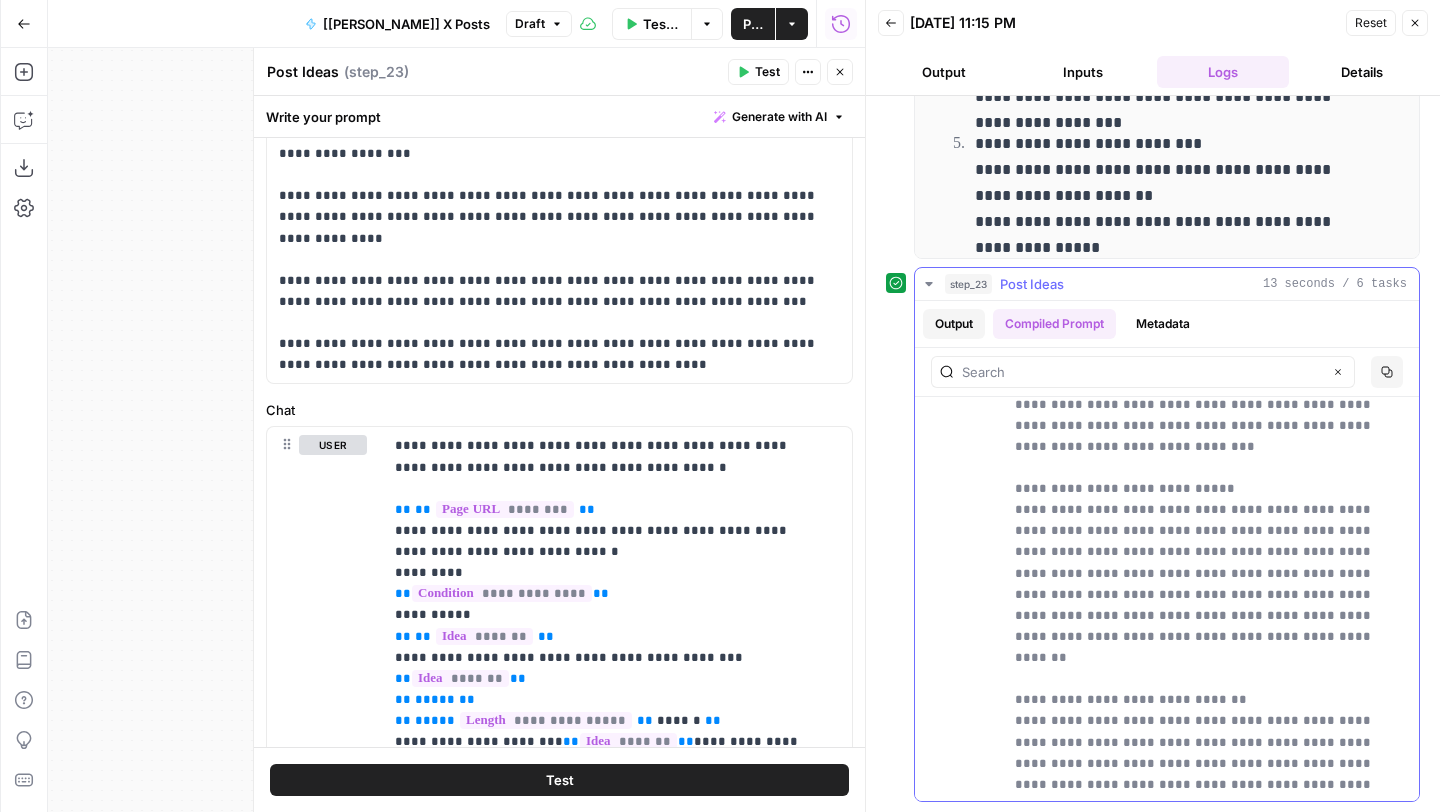 click on "Output" at bounding box center [954, 324] 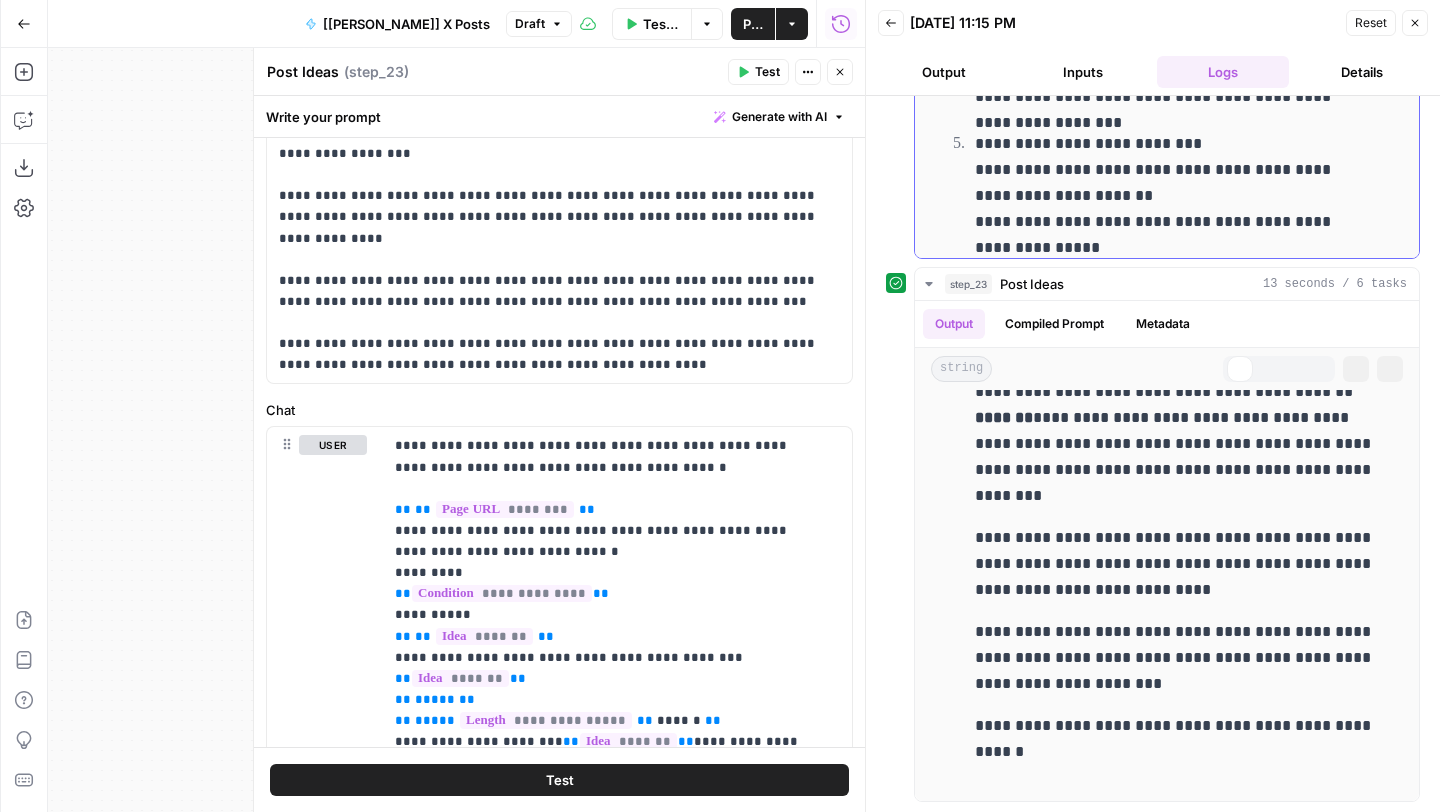 scroll, scrollTop: 16, scrollLeft: 0, axis: vertical 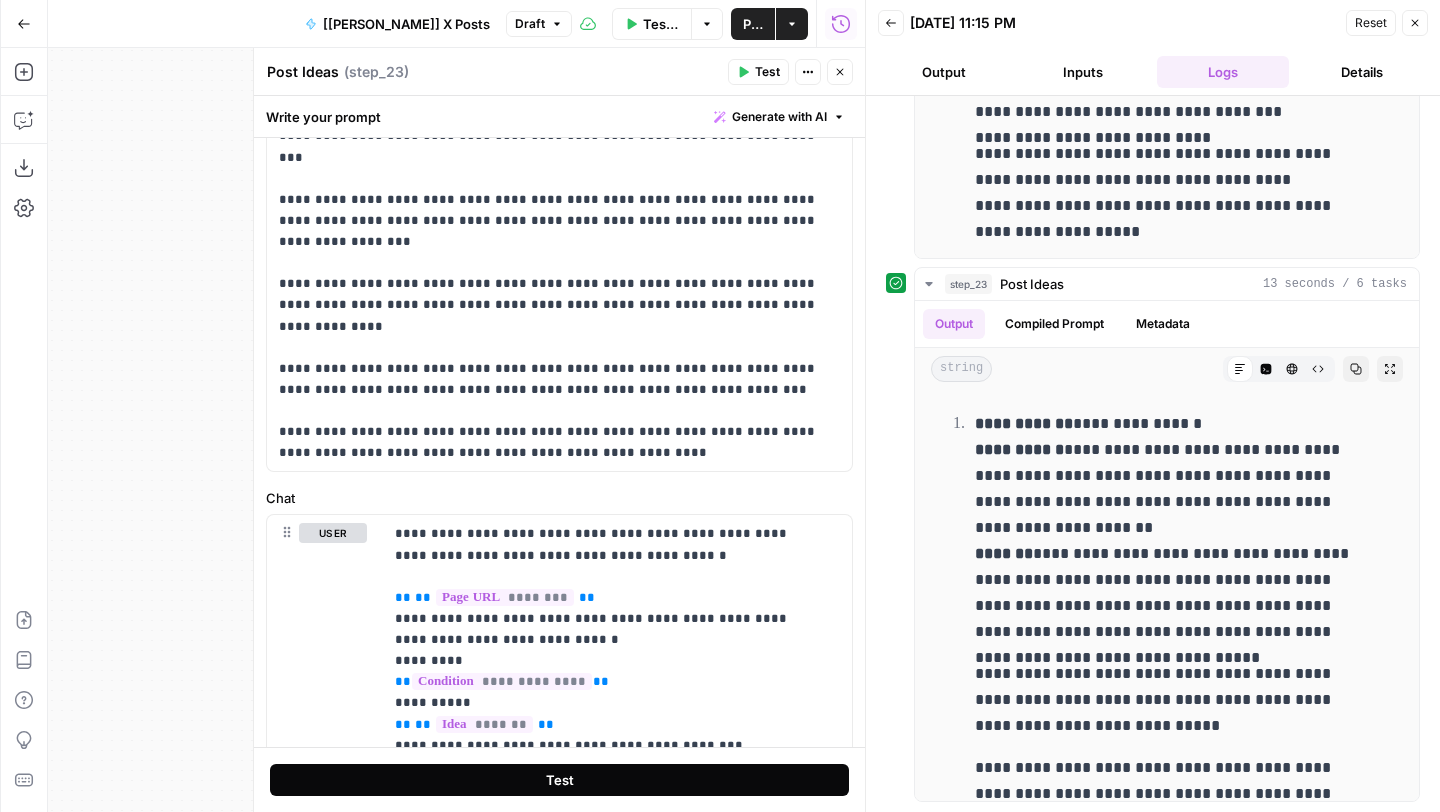 click on "Test" at bounding box center (560, 780) 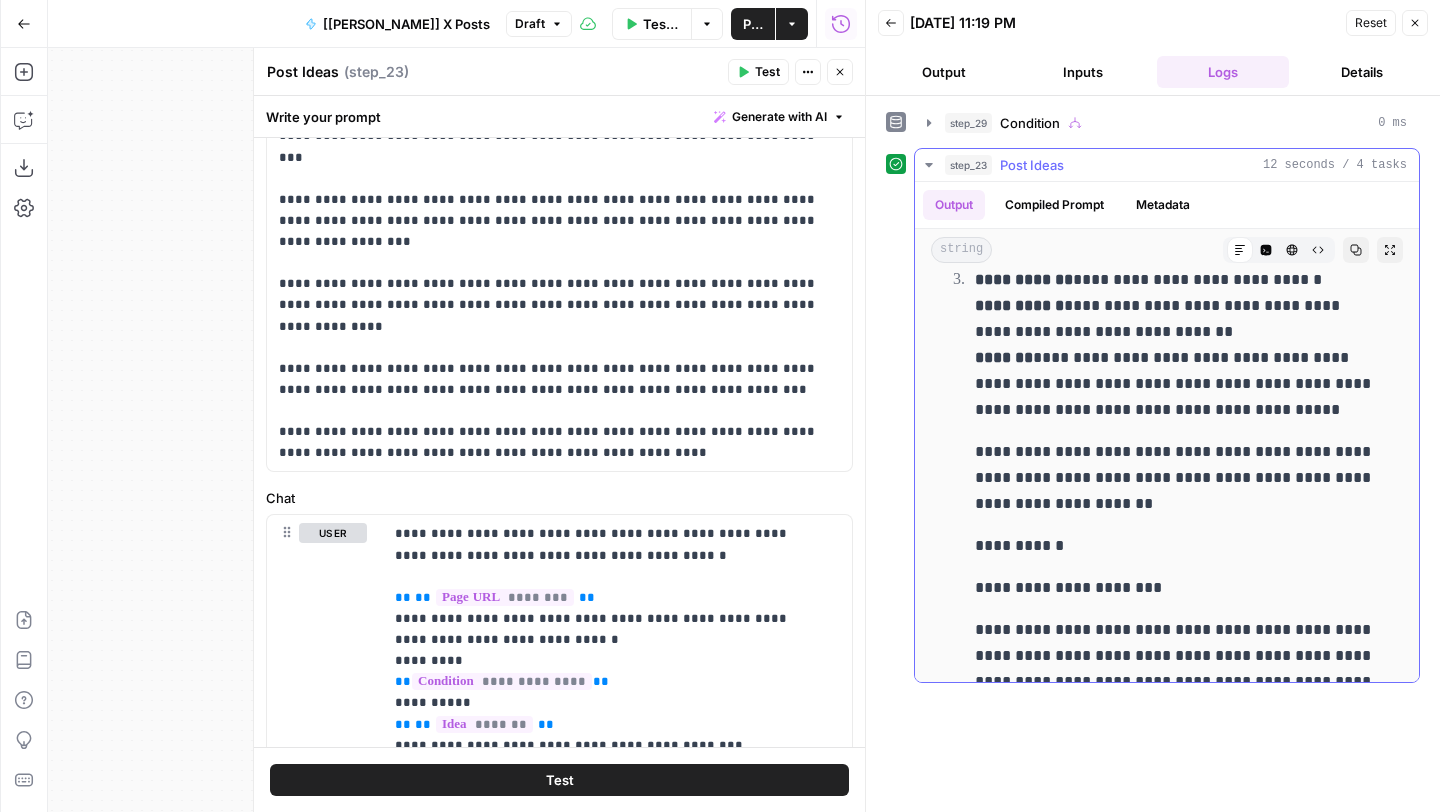scroll, scrollTop: 728, scrollLeft: 0, axis: vertical 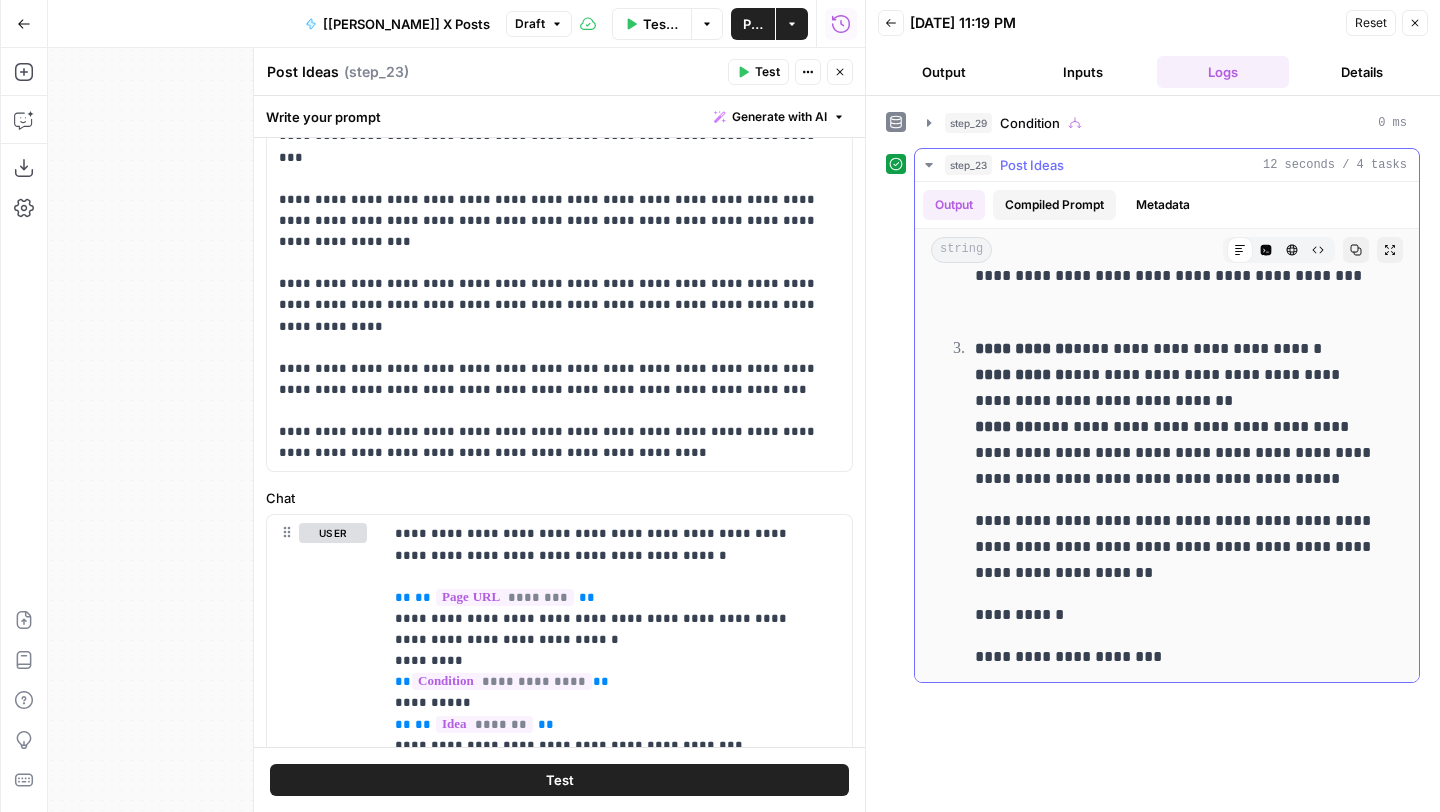click on "Compiled Prompt" at bounding box center (1054, 205) 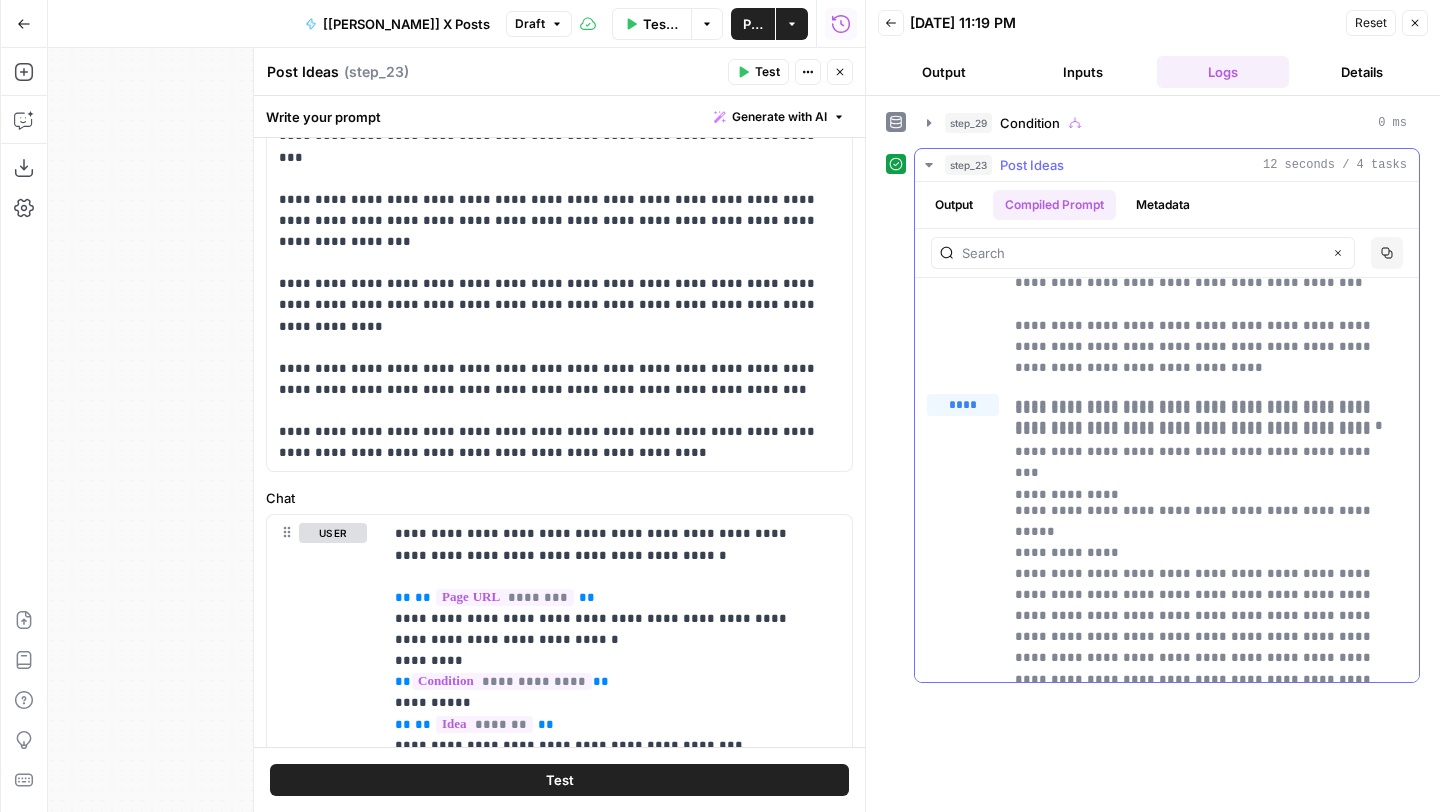 scroll, scrollTop: 887, scrollLeft: 0, axis: vertical 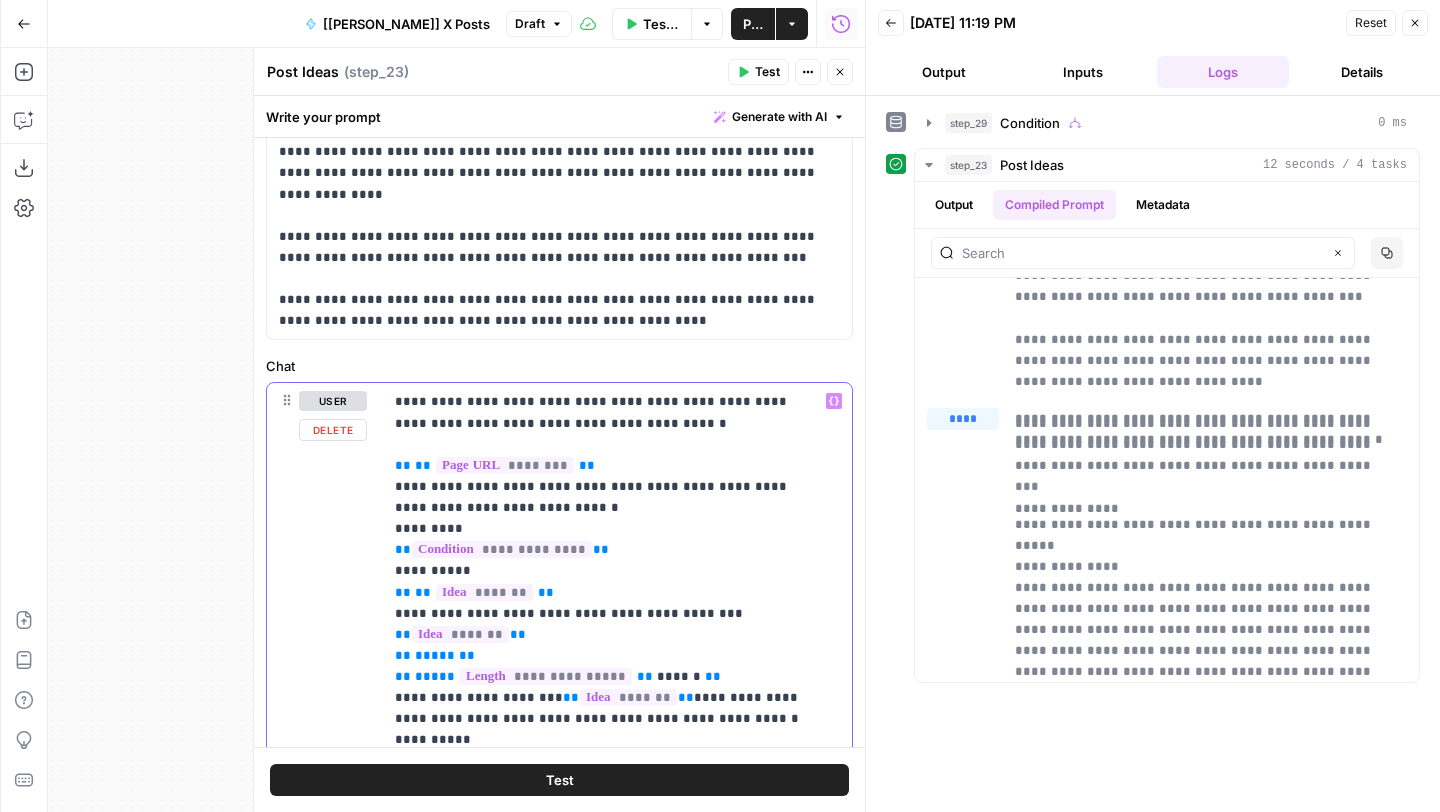click on "********" at bounding box center [505, 465] 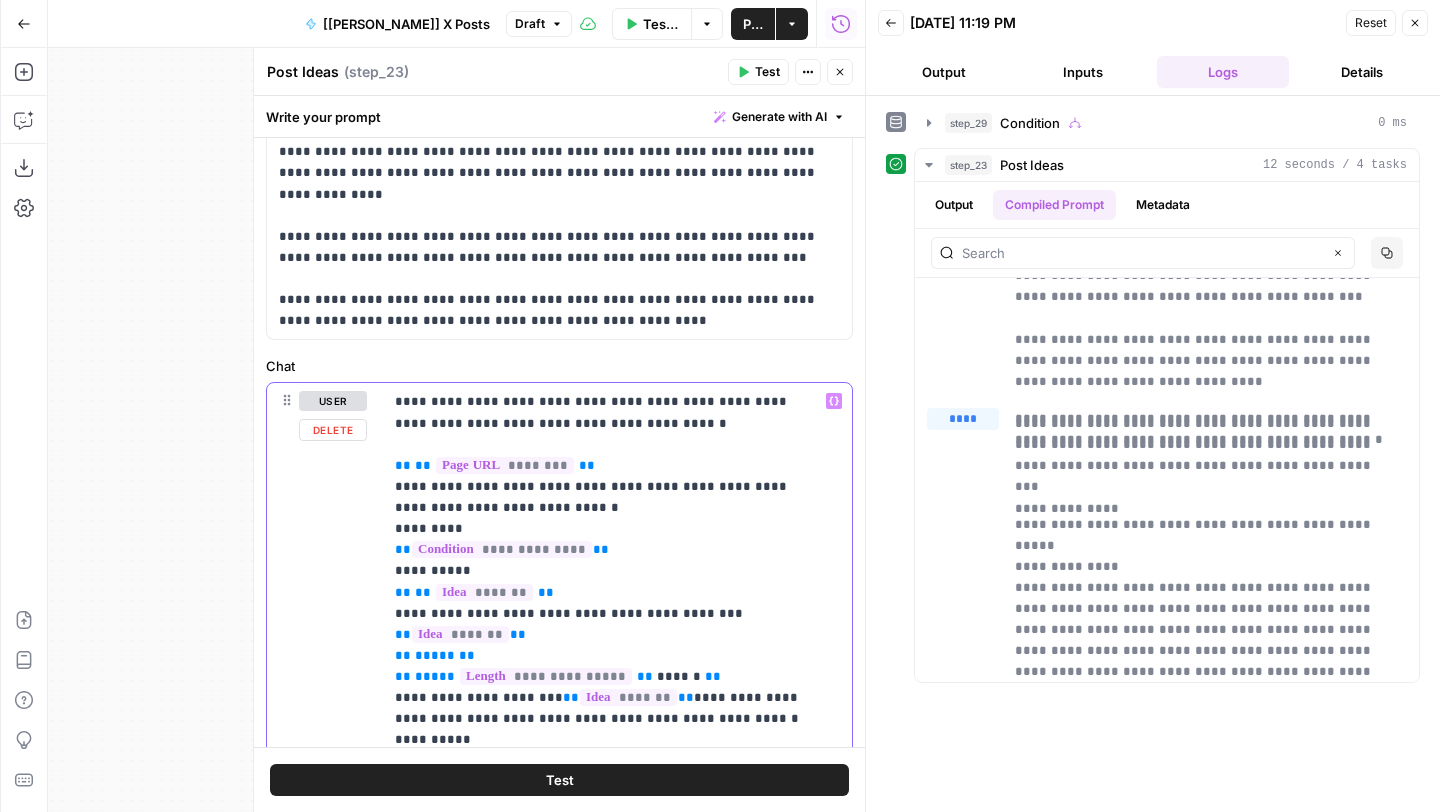 click on "**********" at bounding box center [602, 1510] 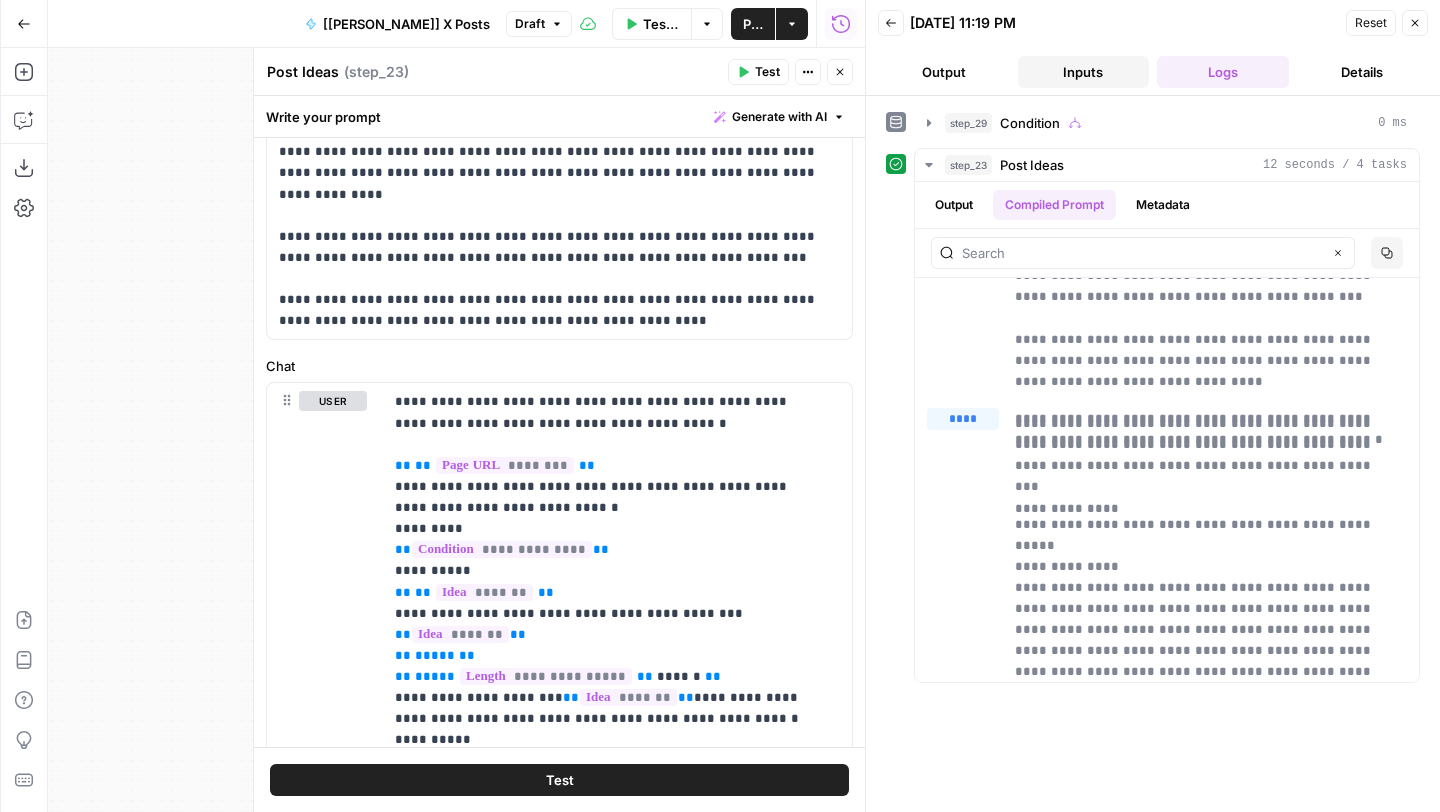 click on "Inputs" at bounding box center (1084, 72) 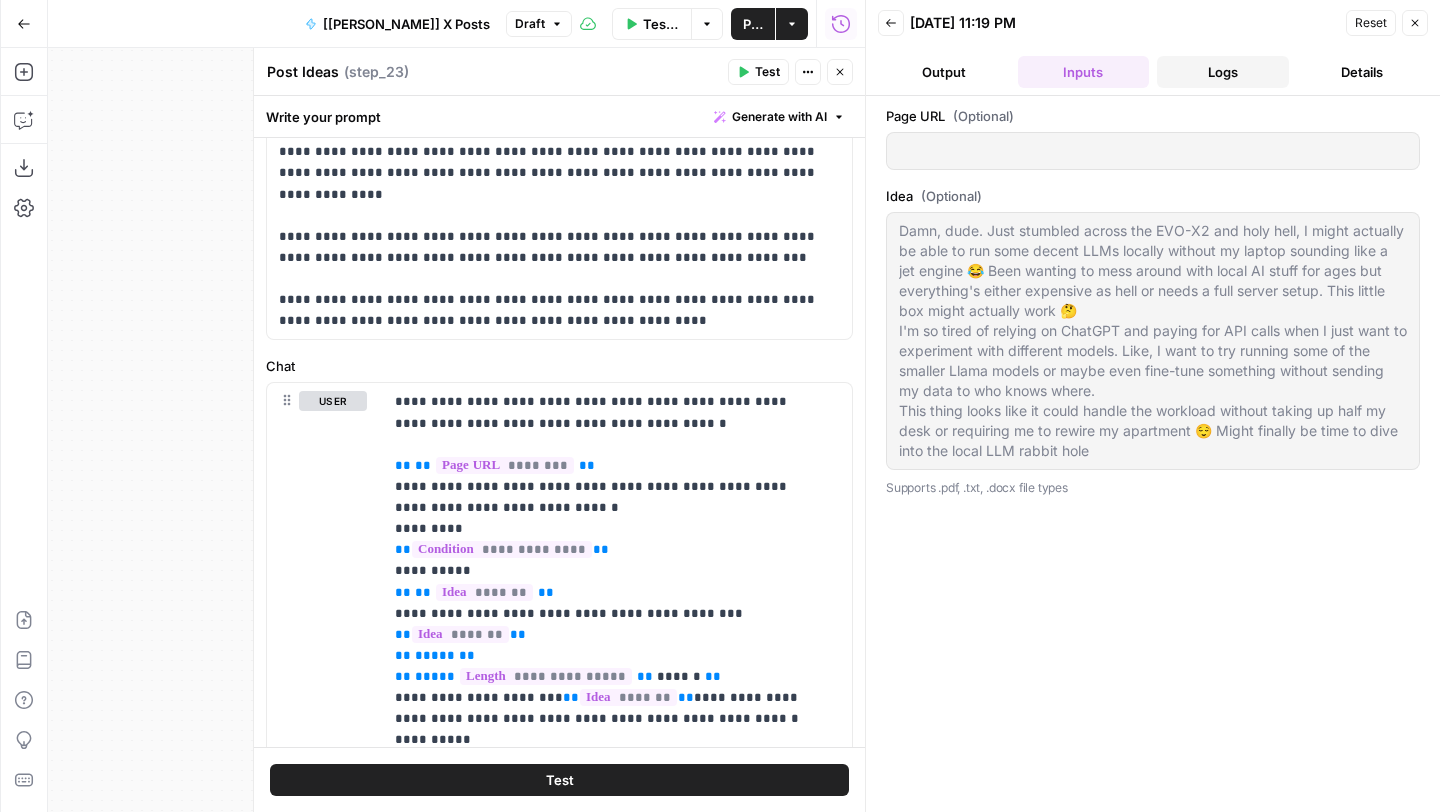 click on "Logs" at bounding box center [1223, 72] 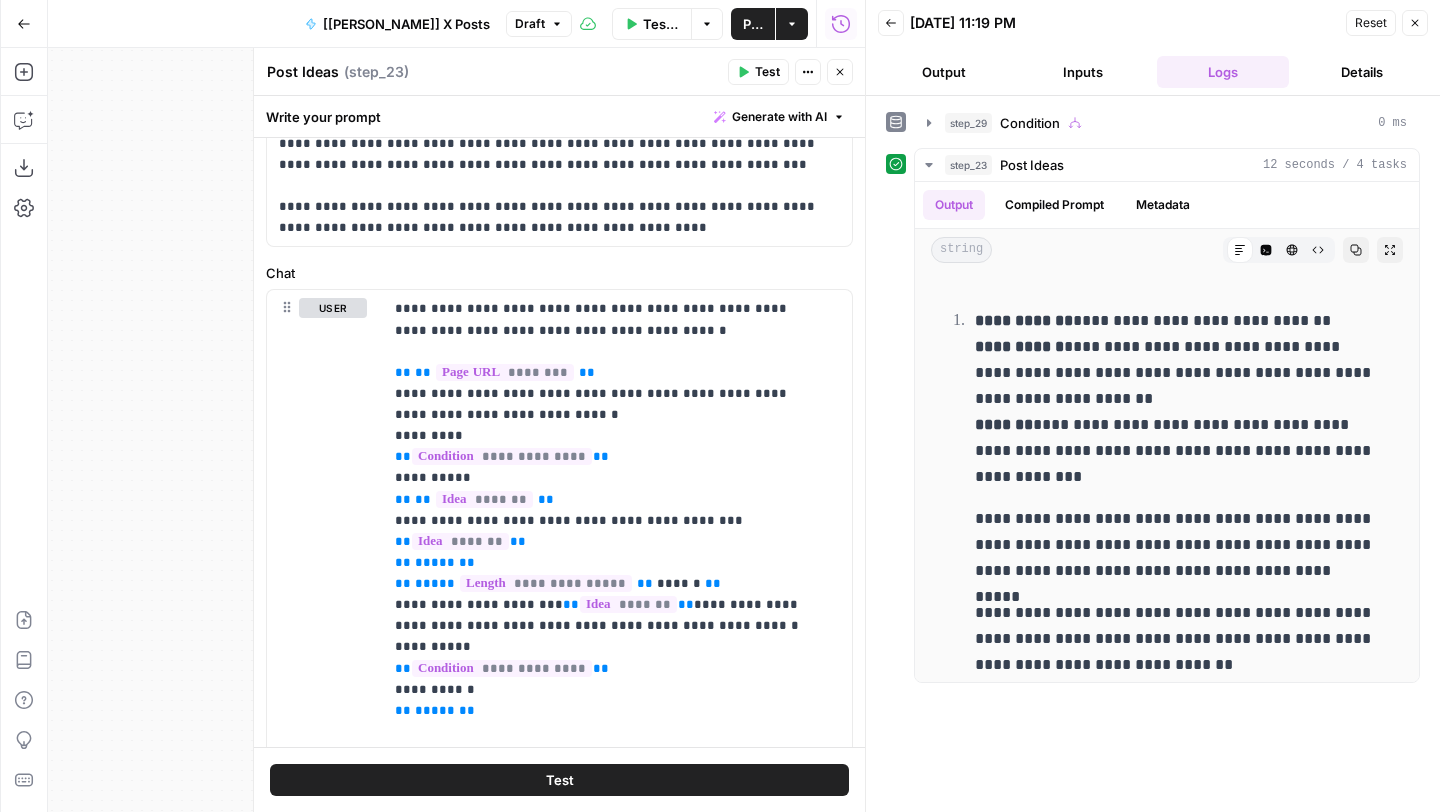 scroll, scrollTop: 1366, scrollLeft: 0, axis: vertical 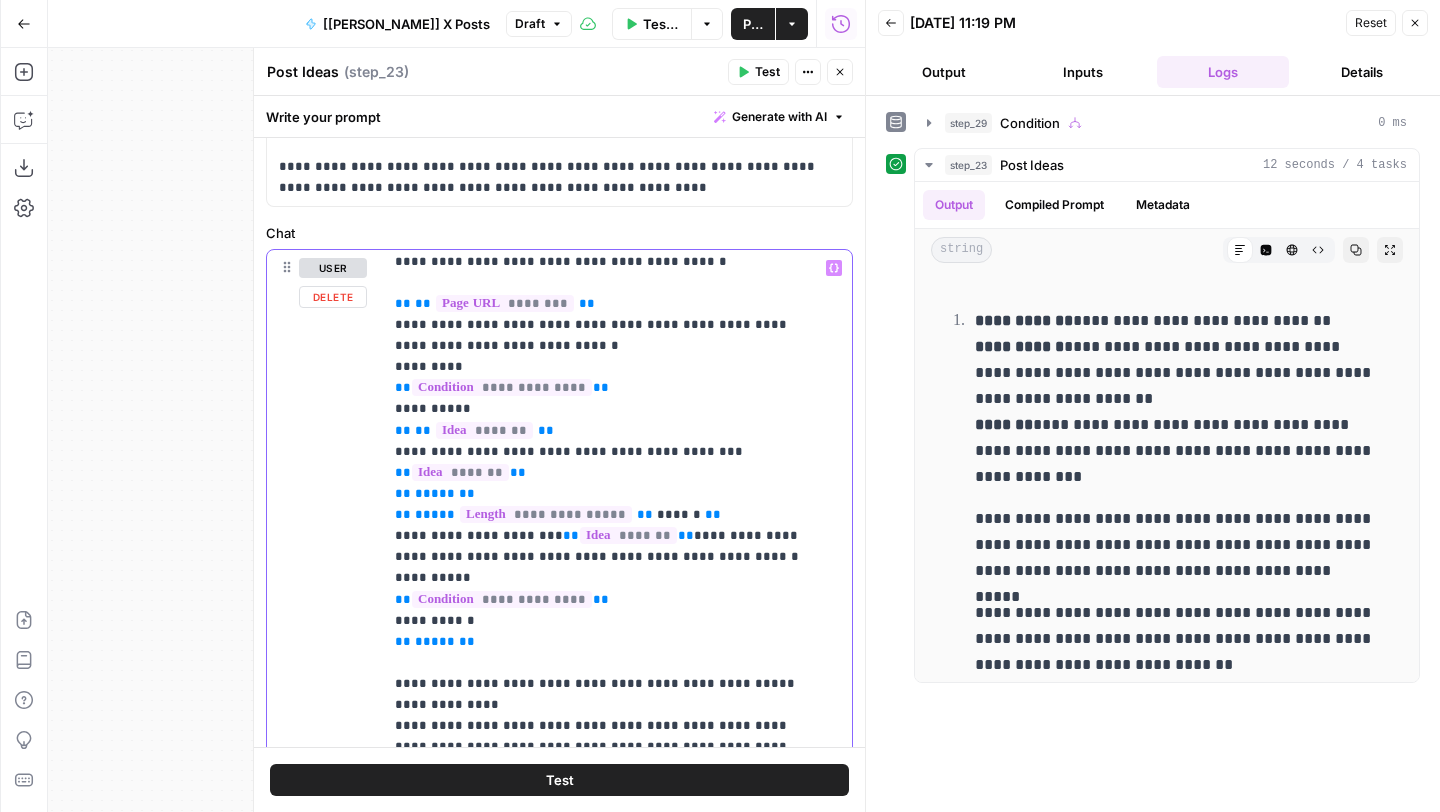 click on "**********" at bounding box center [546, 514] 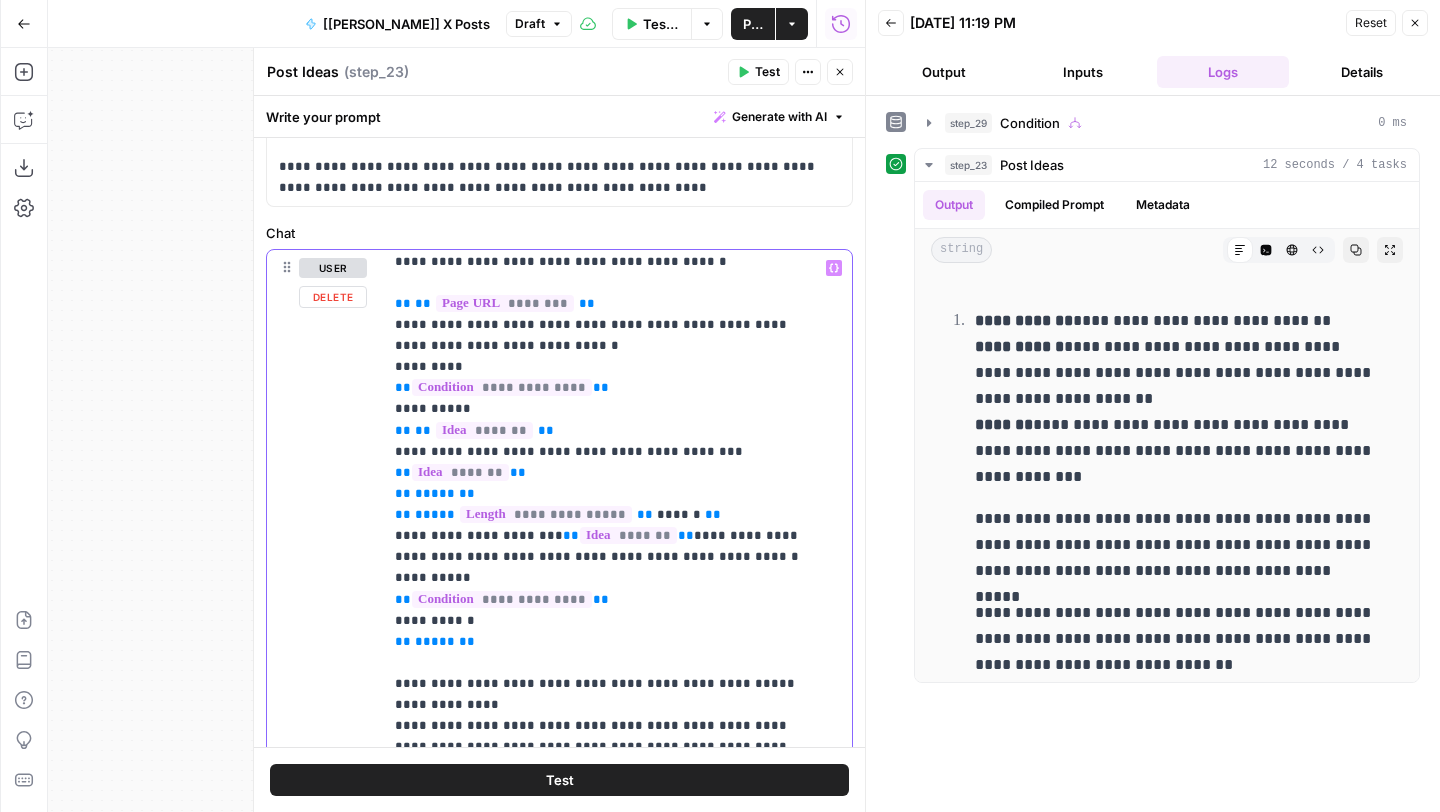 click on "**********" at bounding box center (602, 1348) 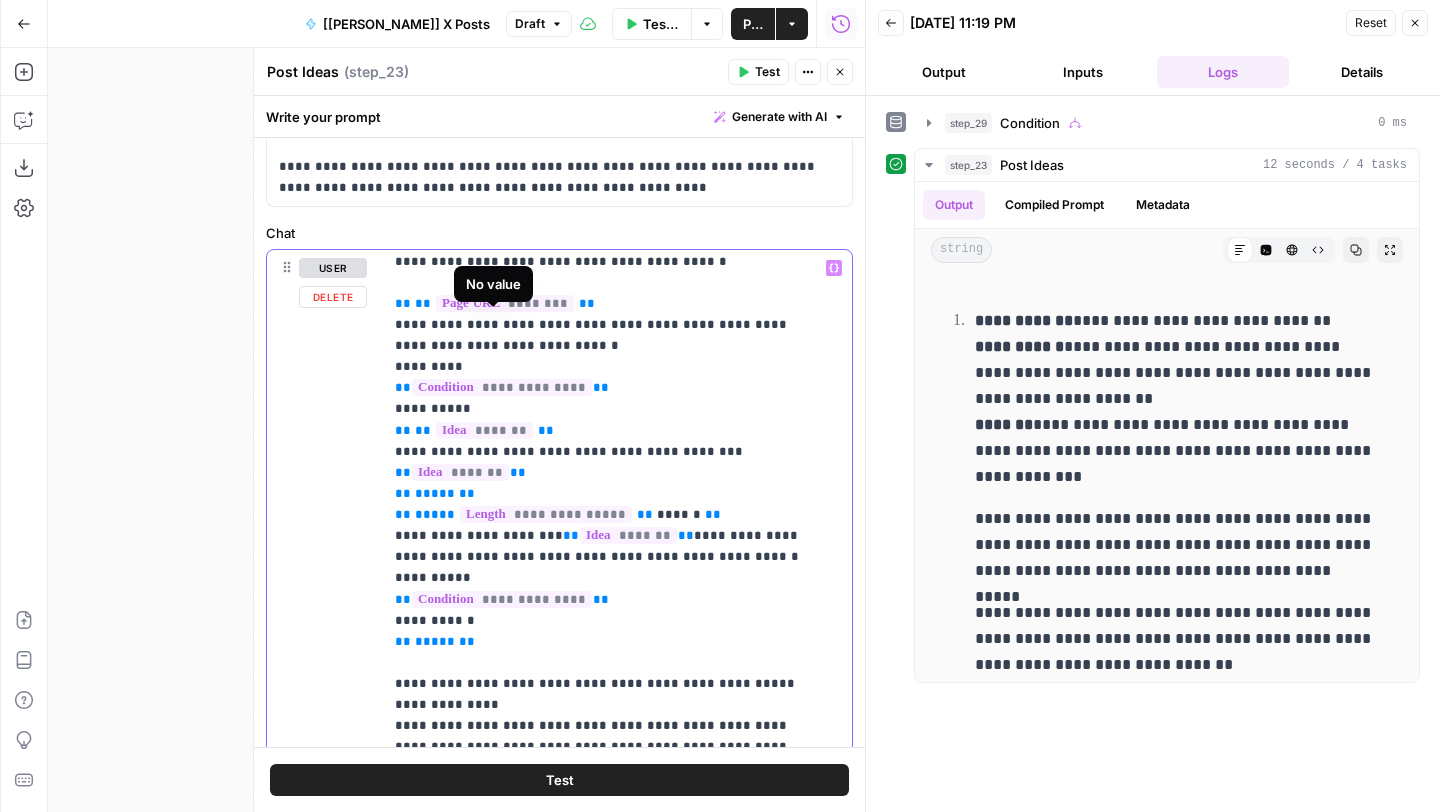 click on "********" at bounding box center [505, 303] 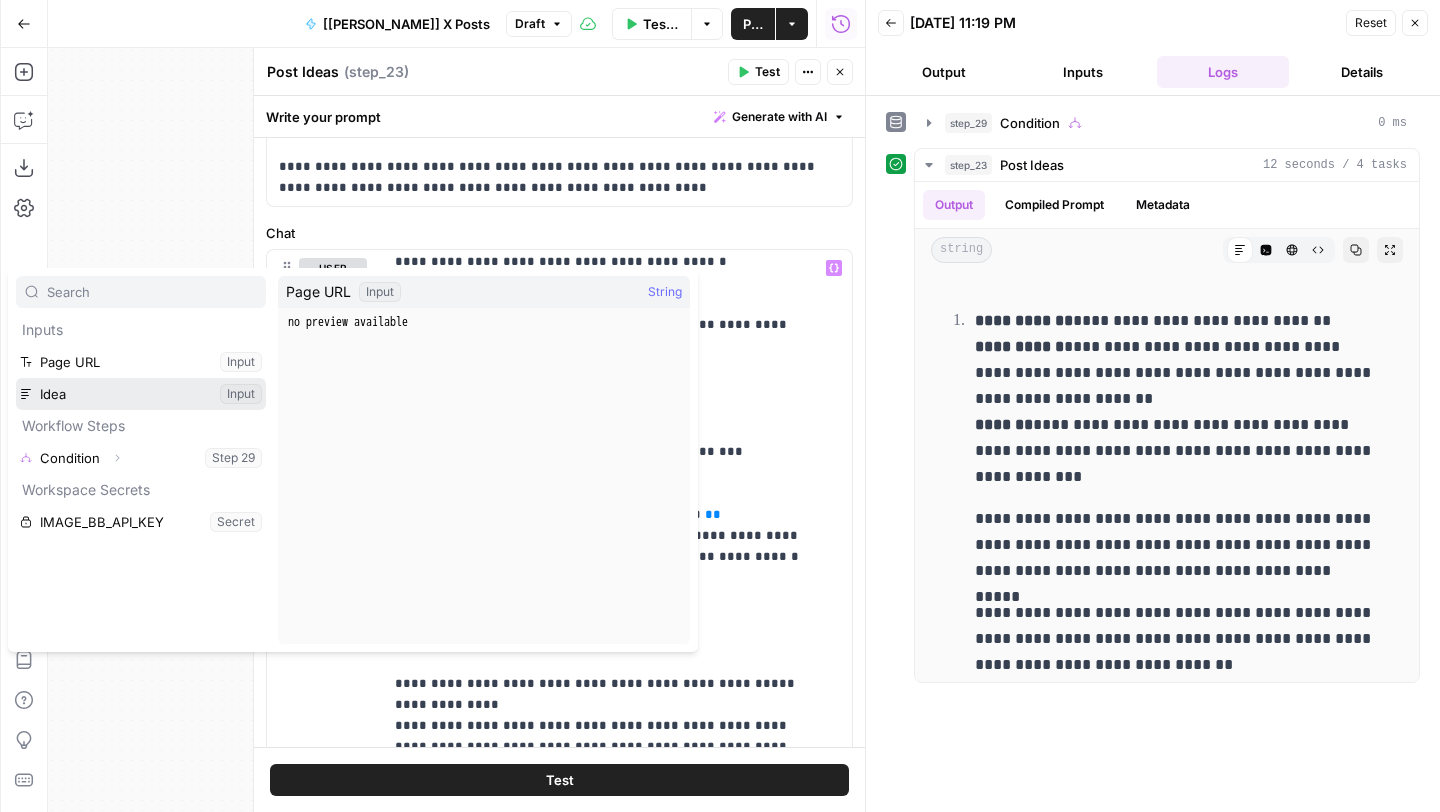 click at bounding box center [141, 394] 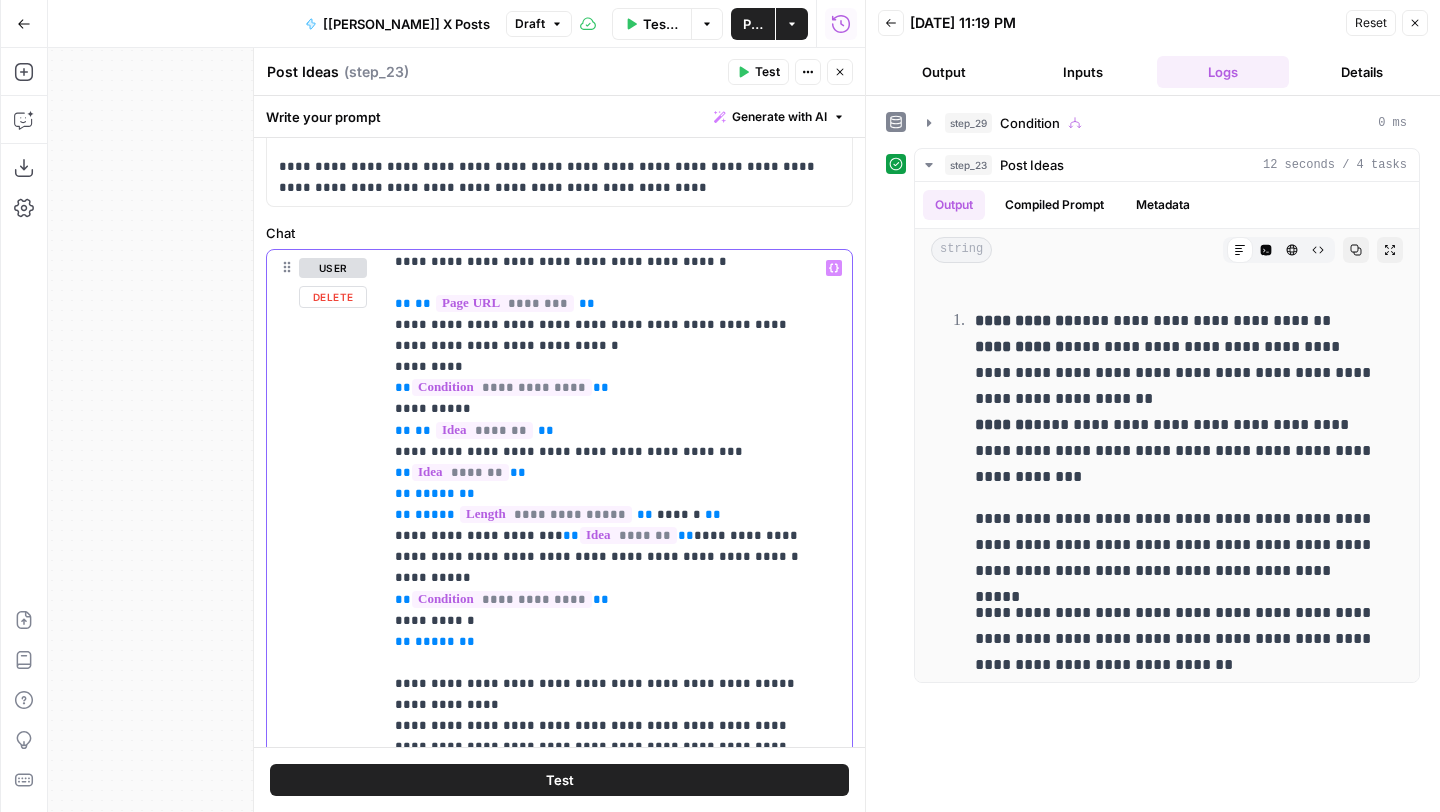 click on "**********" at bounding box center [602, 1348] 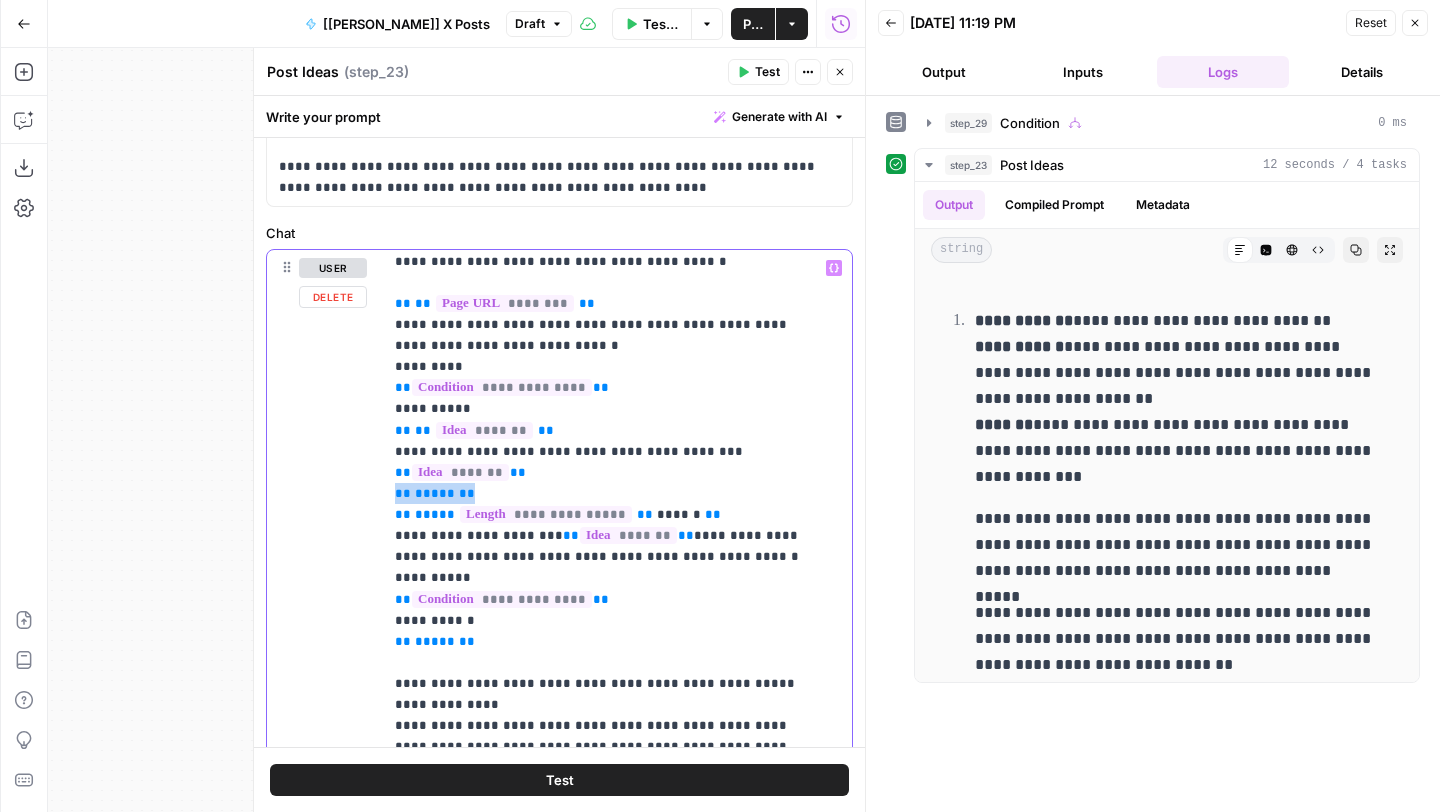 drag, startPoint x: 472, startPoint y: 517, endPoint x: 338, endPoint y: 517, distance: 134 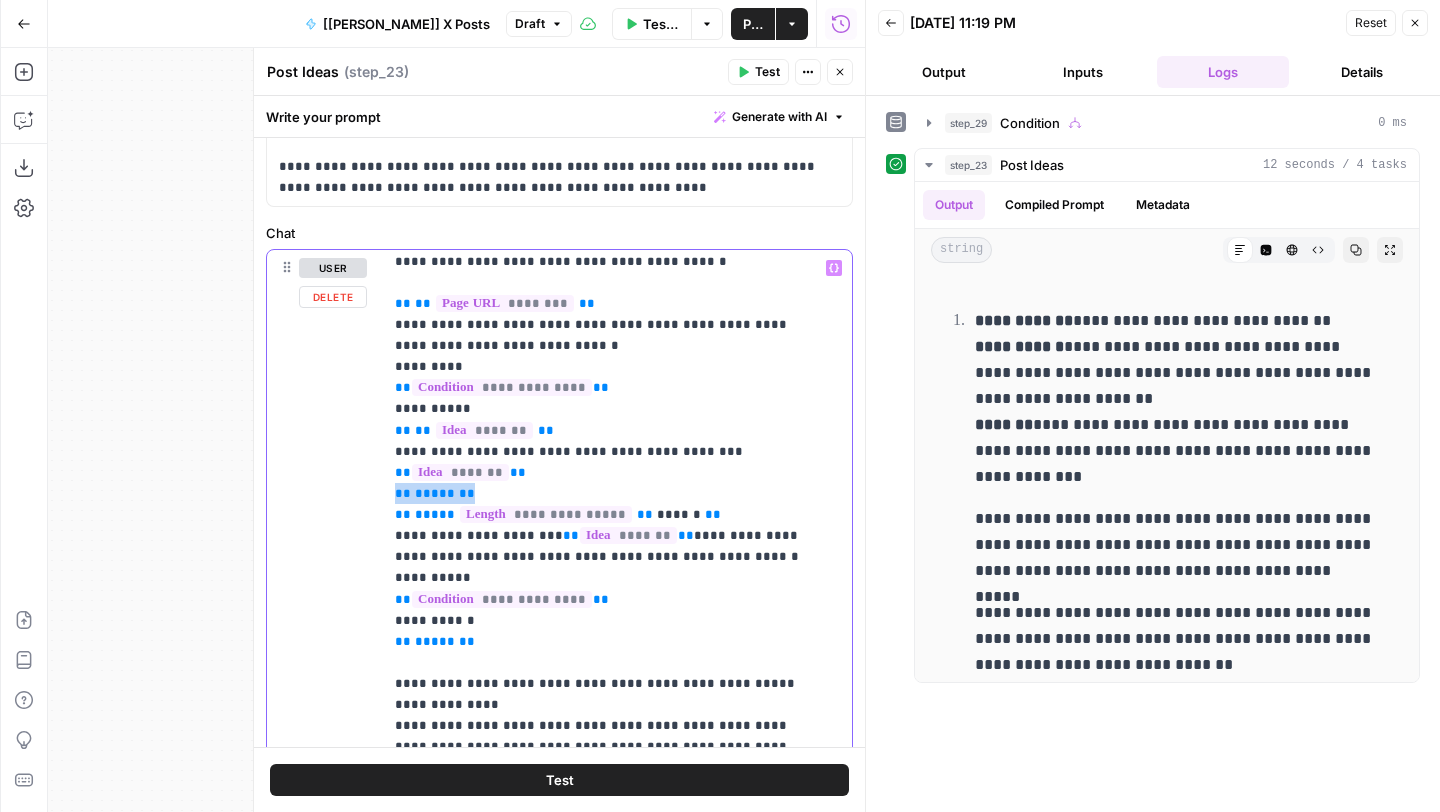 copy on "**   *****   **" 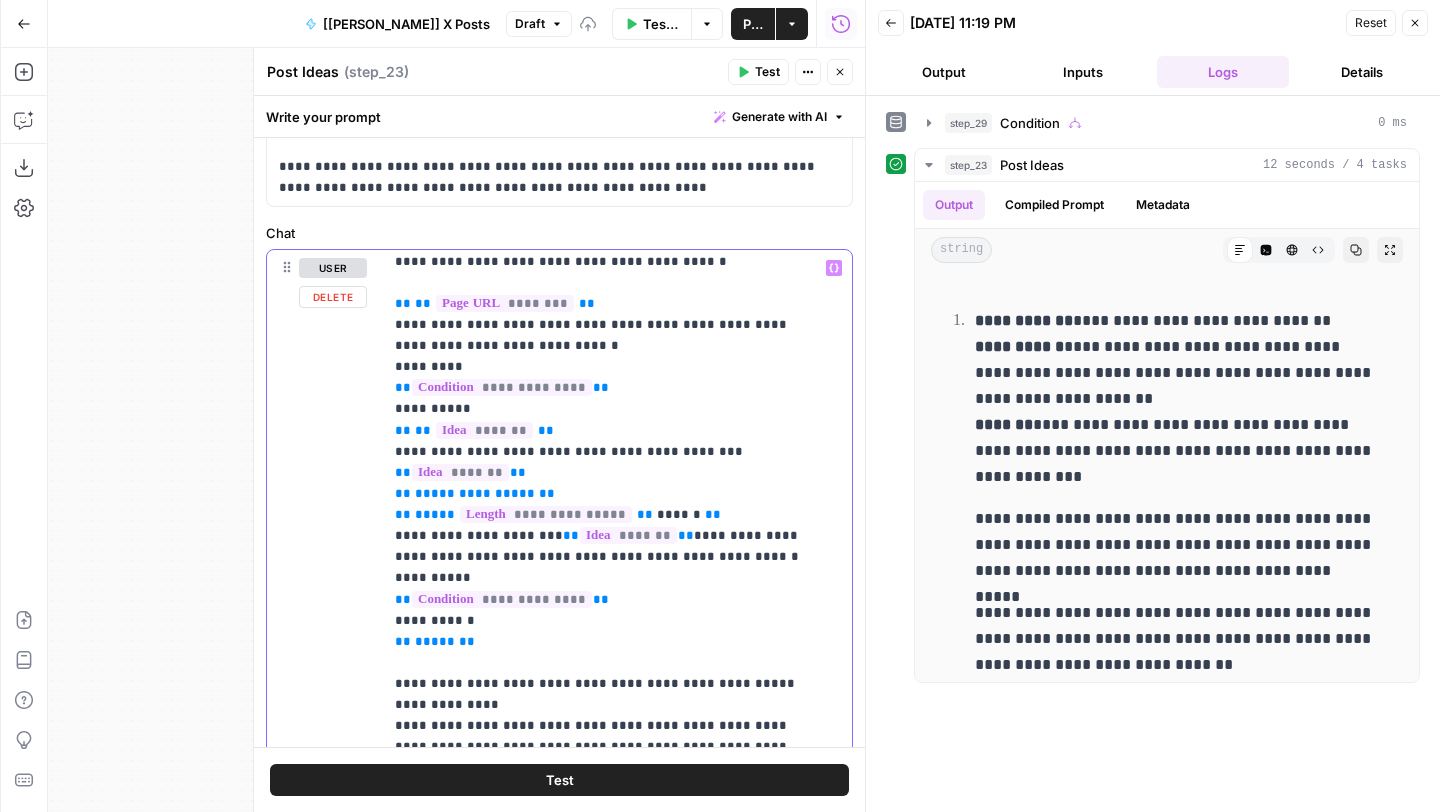 click on "*****" at bounding box center [435, 514] 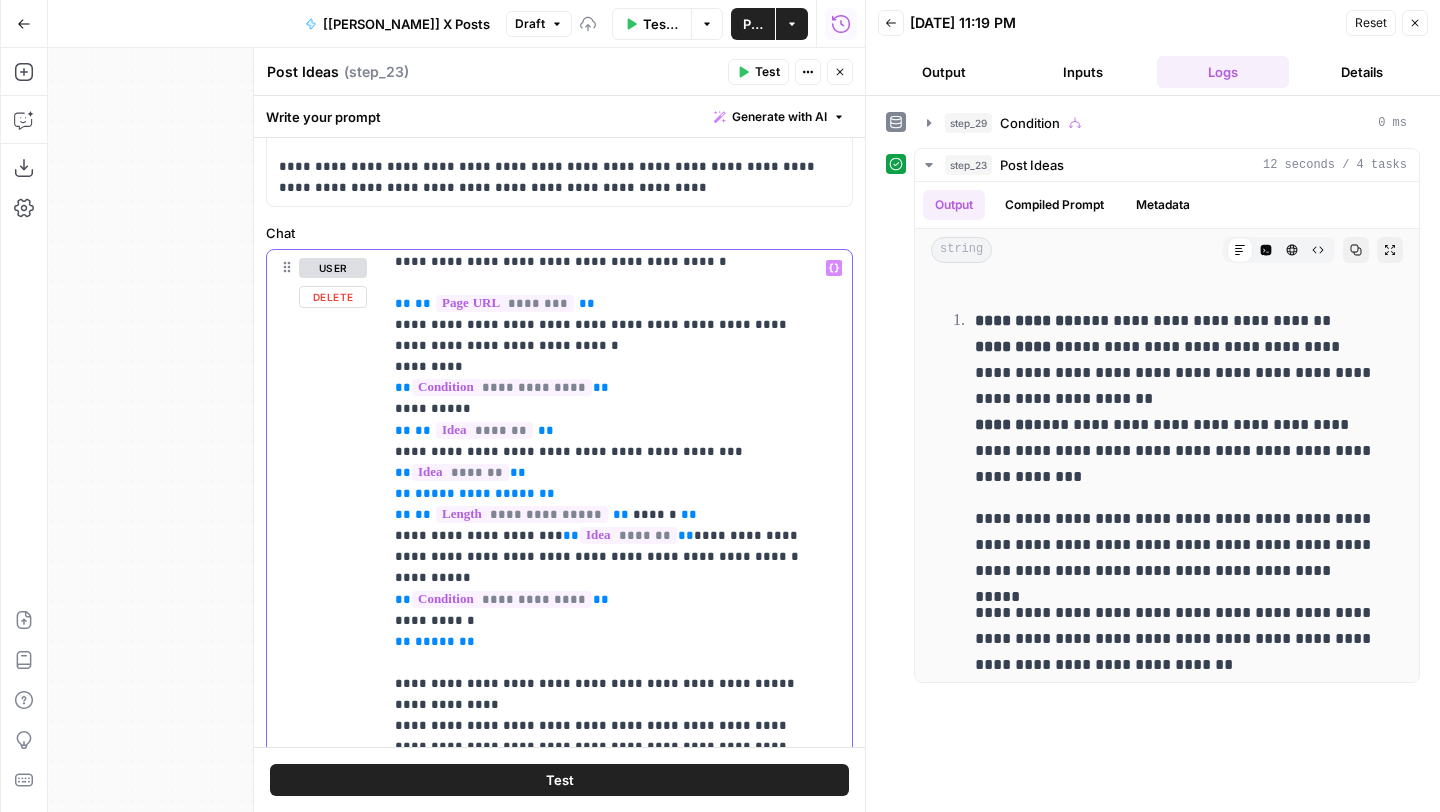 click on "**********" at bounding box center (602, 1348) 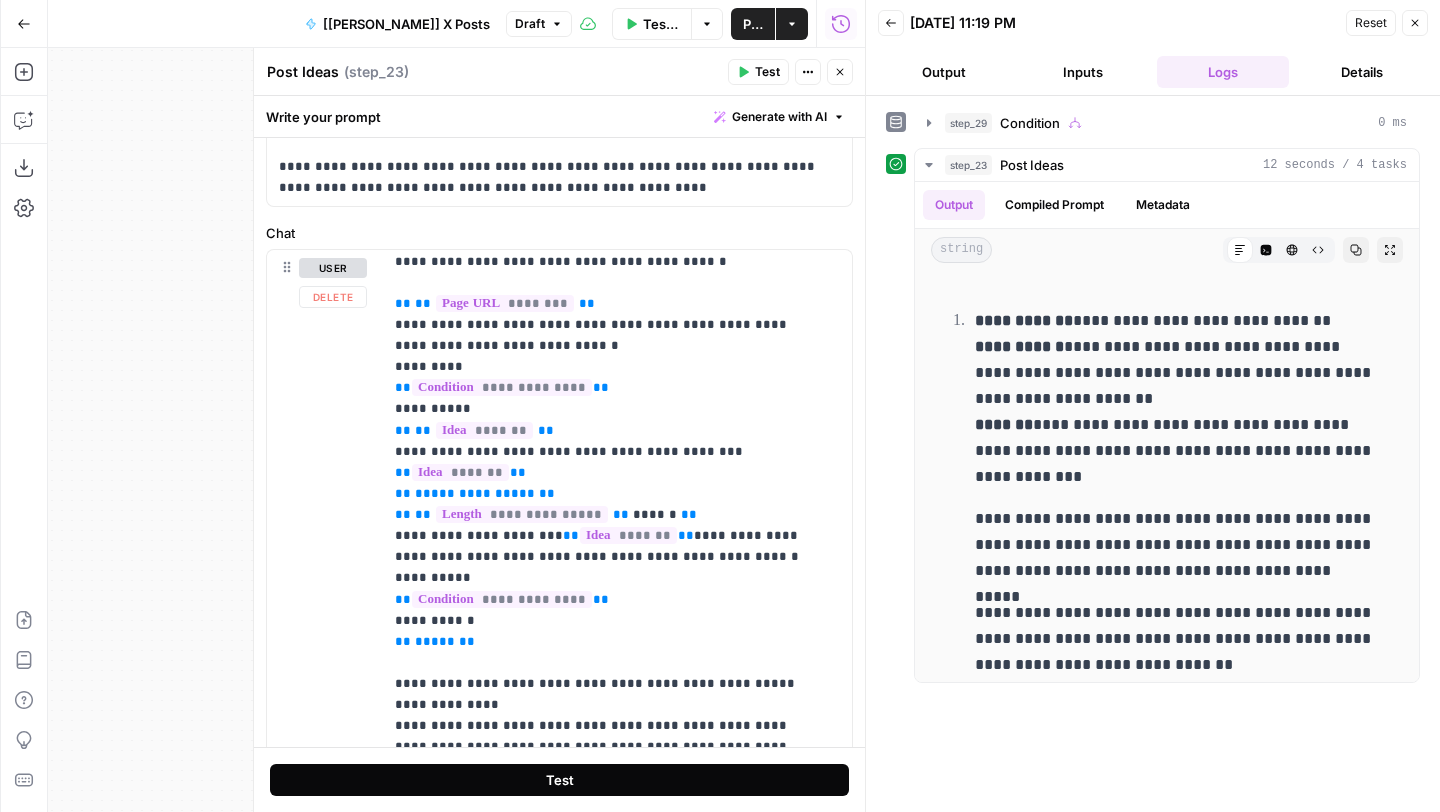 click on "Test" at bounding box center [559, 780] 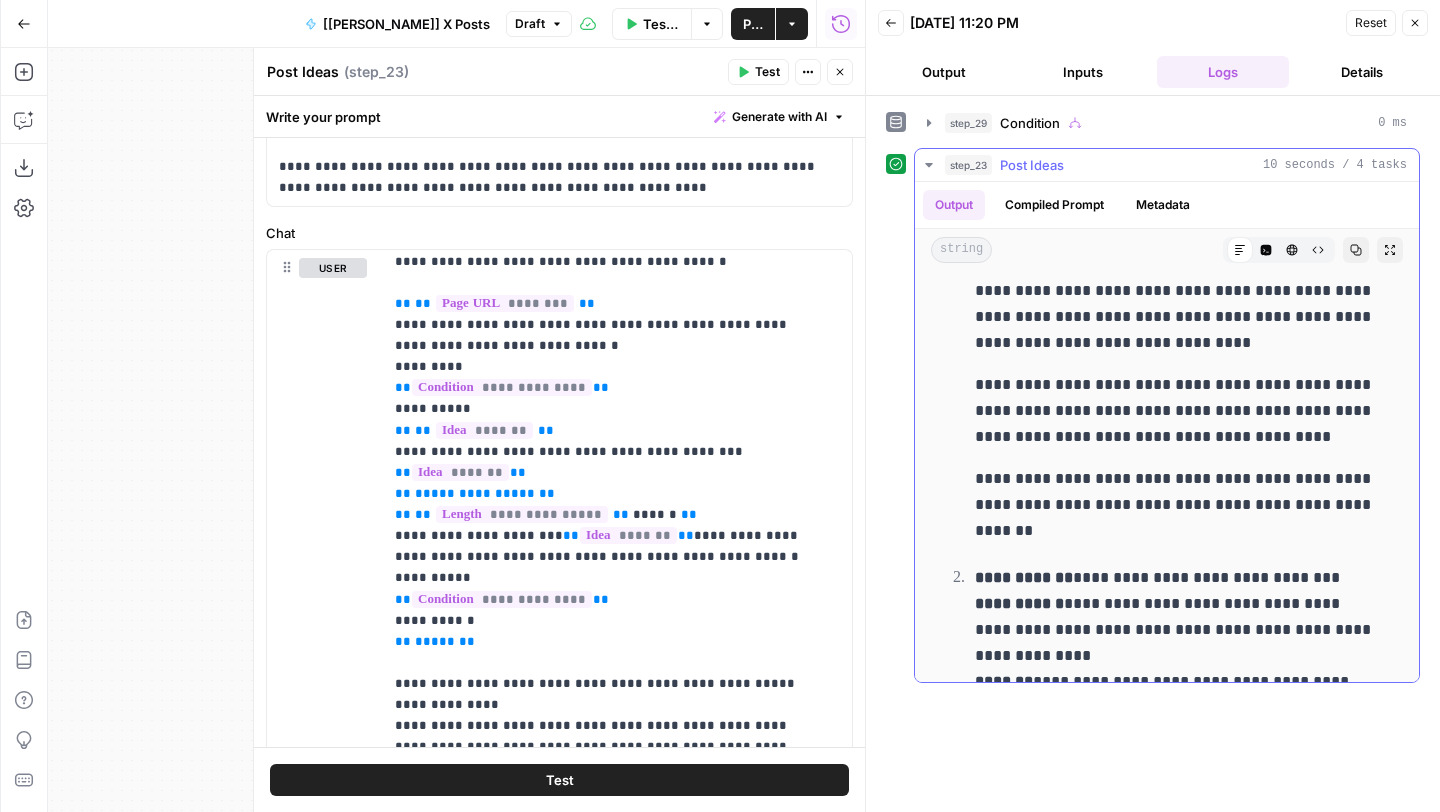 scroll, scrollTop: 476, scrollLeft: 0, axis: vertical 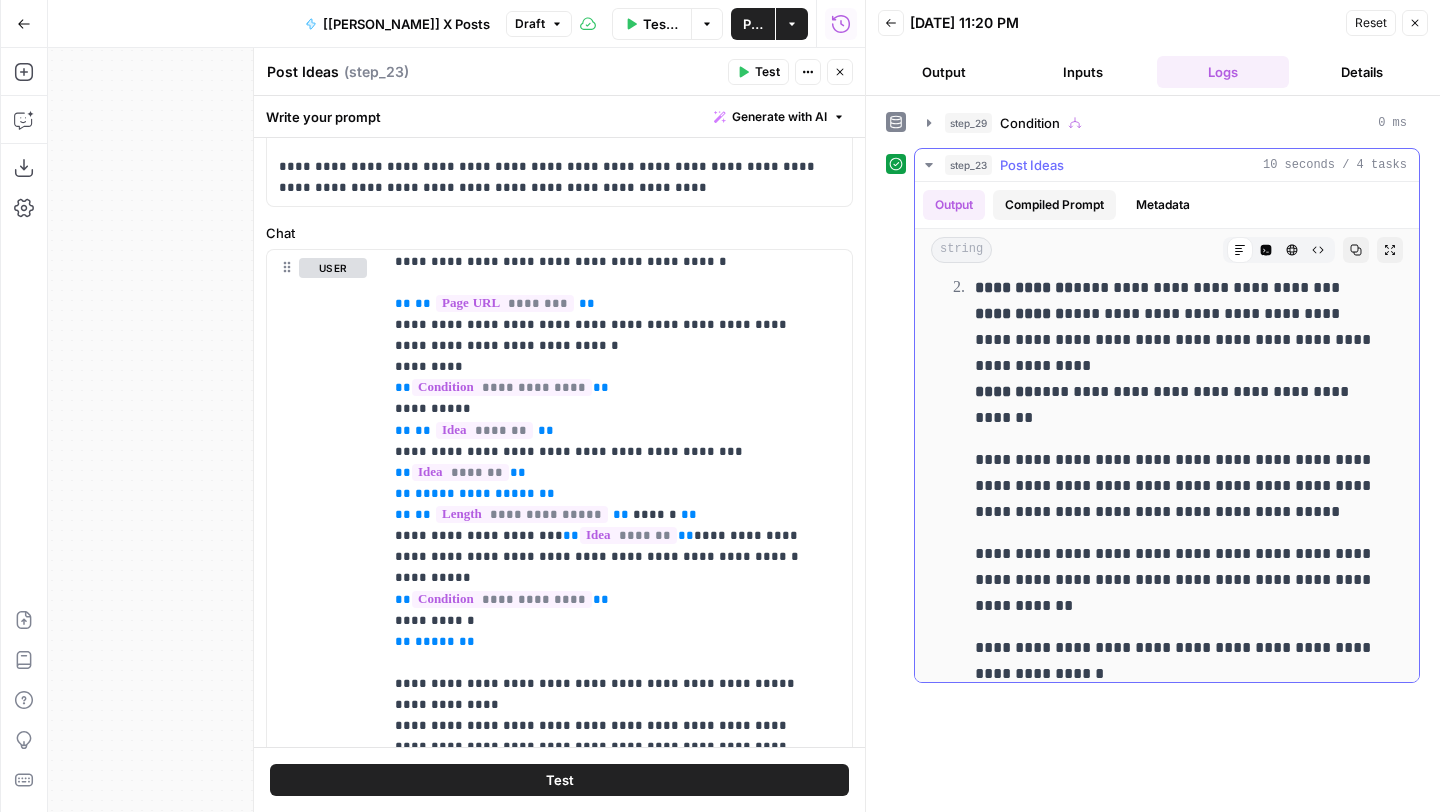 click on "Compiled Prompt" at bounding box center (1054, 205) 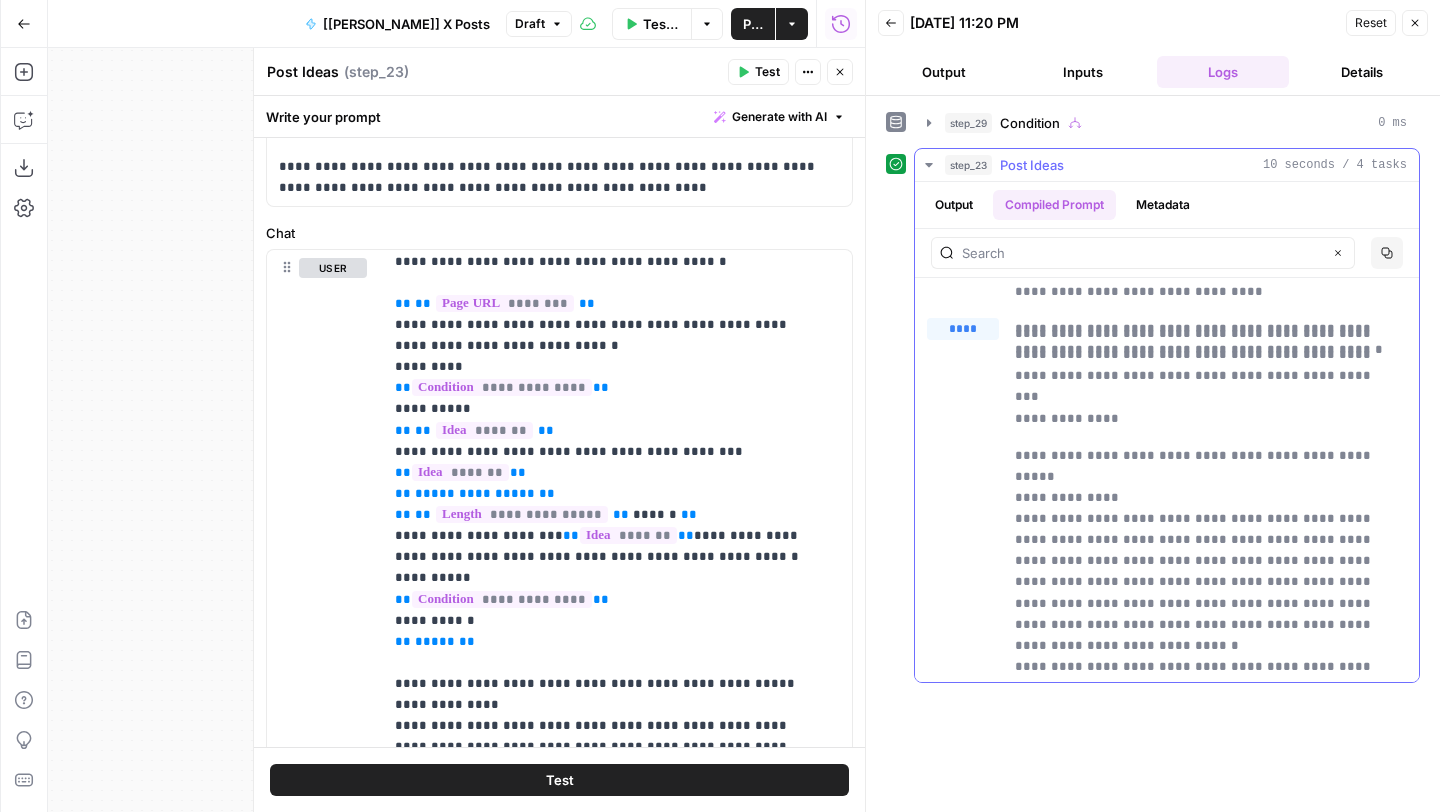 scroll, scrollTop: 975, scrollLeft: 0, axis: vertical 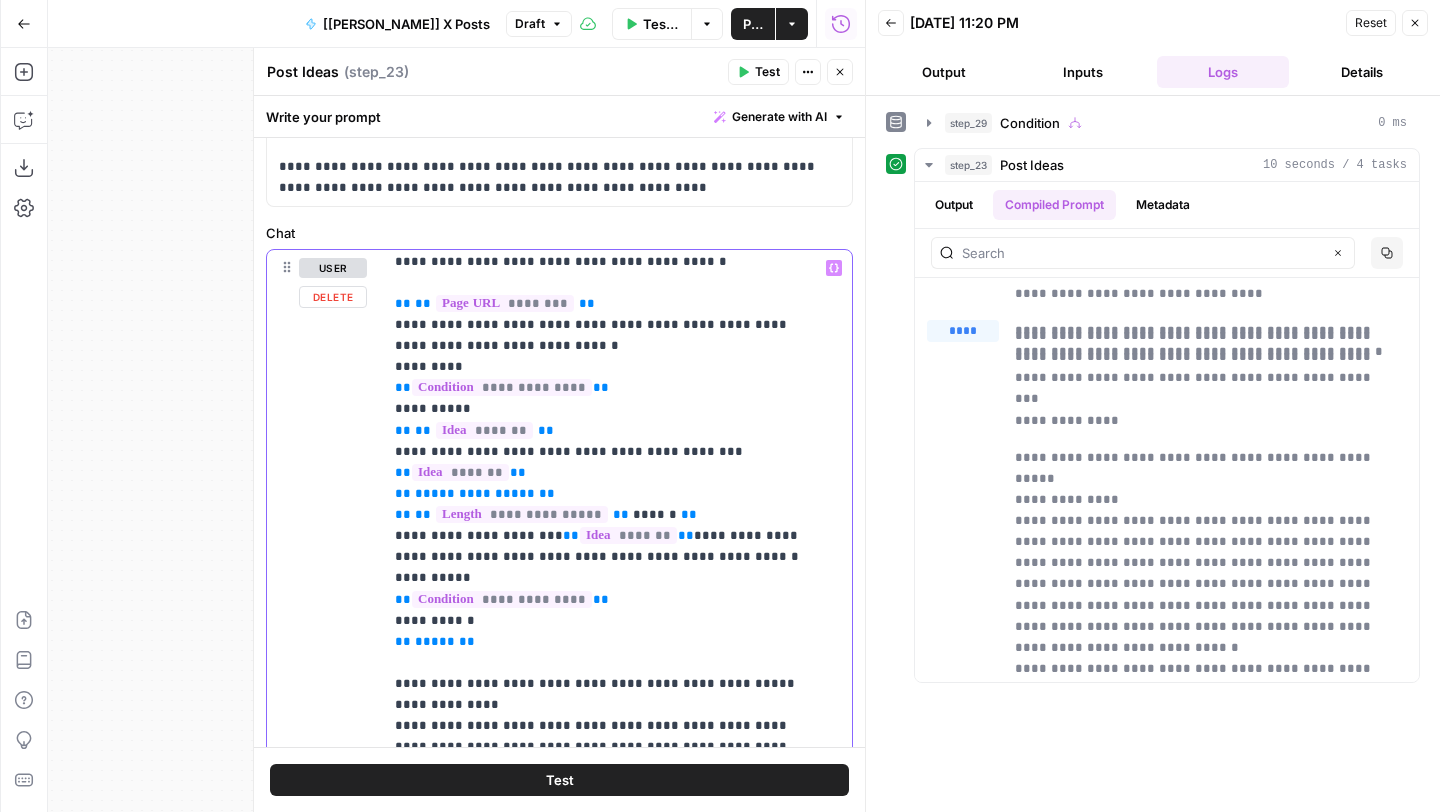 click on "**********" at bounding box center [602, 1348] 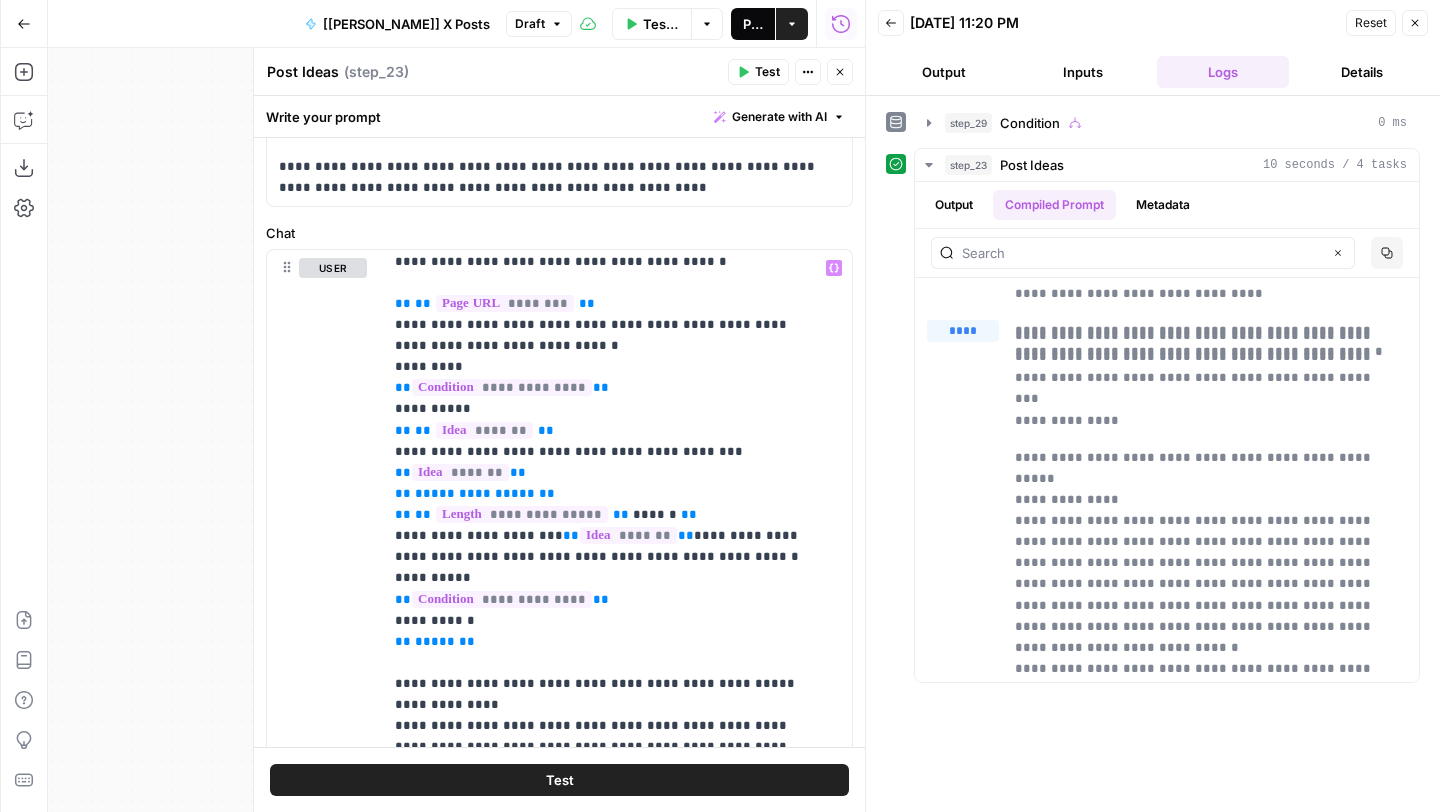 click on "Publish" at bounding box center [753, 24] 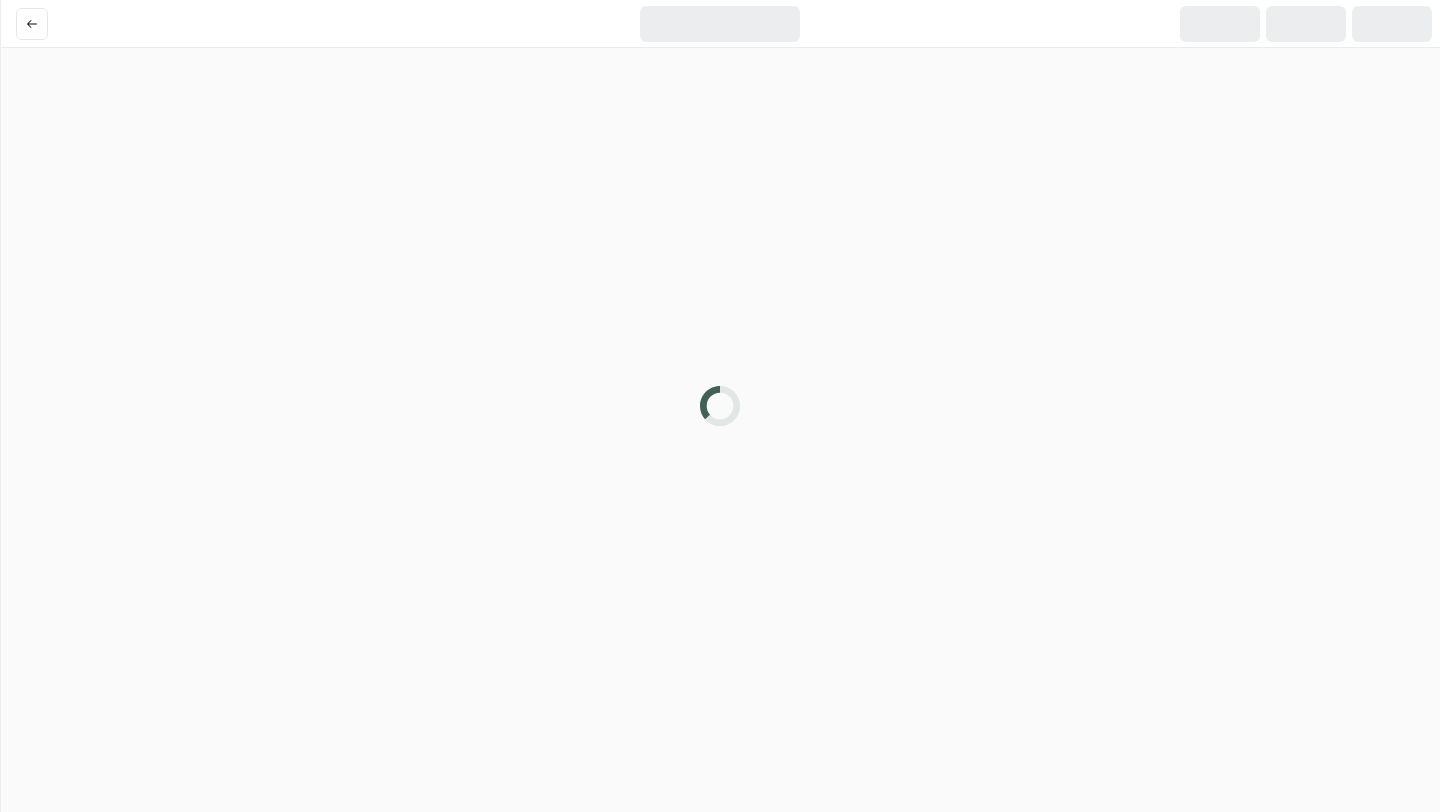 scroll, scrollTop: 0, scrollLeft: 0, axis: both 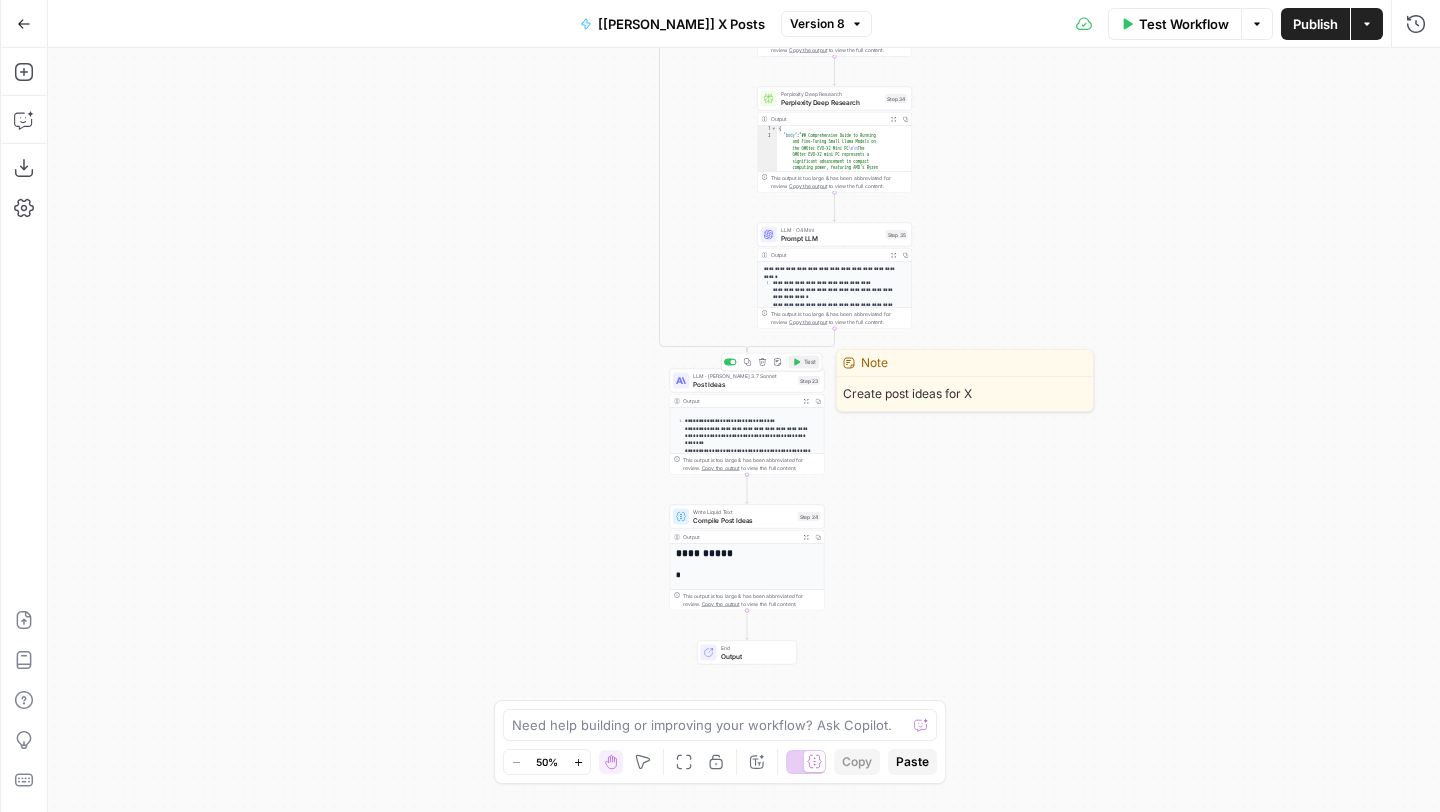 click 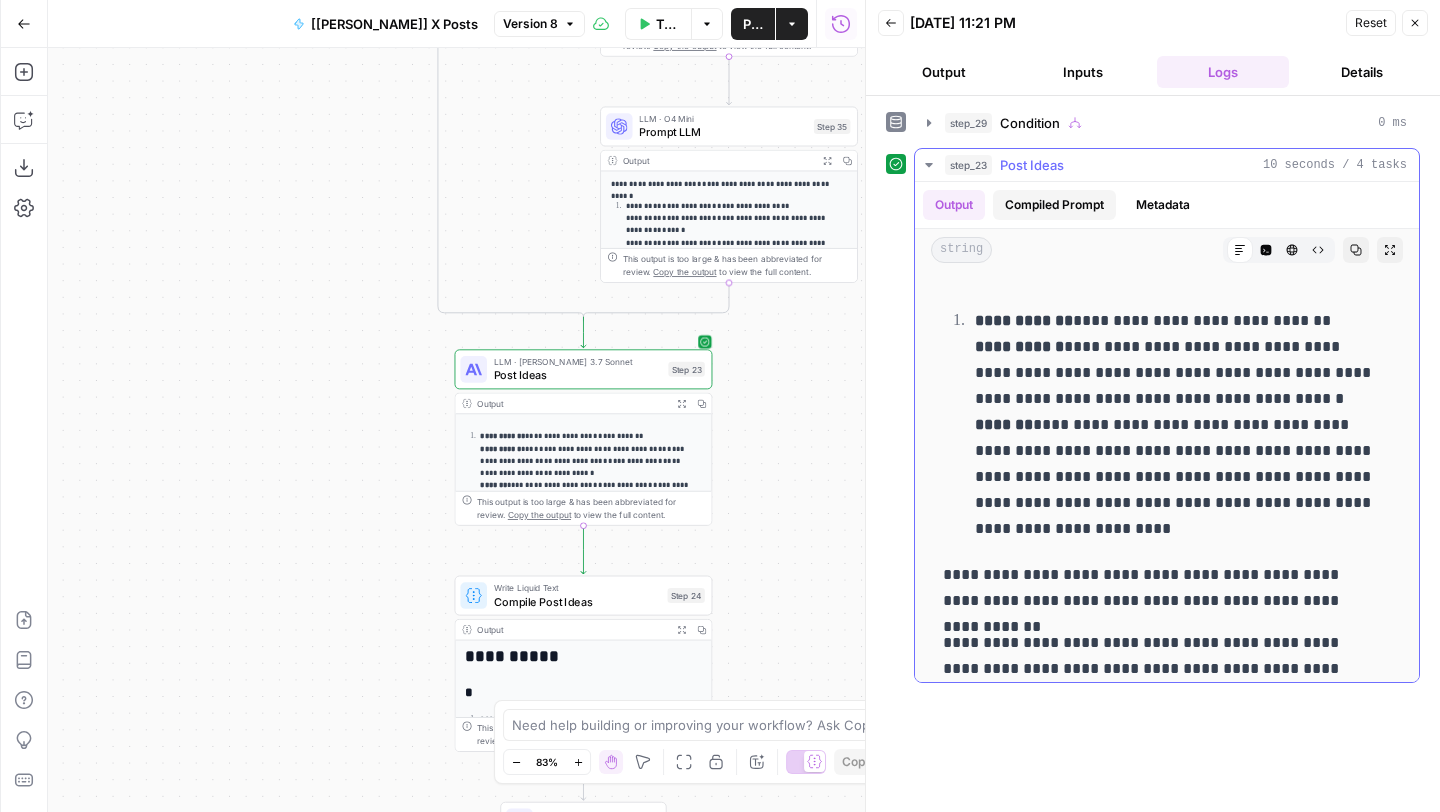 click on "Compiled Prompt" at bounding box center (1054, 205) 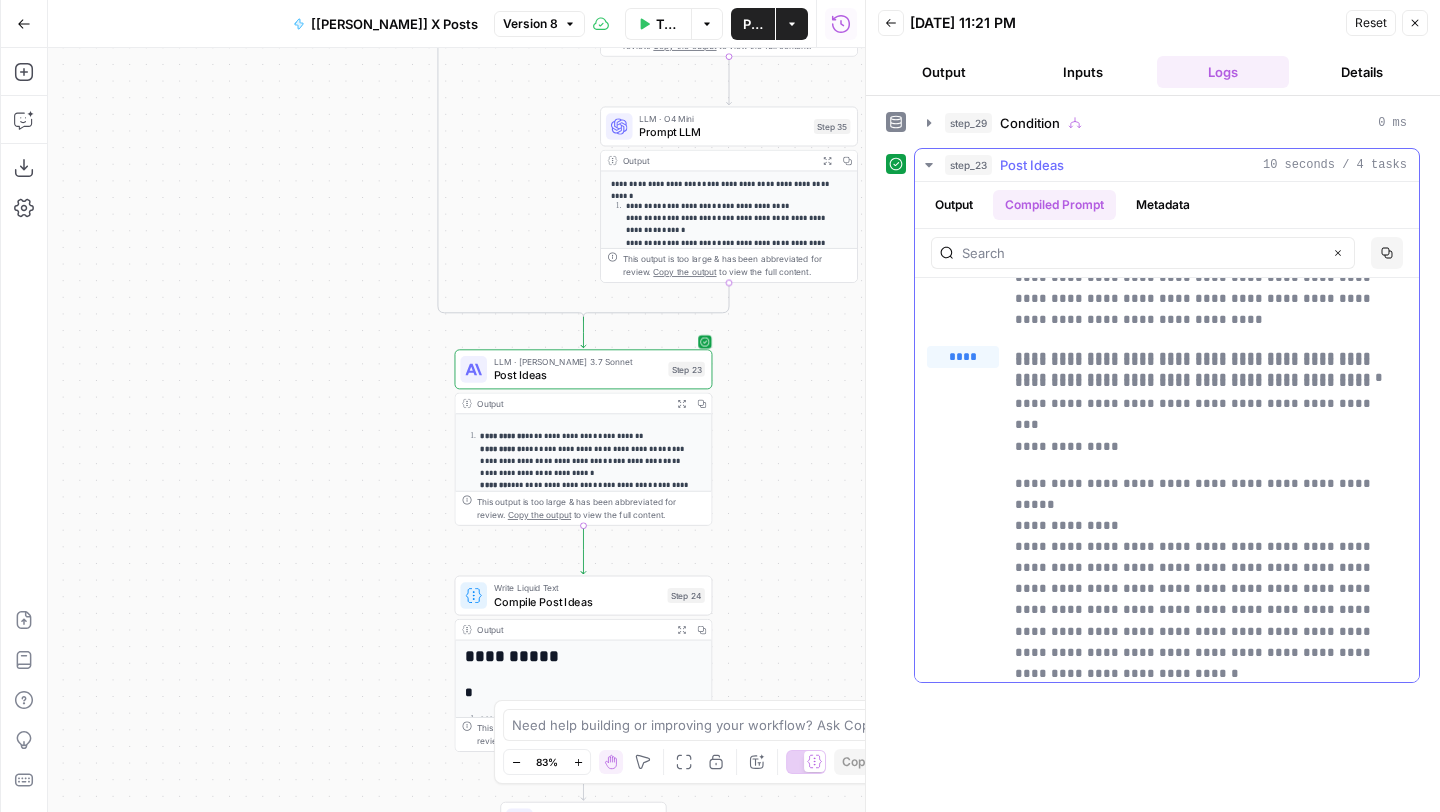 scroll, scrollTop: 951, scrollLeft: 0, axis: vertical 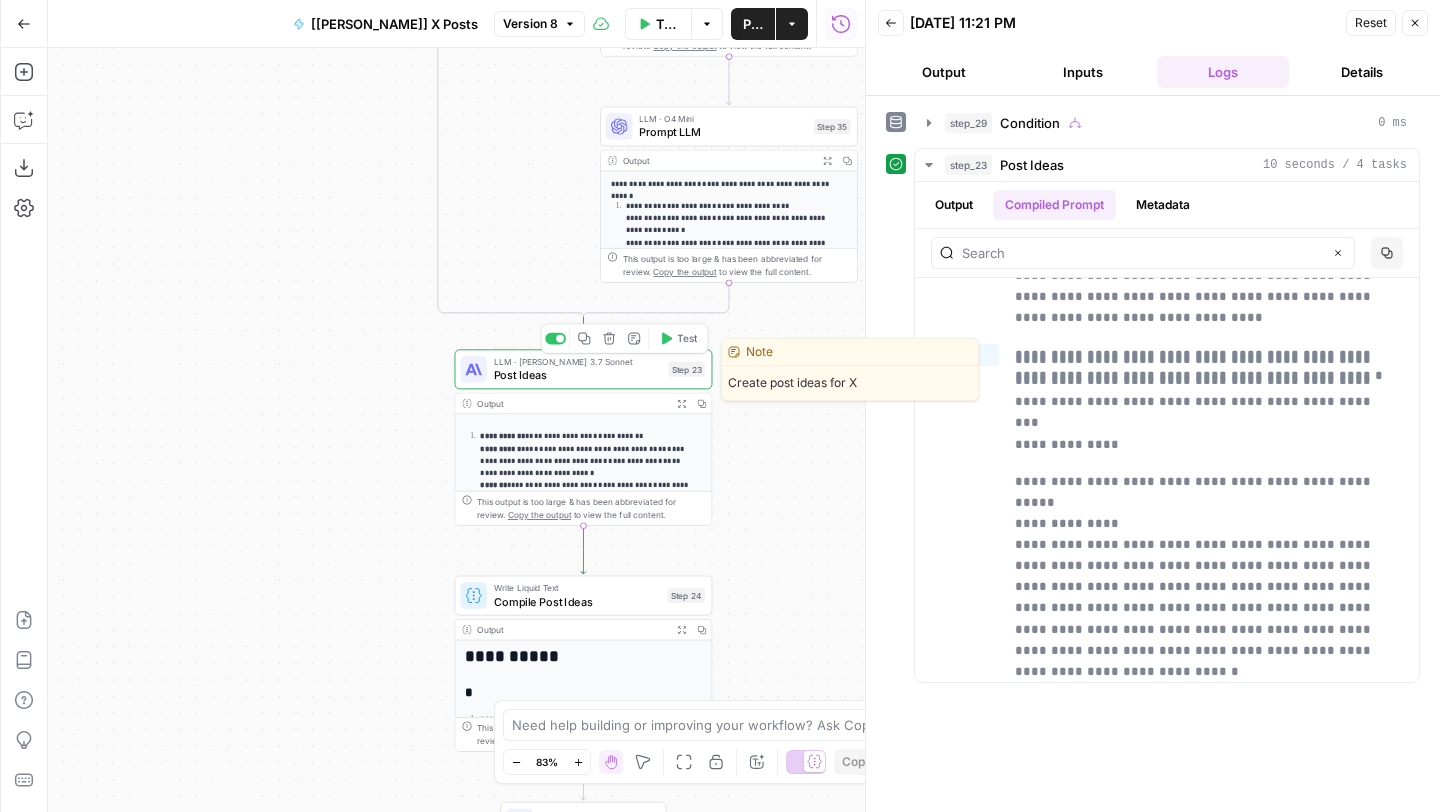 click on "Post Ideas" at bounding box center (578, 375) 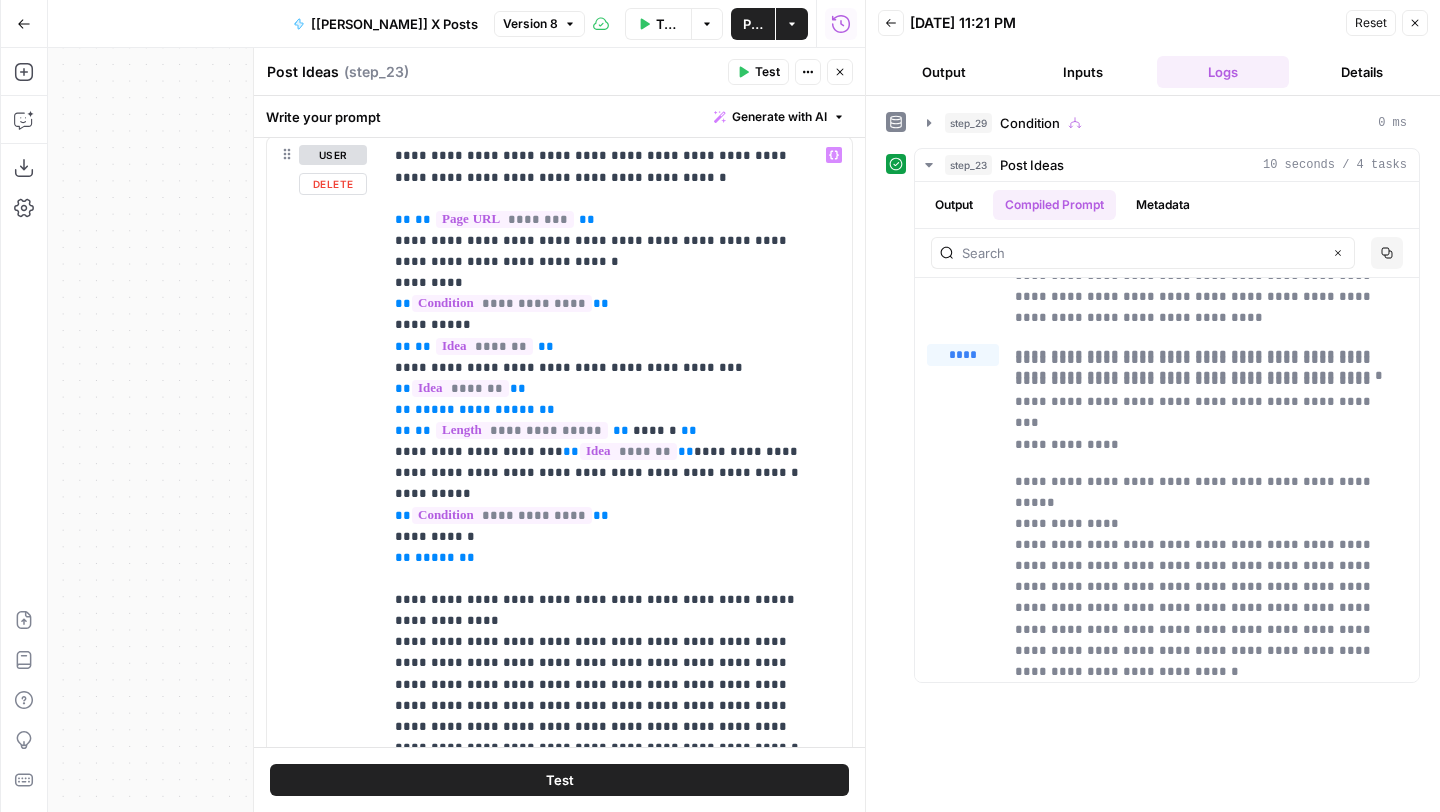 scroll, scrollTop: 935, scrollLeft: 0, axis: vertical 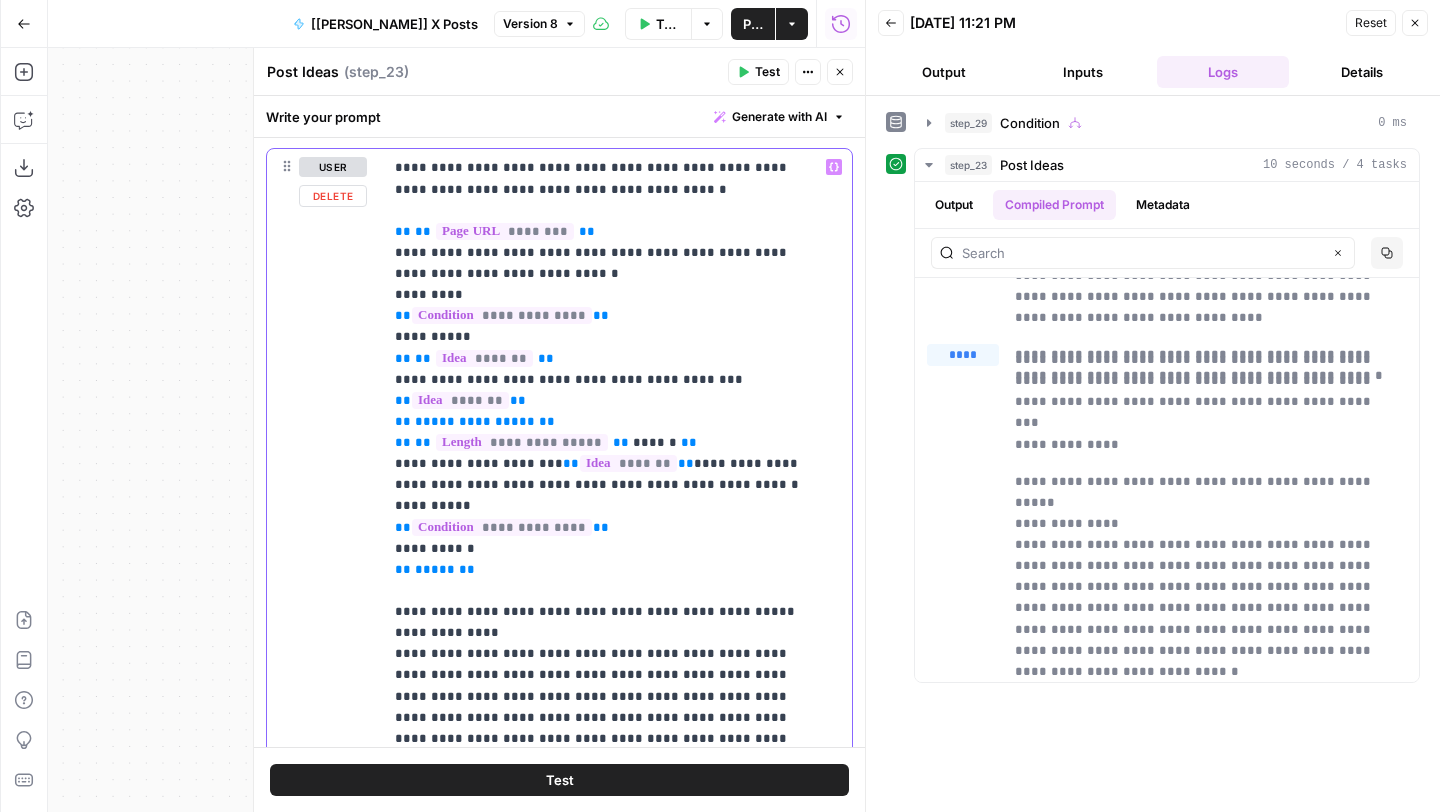 click on "**********" at bounding box center (602, 1276) 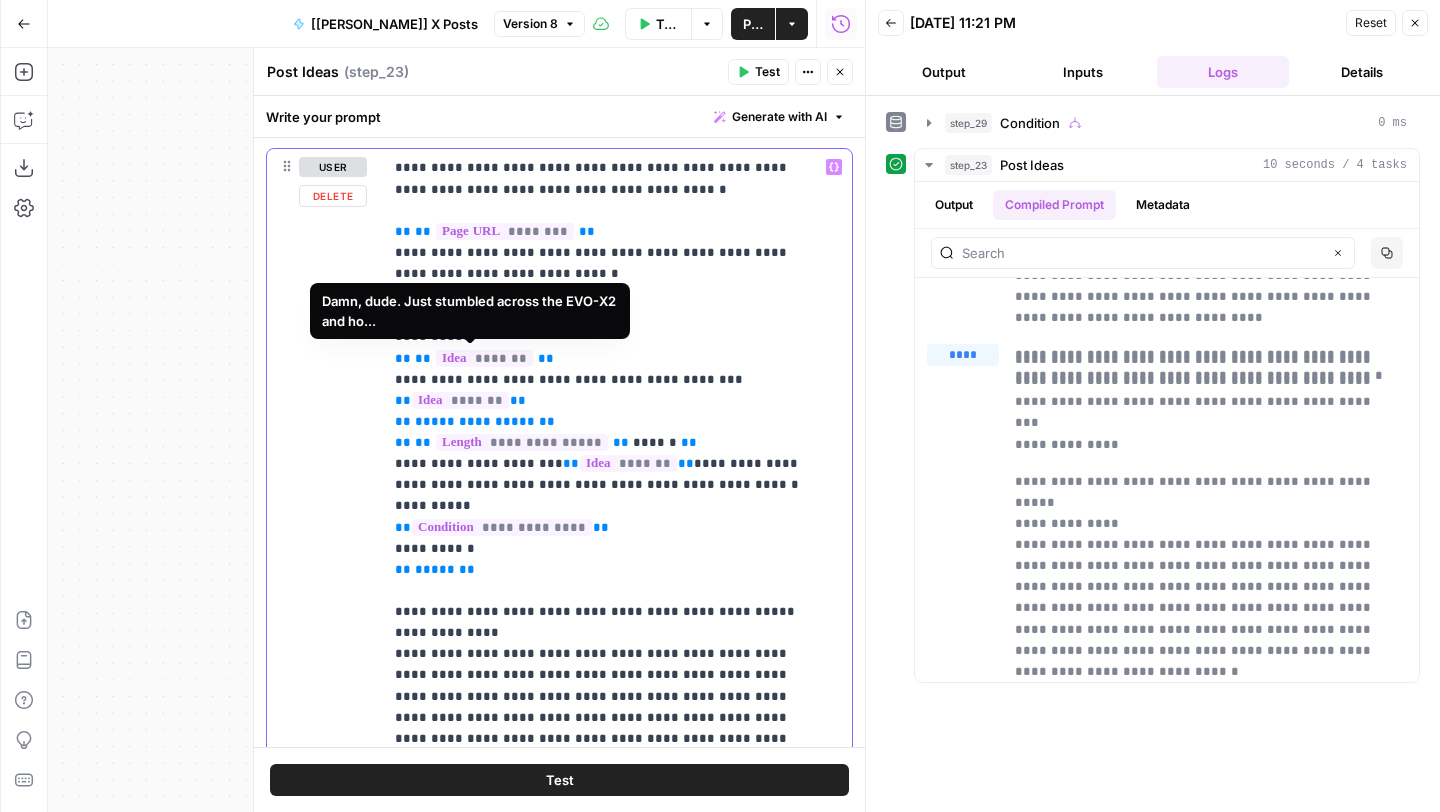 click on "*******" at bounding box center [484, 358] 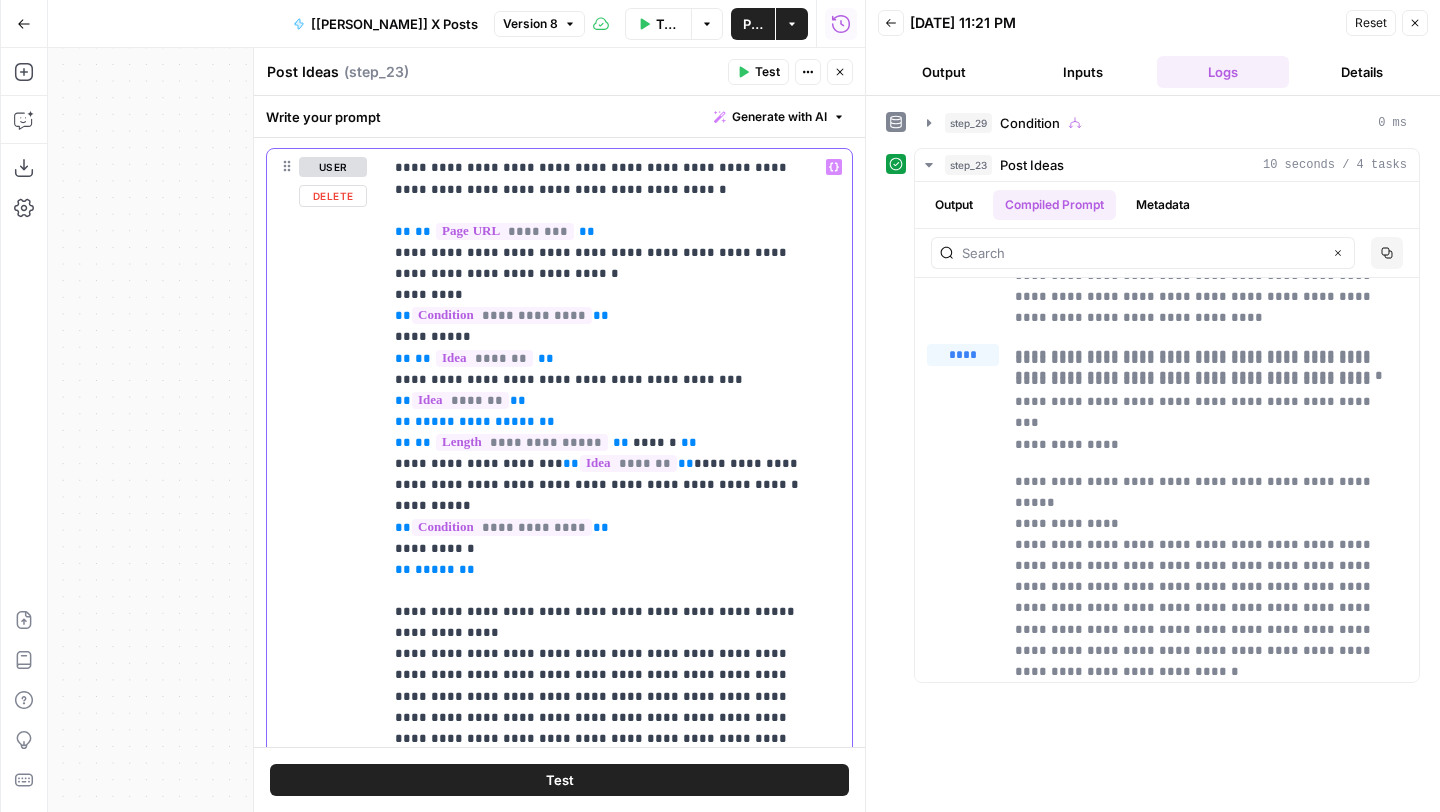 click on "**********" at bounding box center (602, 1276) 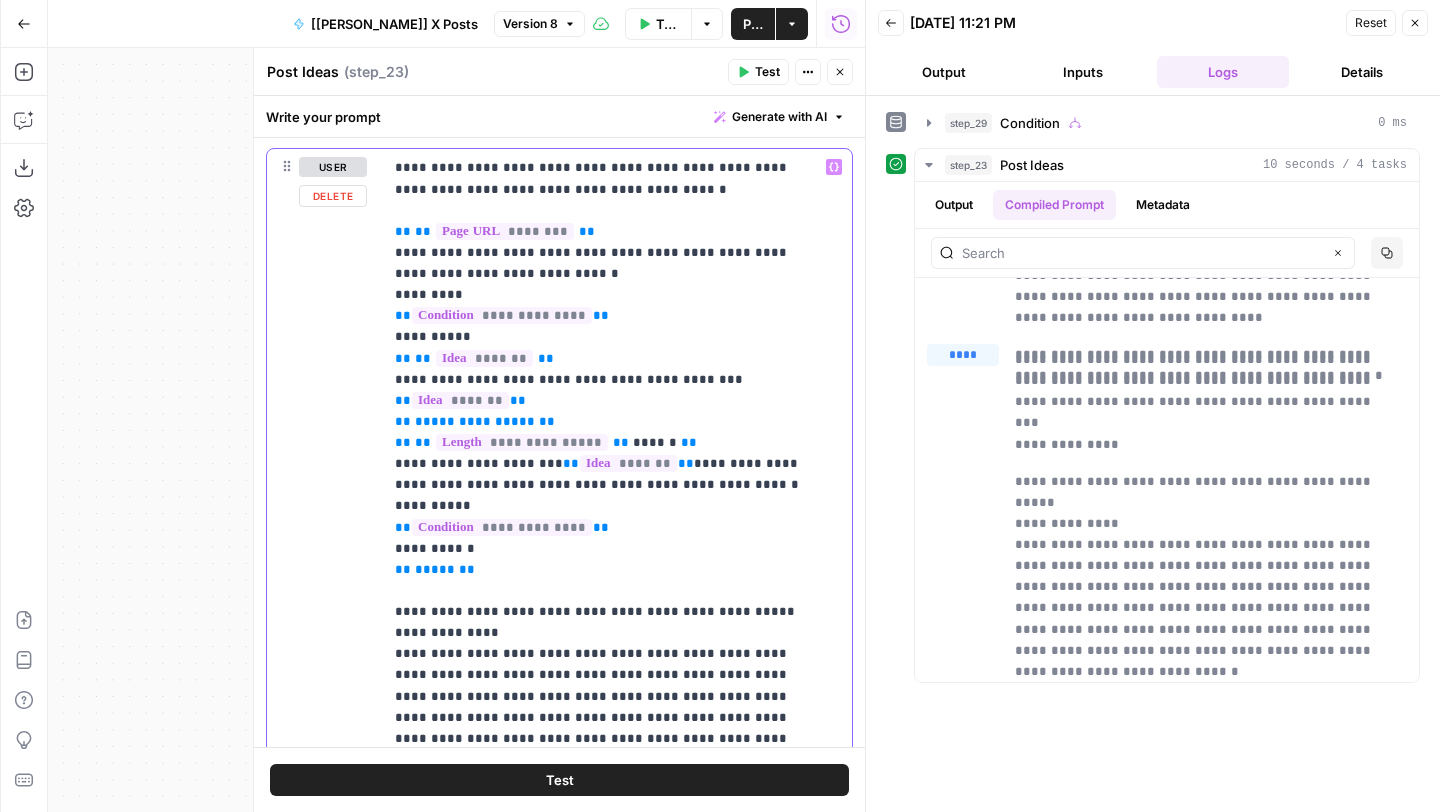 click on "**" at bounding box center (621, 442) 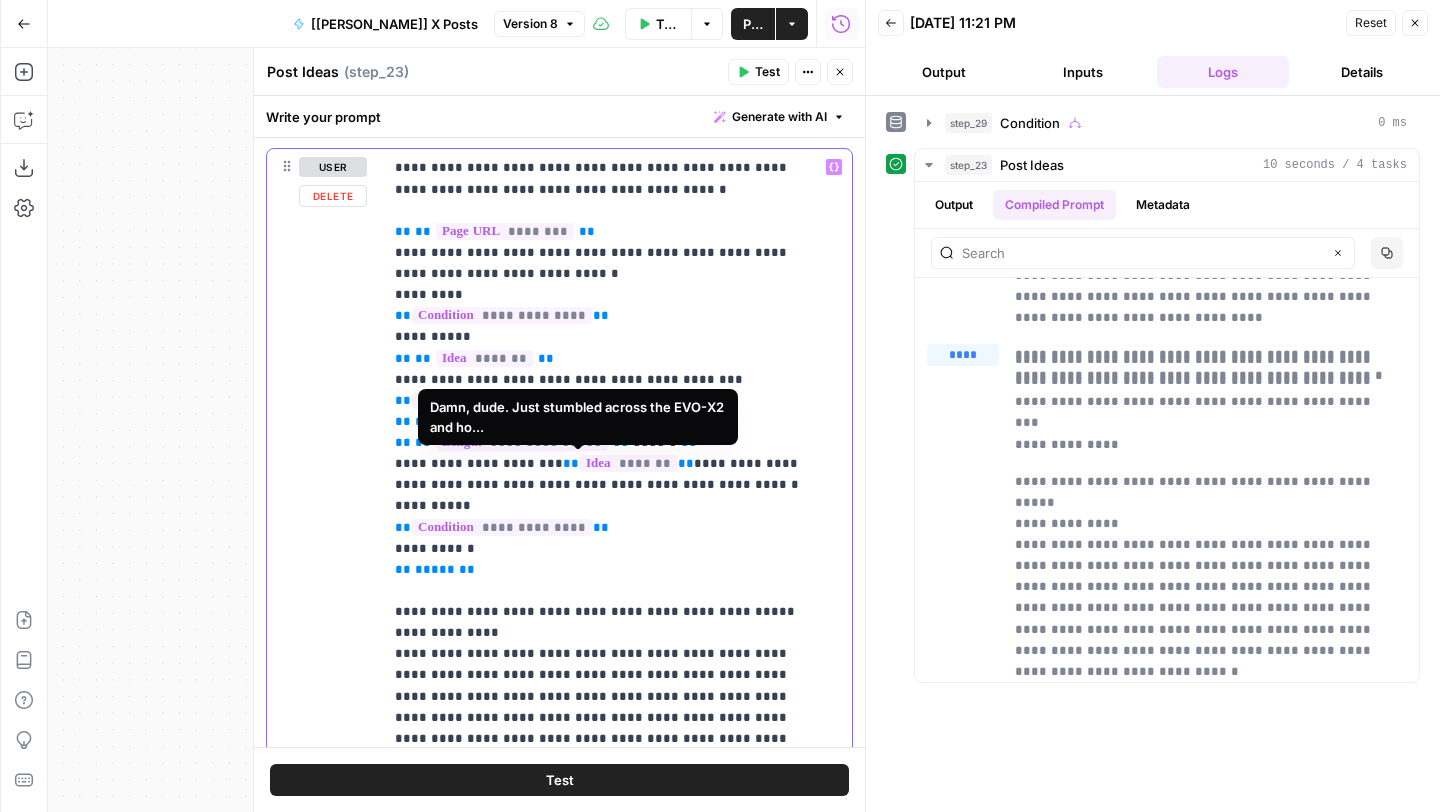 type 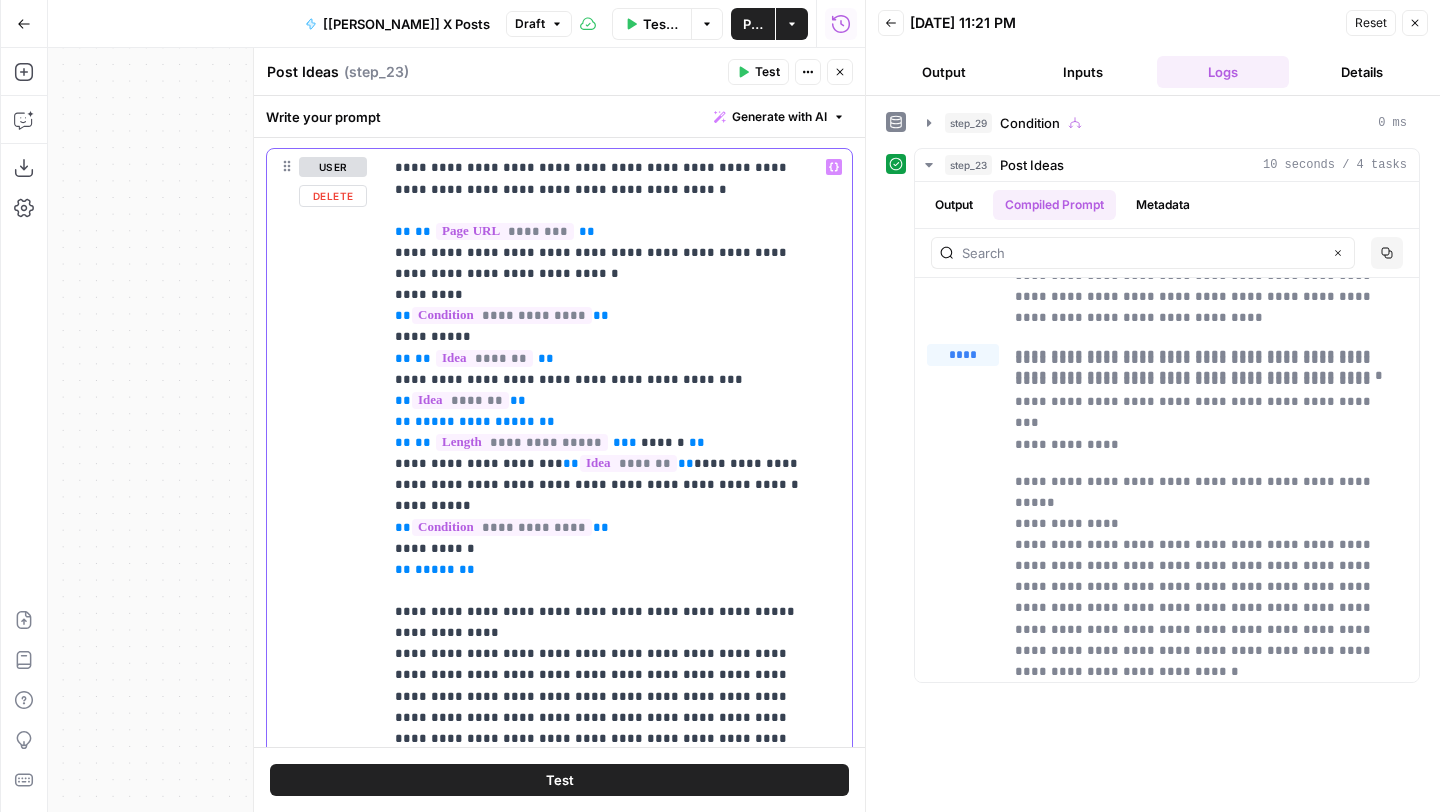 click on "**" at bounding box center (423, 442) 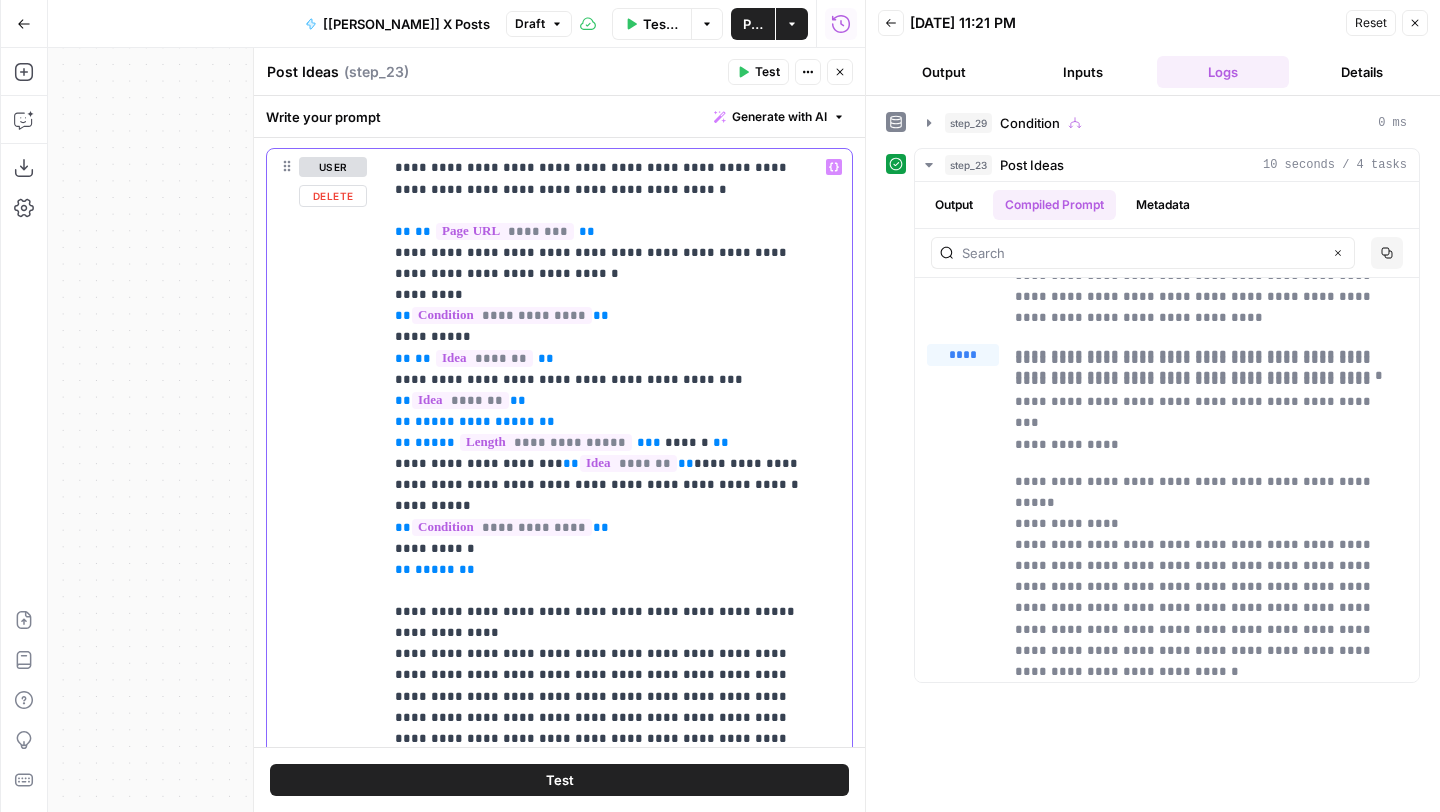 click on "*" at bounding box center (657, 442) 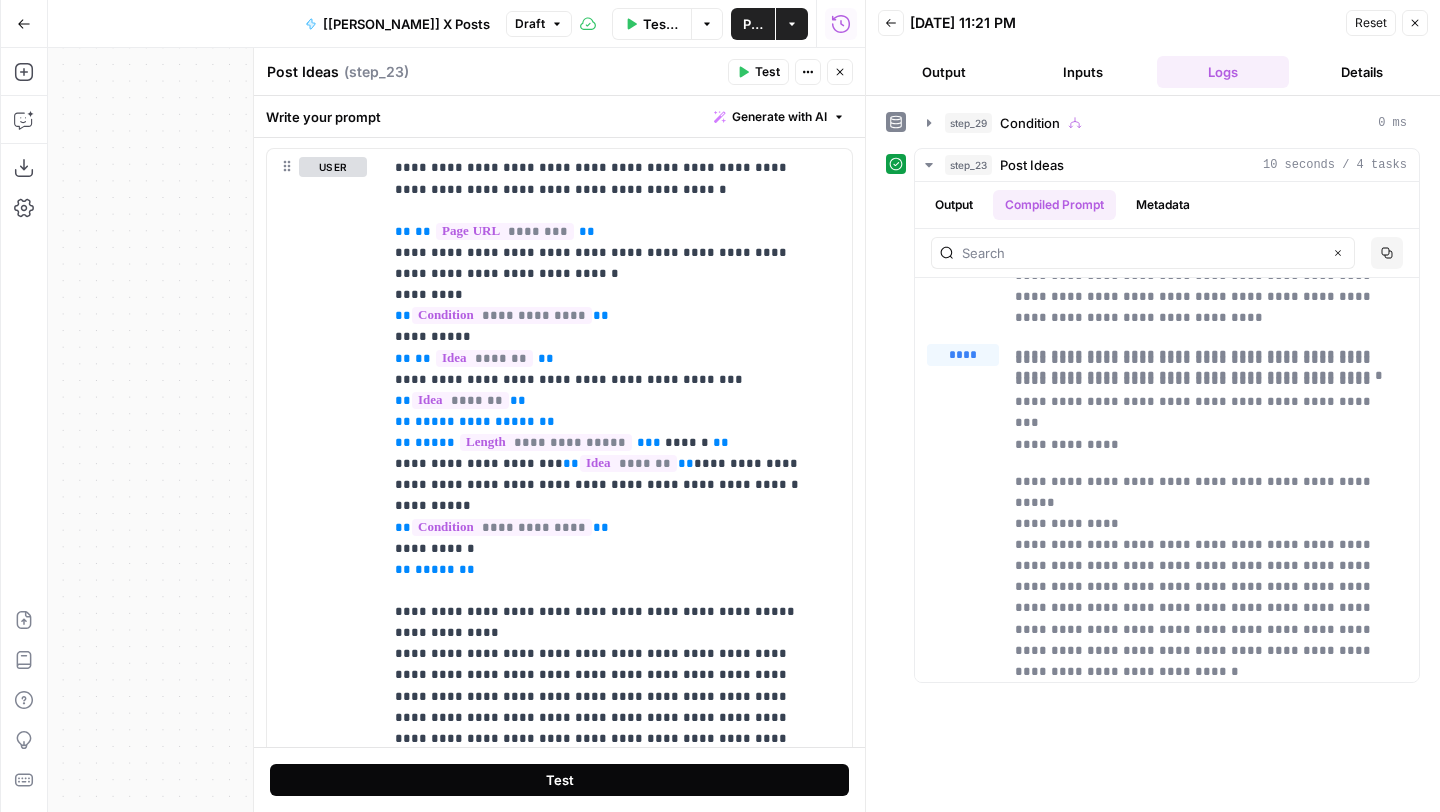 click on "Test" at bounding box center [559, 780] 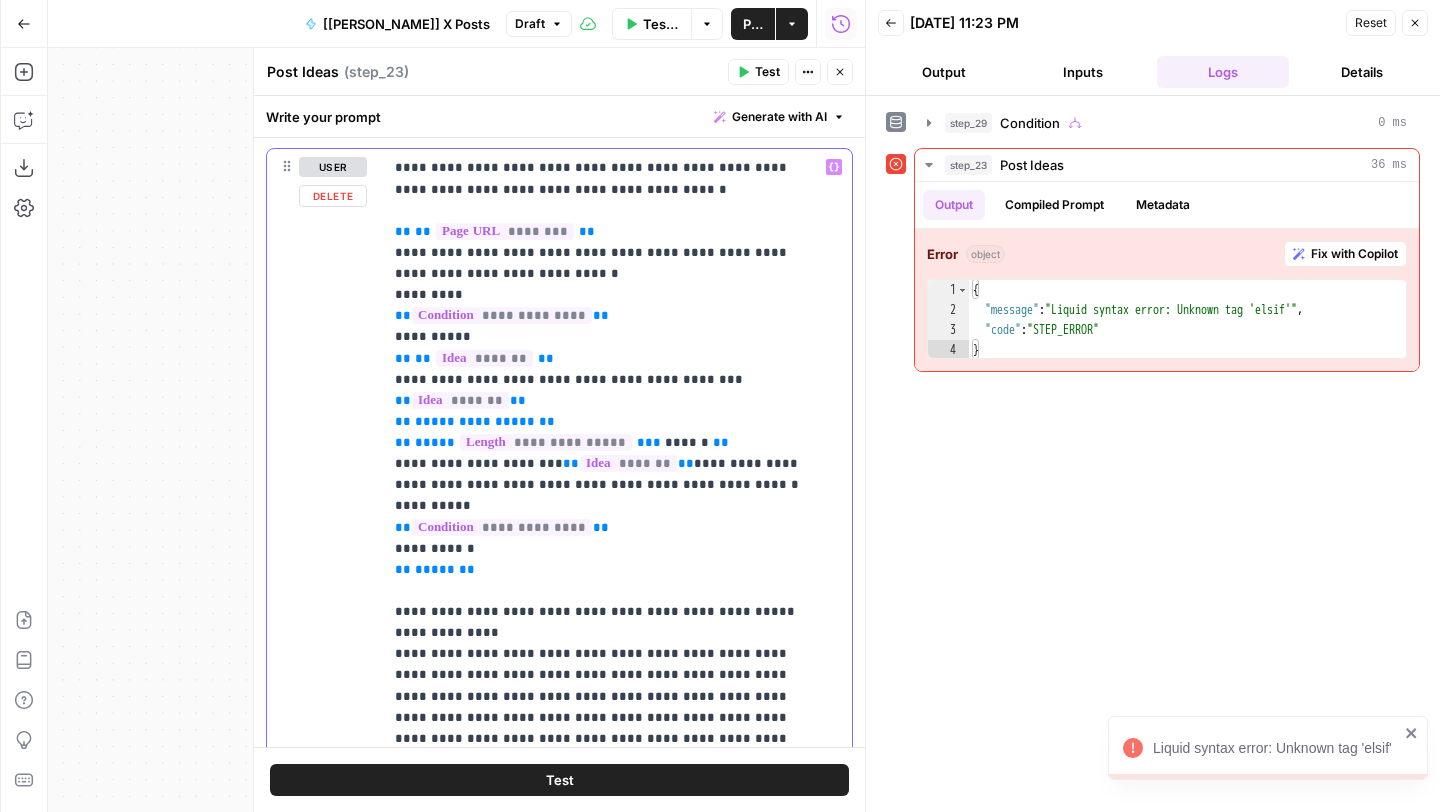 click on "*****" at bounding box center (435, 442) 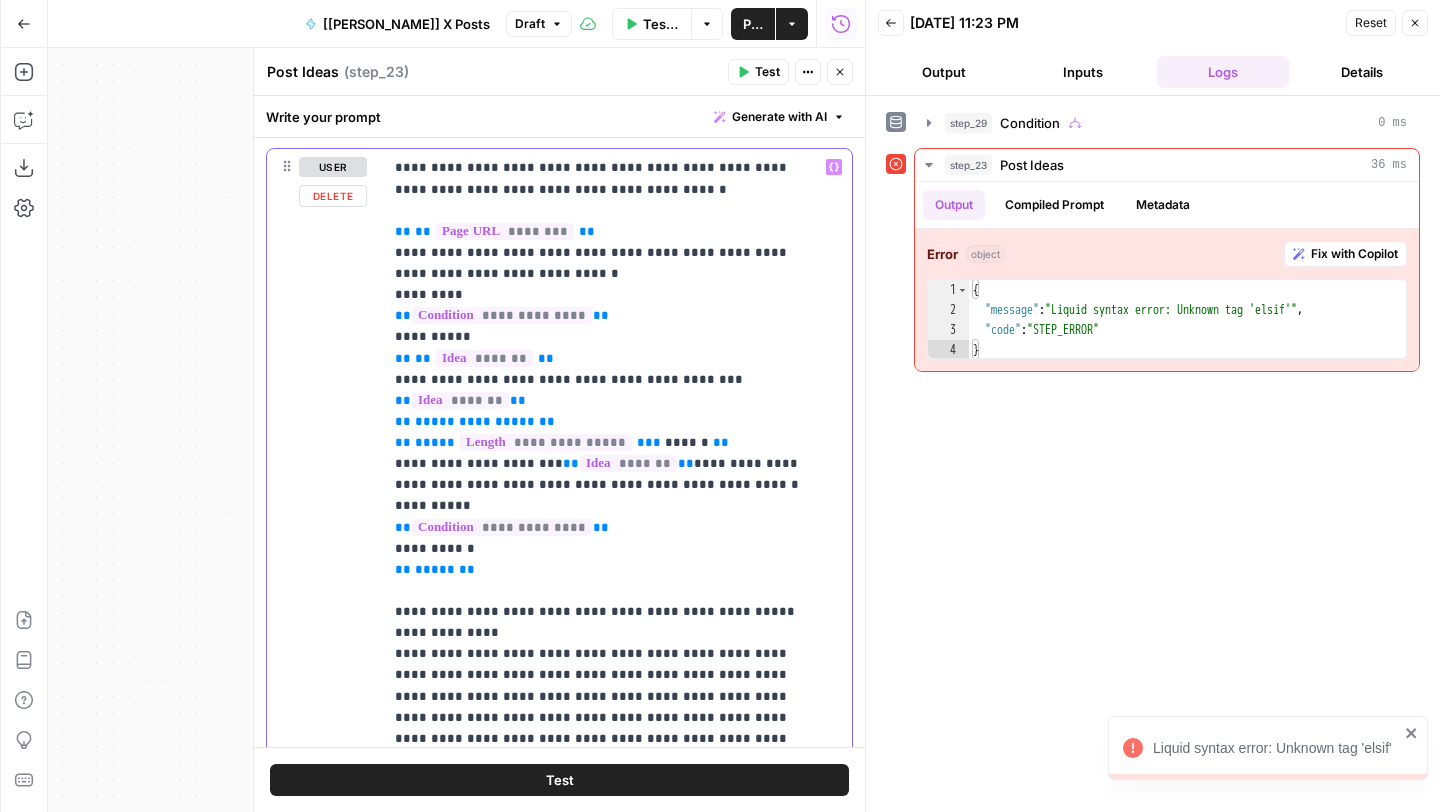 click on "*" at bounding box center [657, 442] 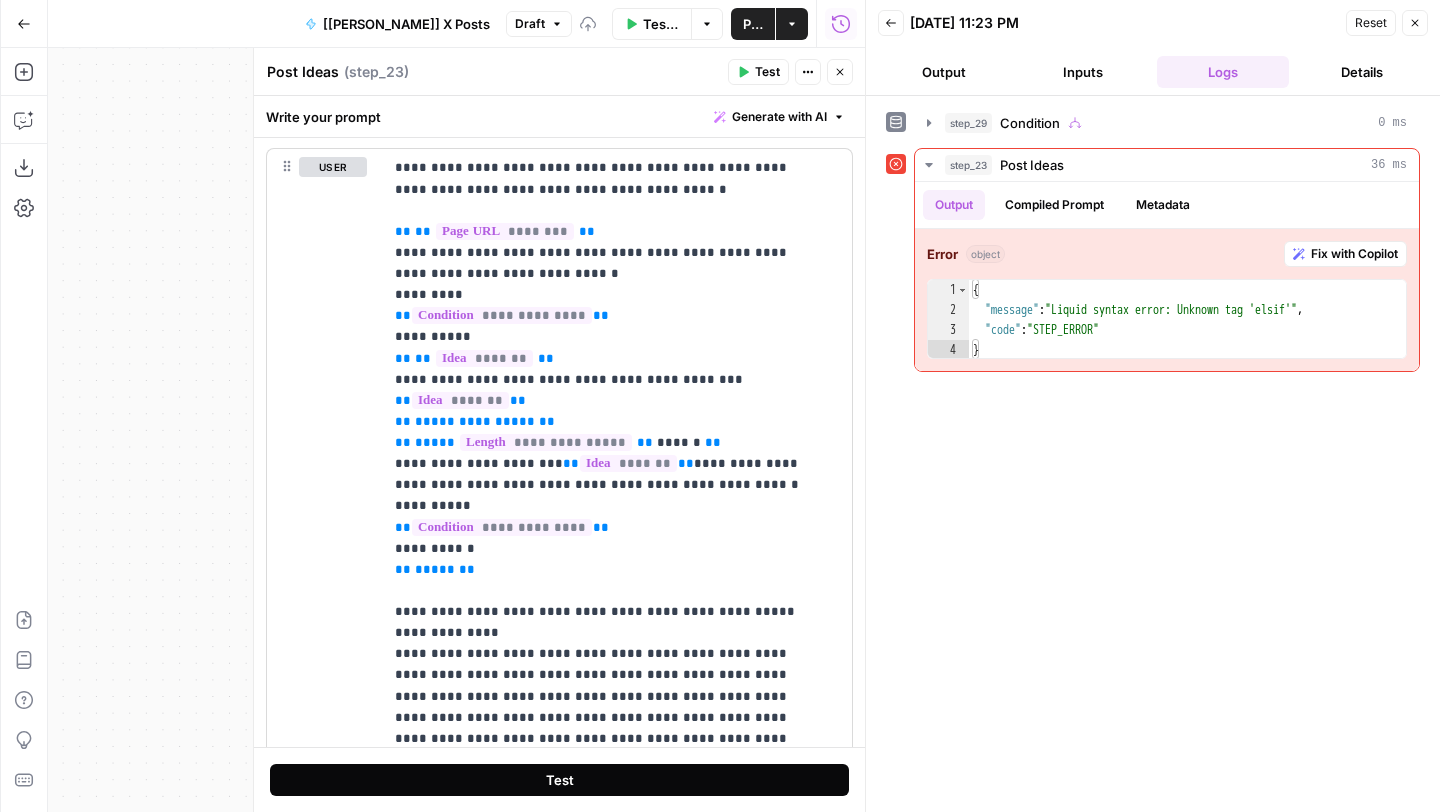 click on "Test" at bounding box center (559, 780) 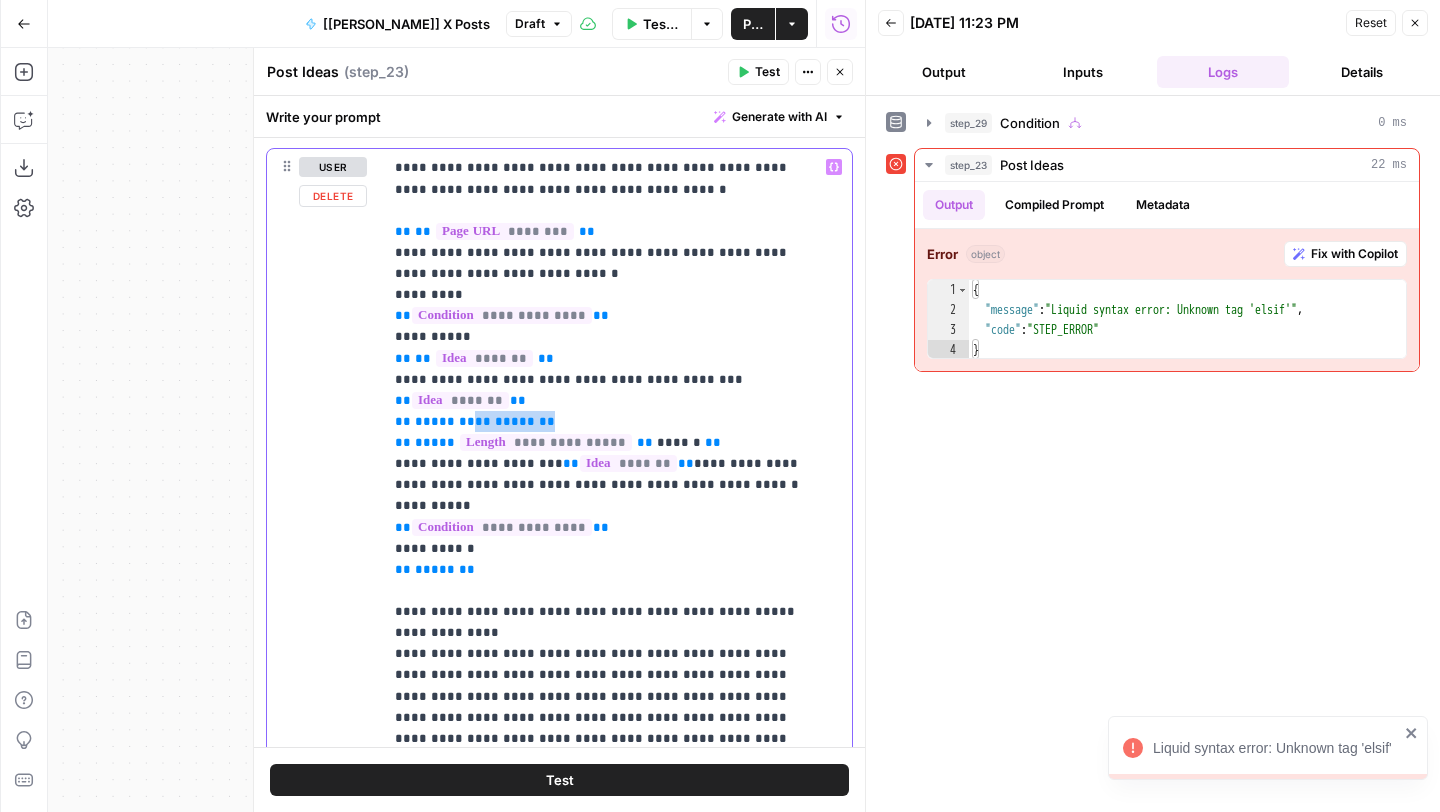 drag, startPoint x: 551, startPoint y: 419, endPoint x: 468, endPoint y: 420, distance: 83.00603 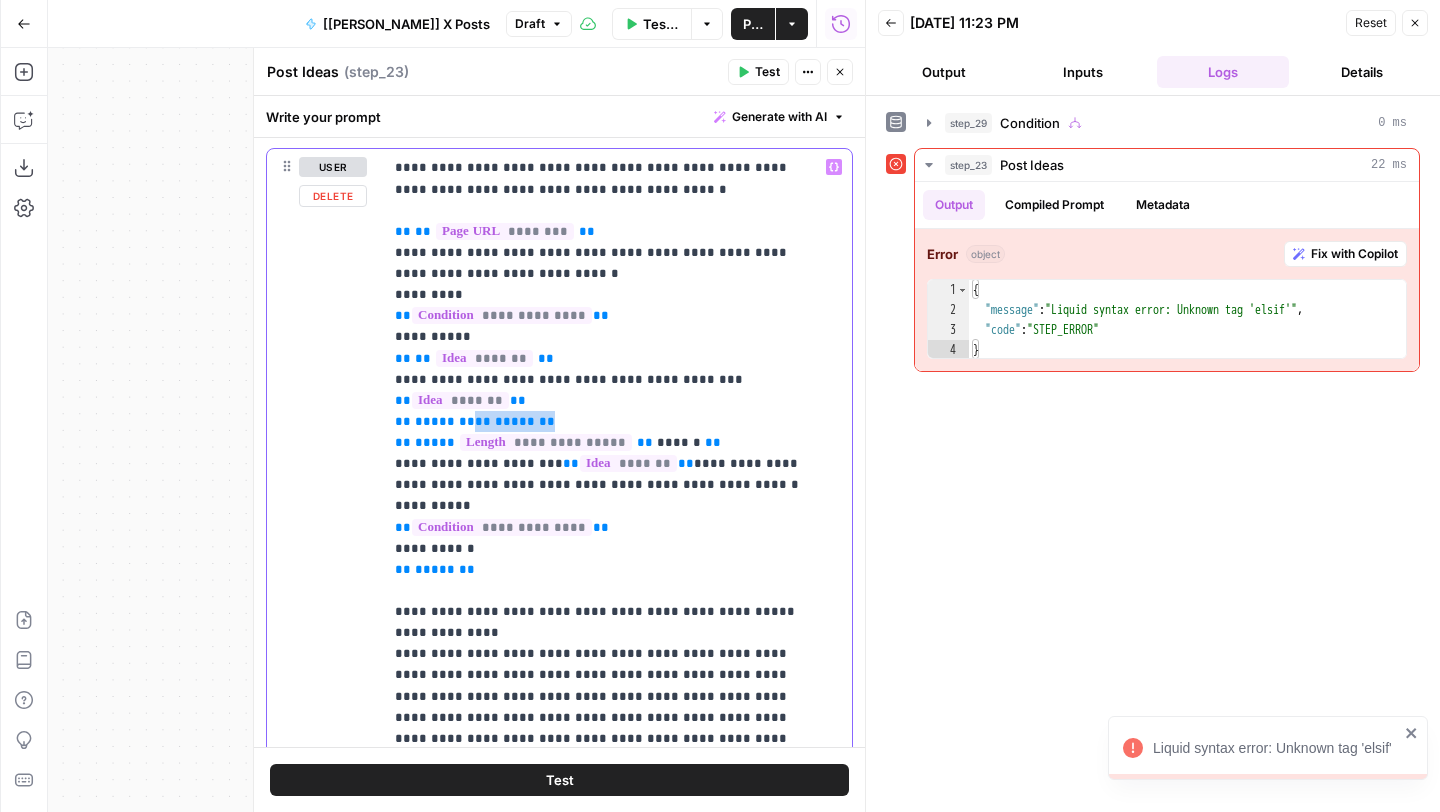 click on "**********" at bounding box center [602, 1276] 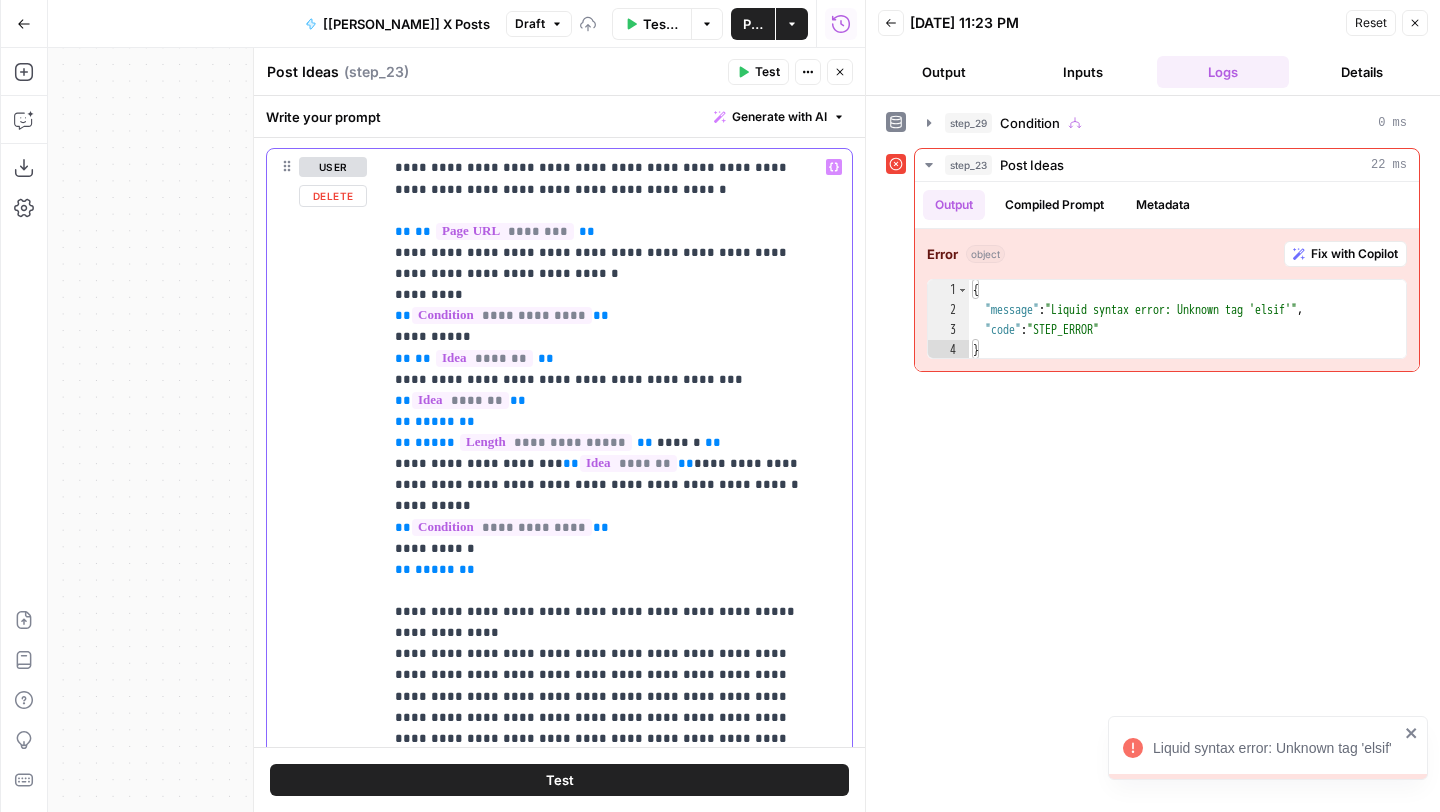 click on "**" at bounding box center [645, 442] 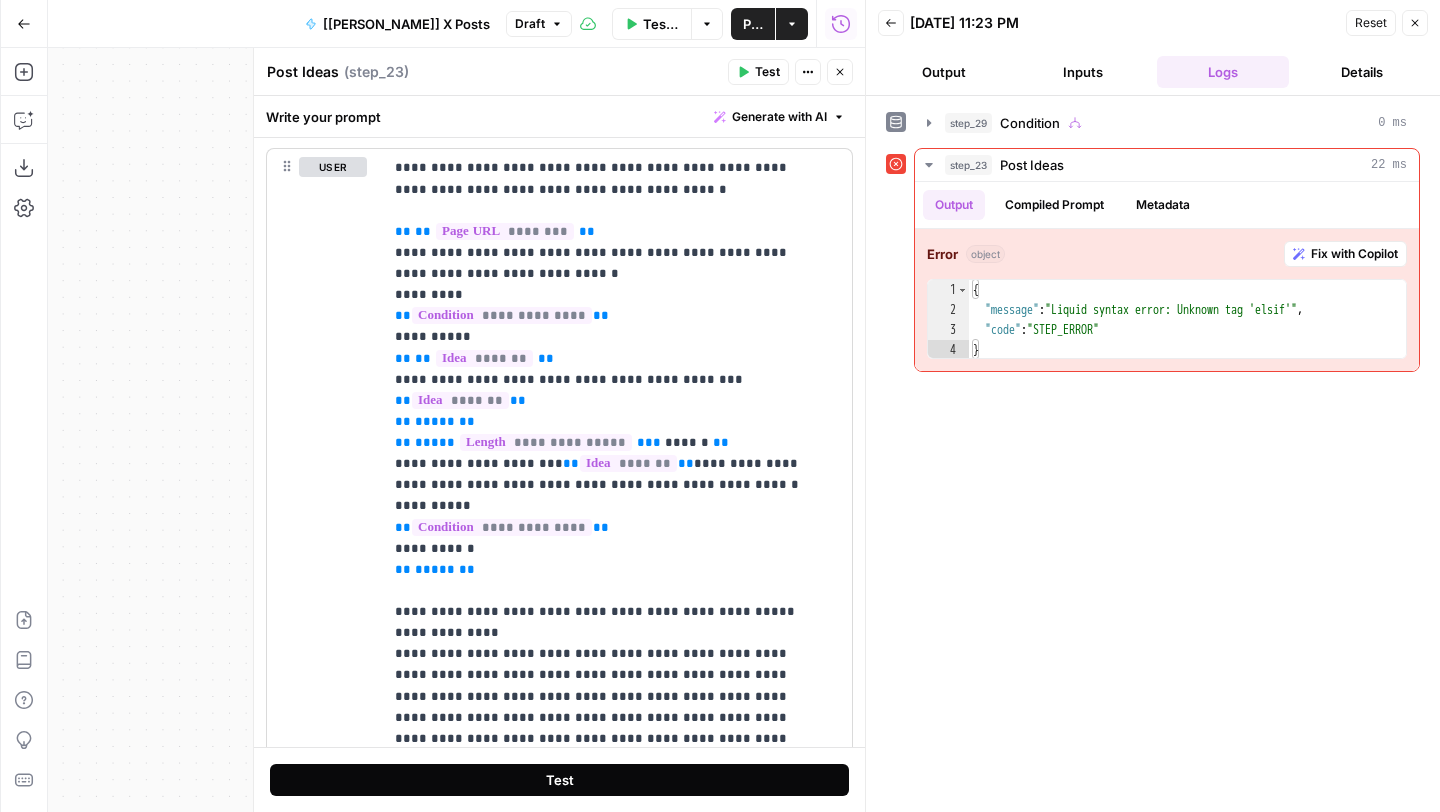 click on "Test" at bounding box center (559, 780) 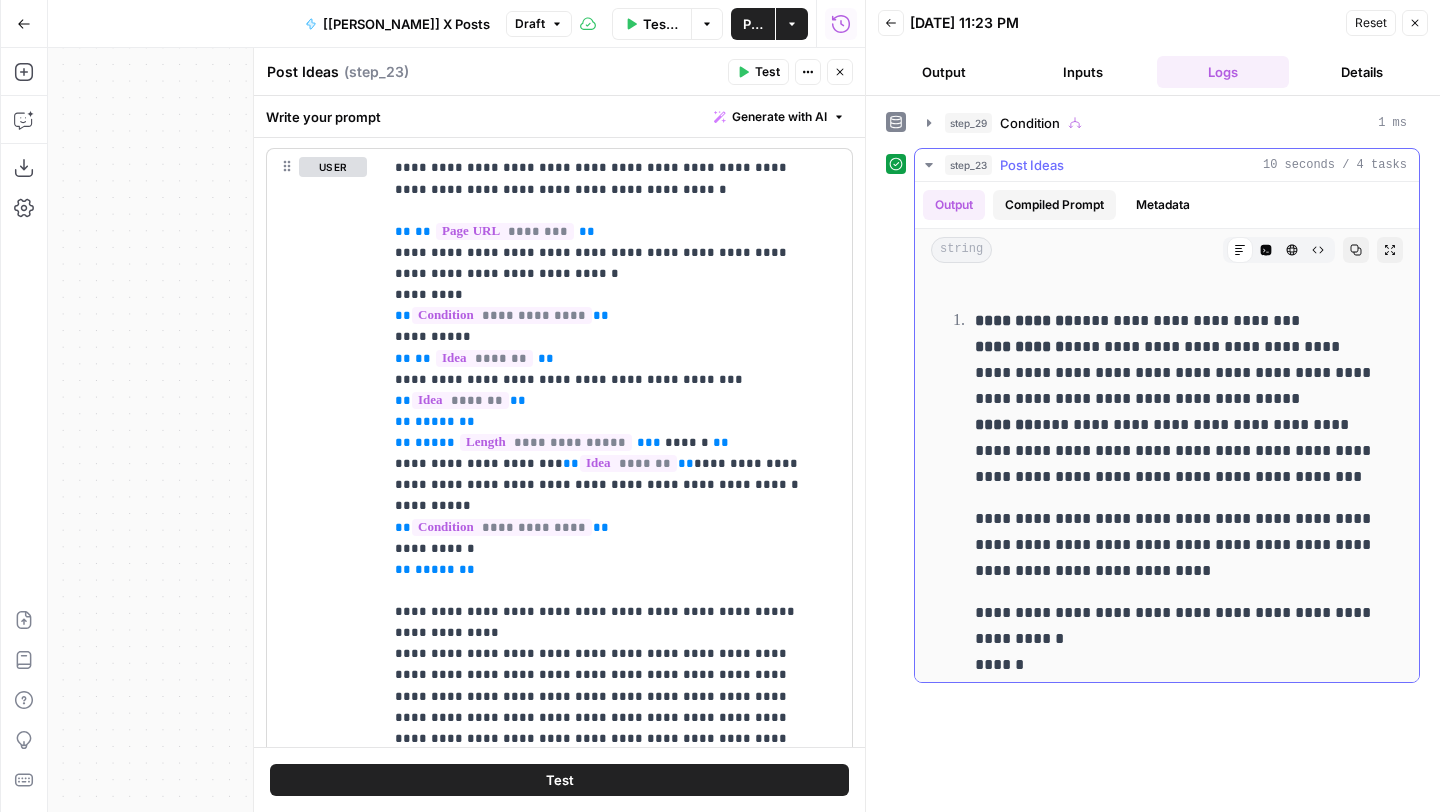 click on "Compiled Prompt" at bounding box center [1054, 205] 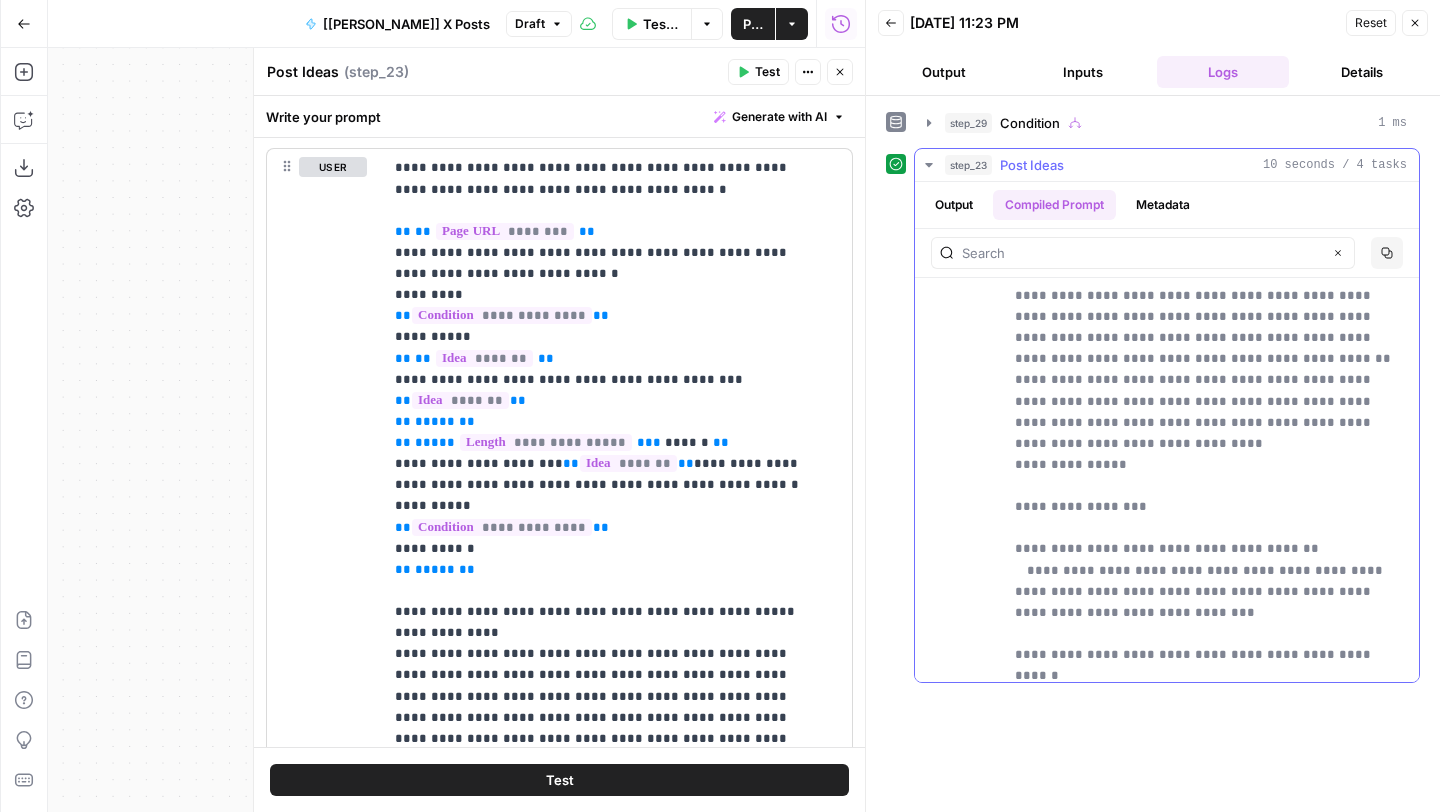 scroll, scrollTop: 1016, scrollLeft: 0, axis: vertical 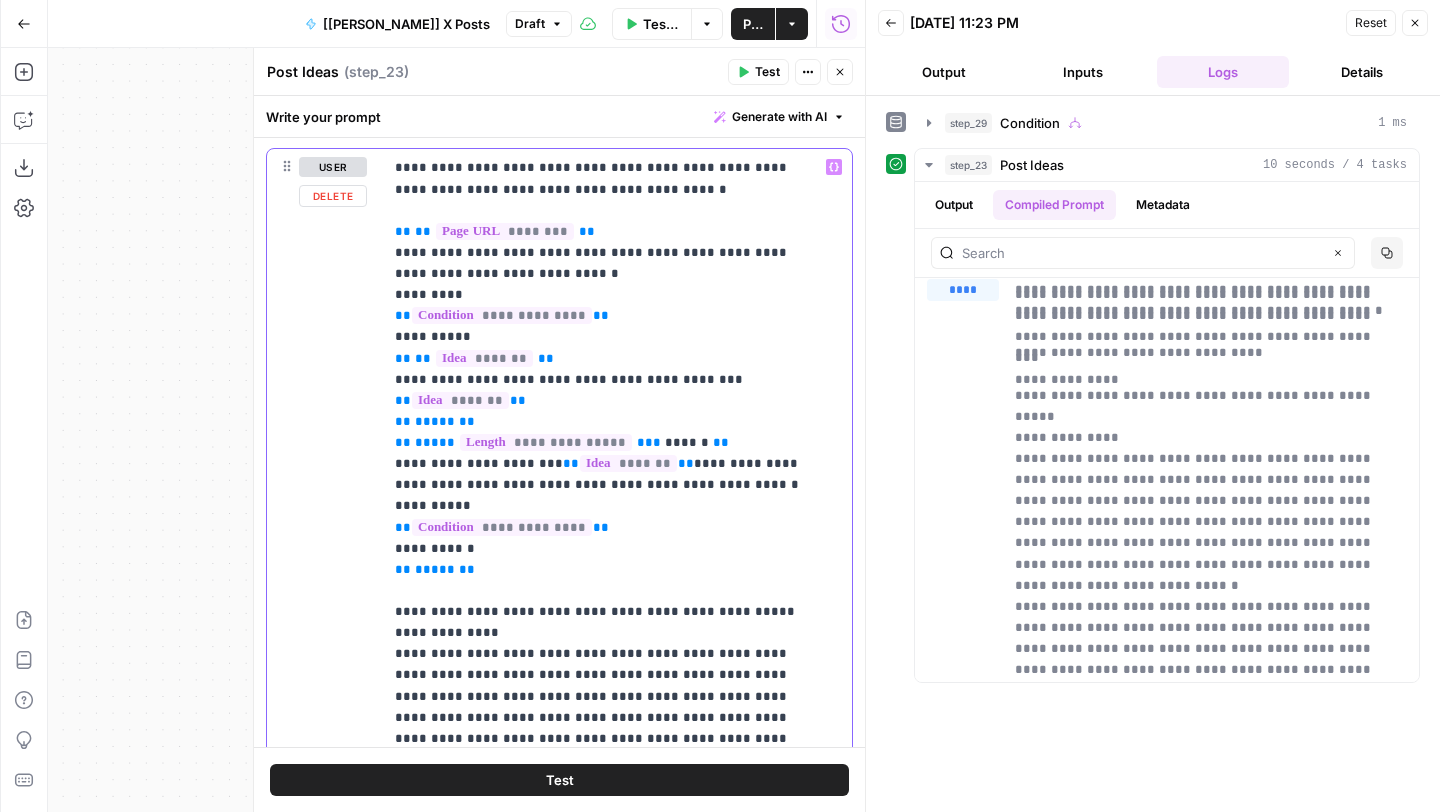 click on "*" at bounding box center [657, 442] 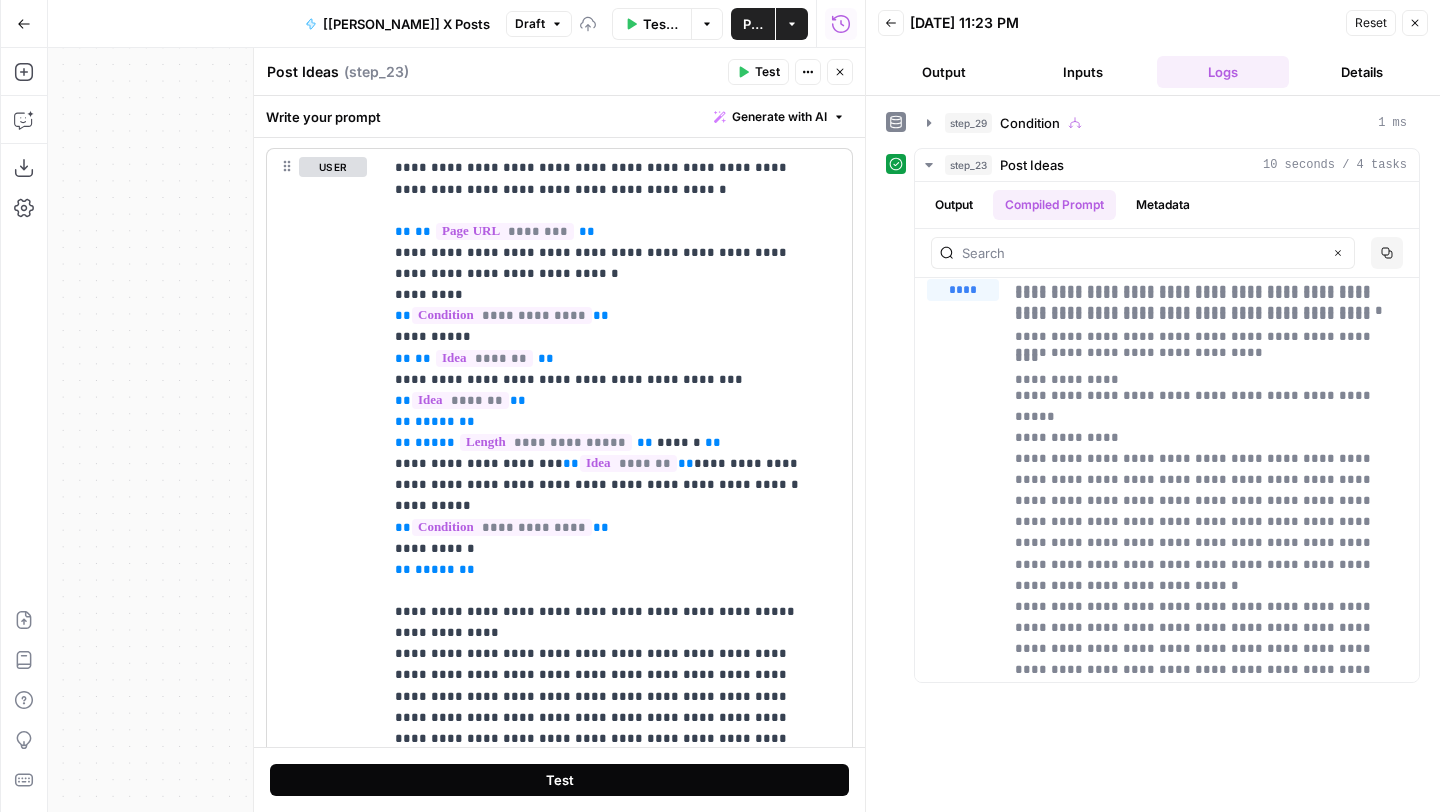 click on "Test" at bounding box center [559, 780] 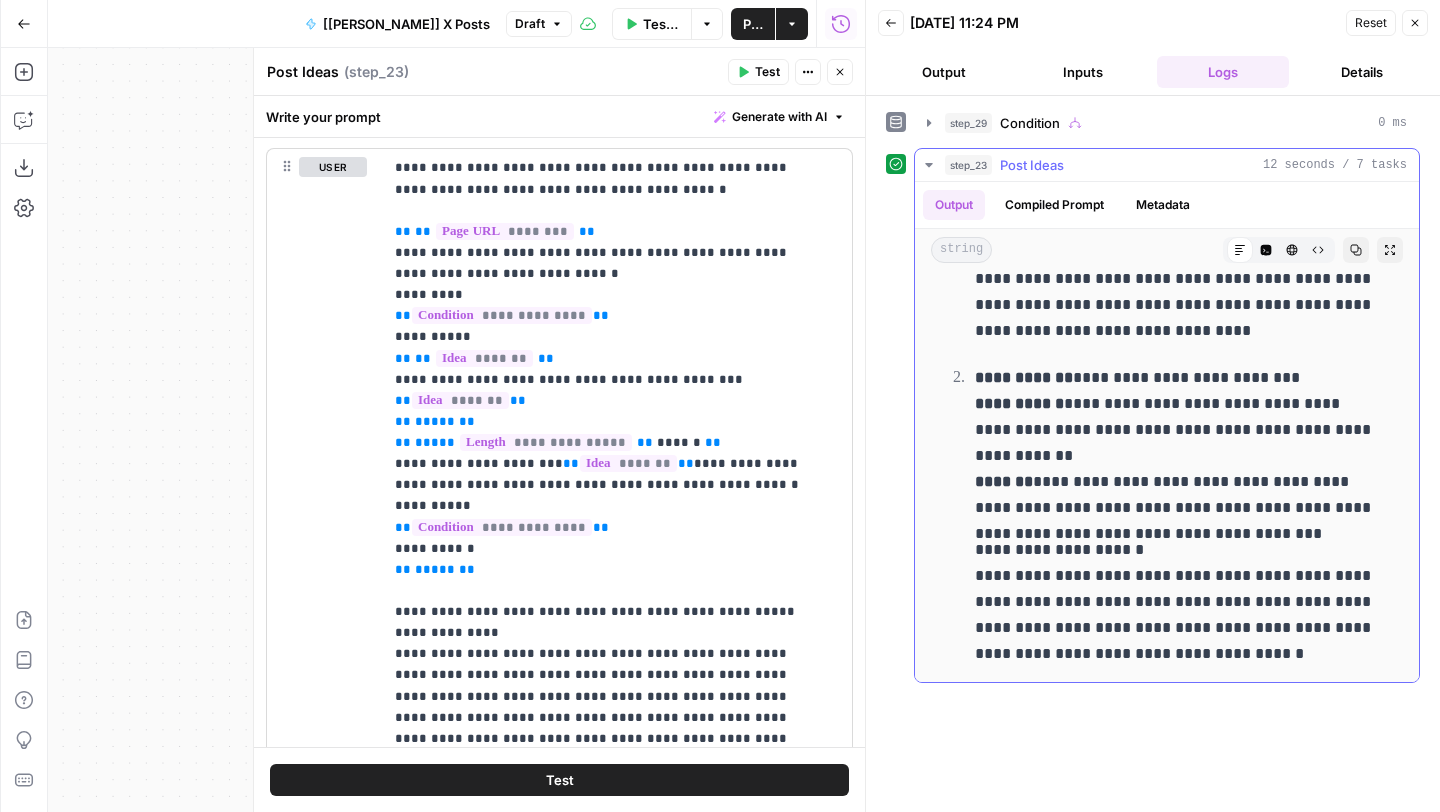scroll, scrollTop: 0, scrollLeft: 0, axis: both 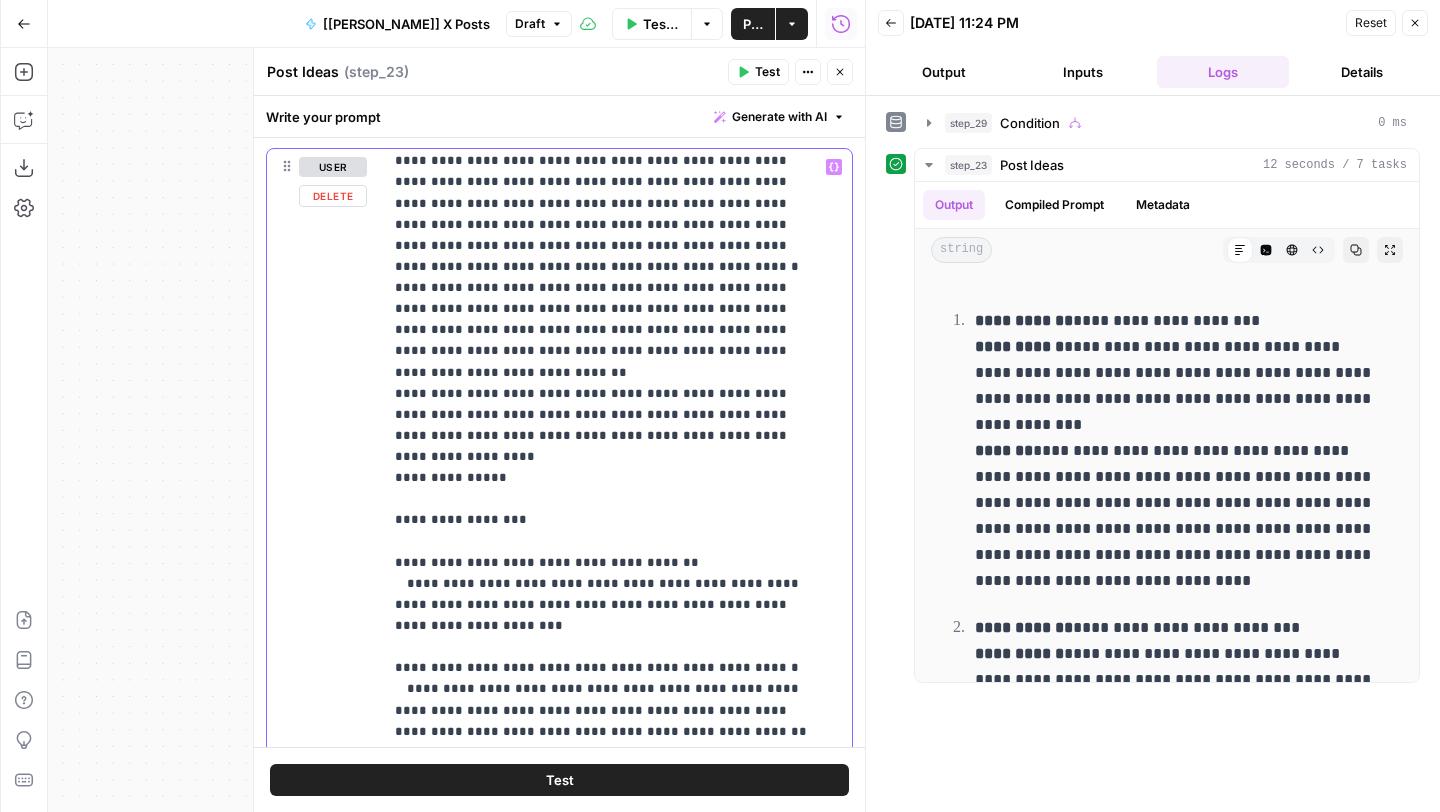 click on "**********" at bounding box center [602, 783] 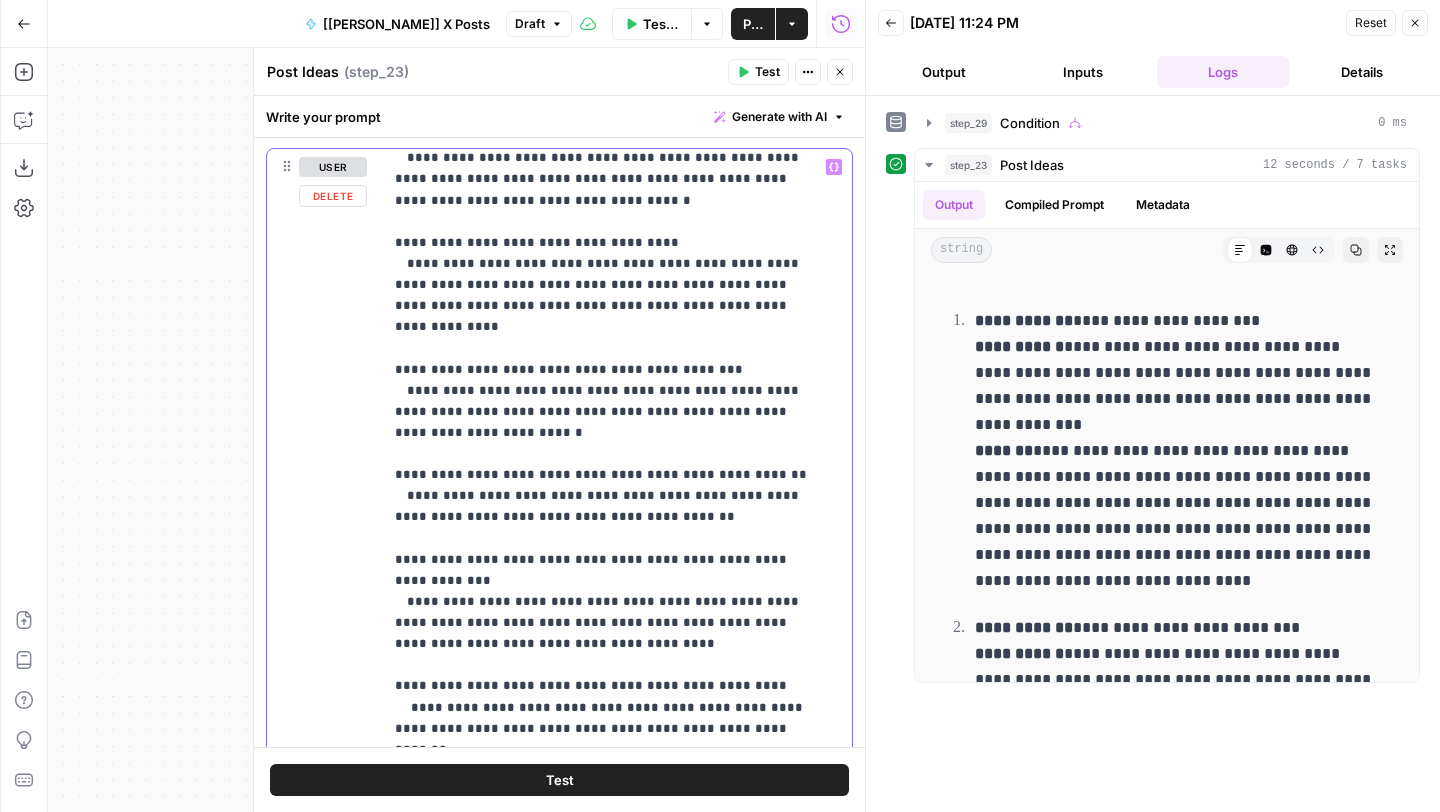 scroll, scrollTop: 1440, scrollLeft: 0, axis: vertical 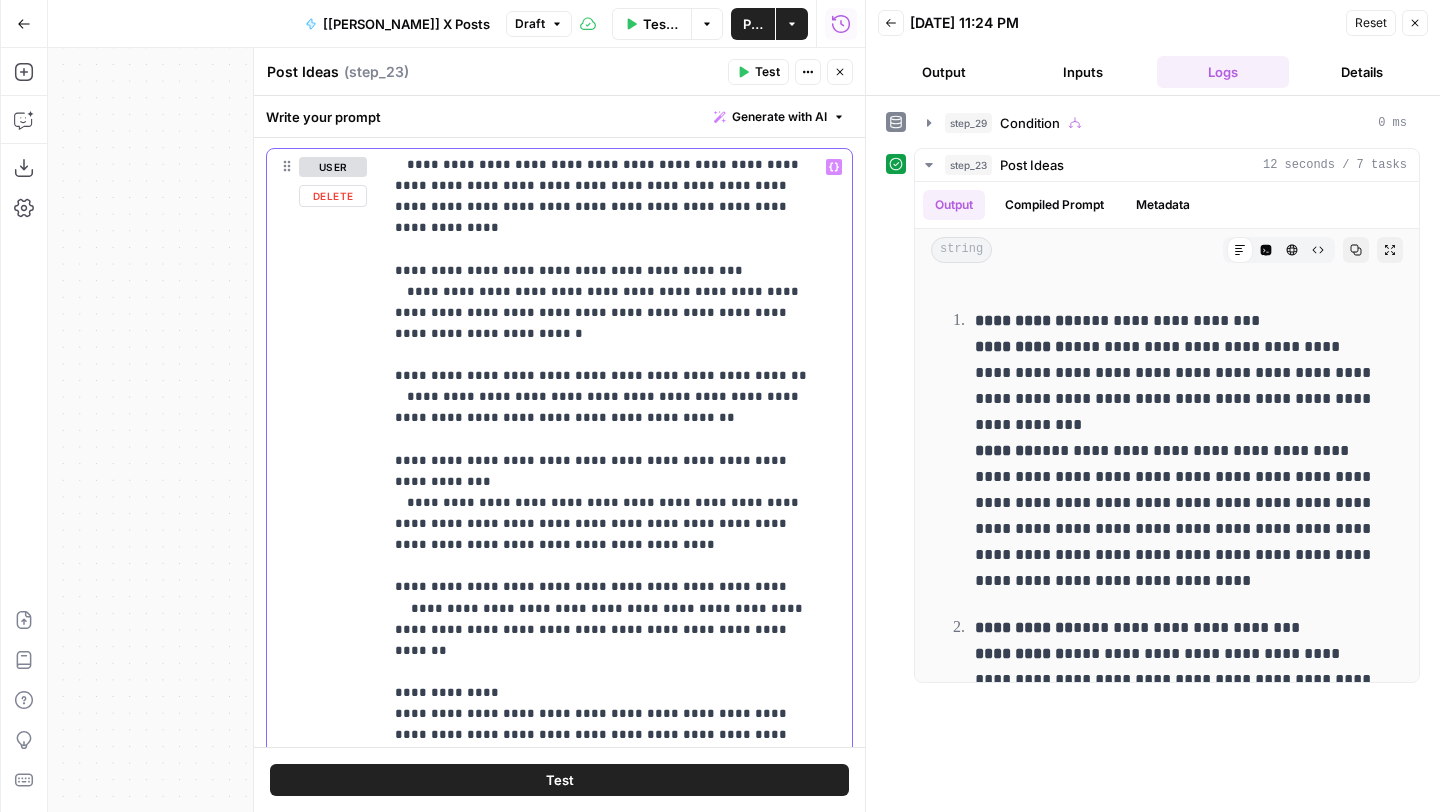 click on "**********" at bounding box center [602, -164] 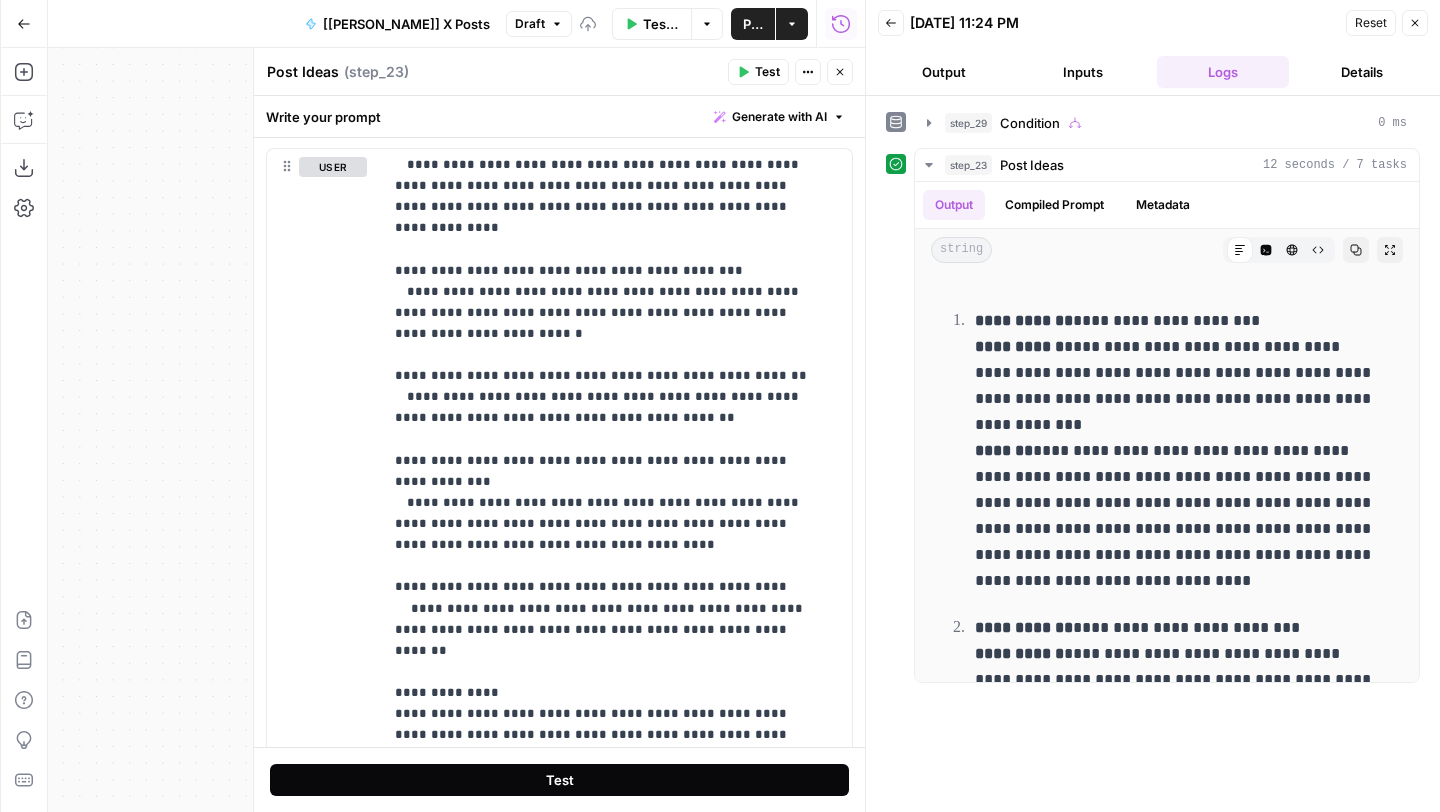 click on "Test" at bounding box center (559, 780) 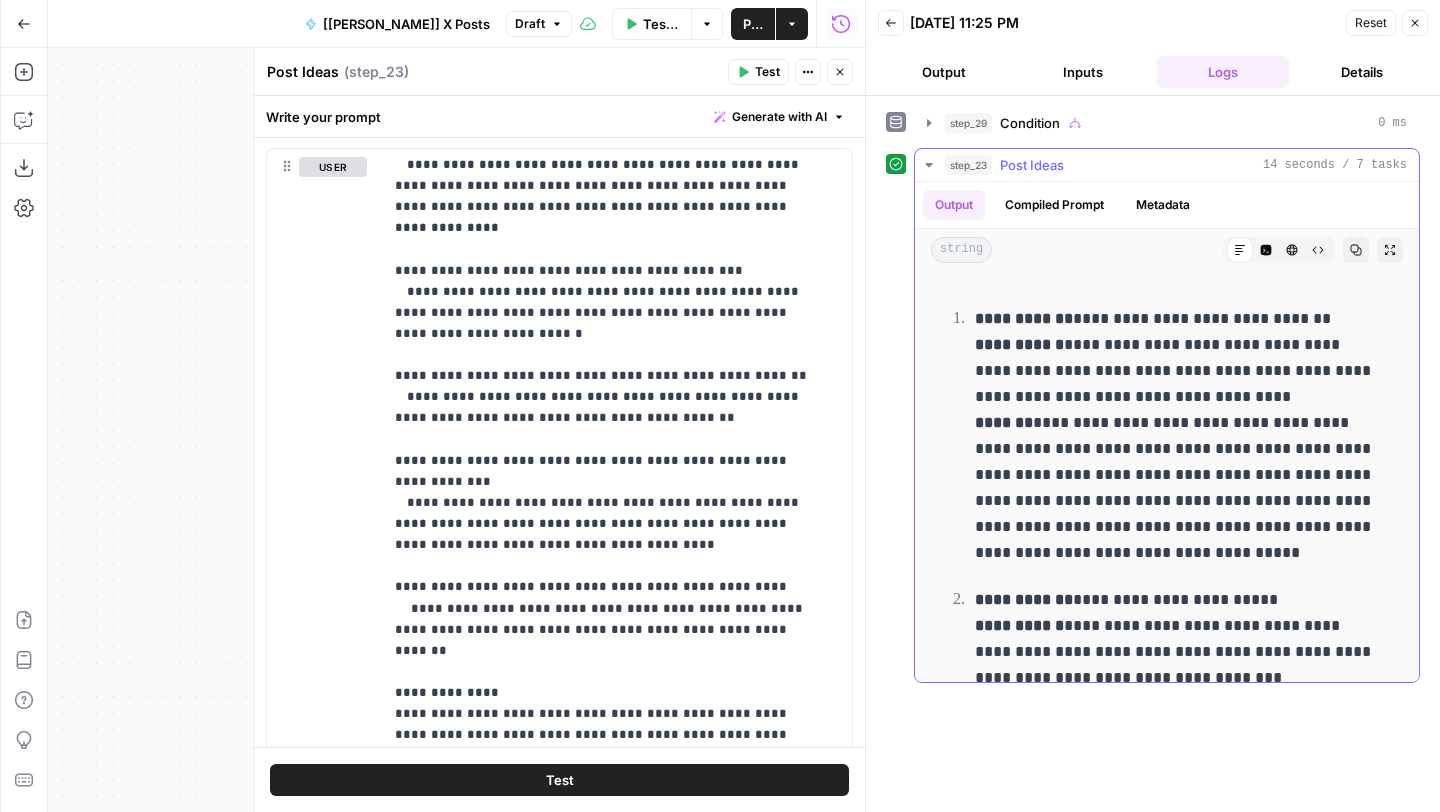 scroll, scrollTop: 0, scrollLeft: 0, axis: both 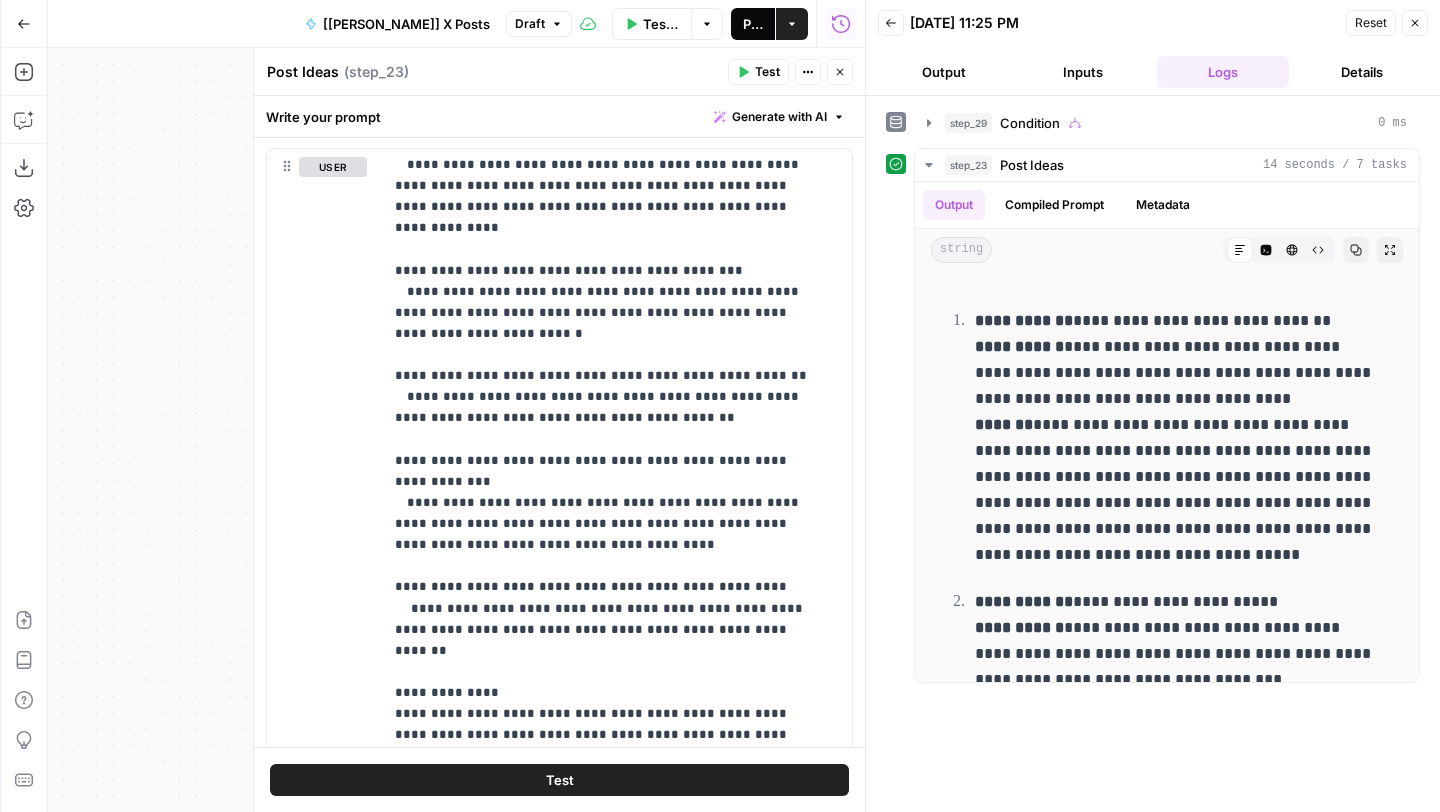 click on "Publish" at bounding box center [753, 24] 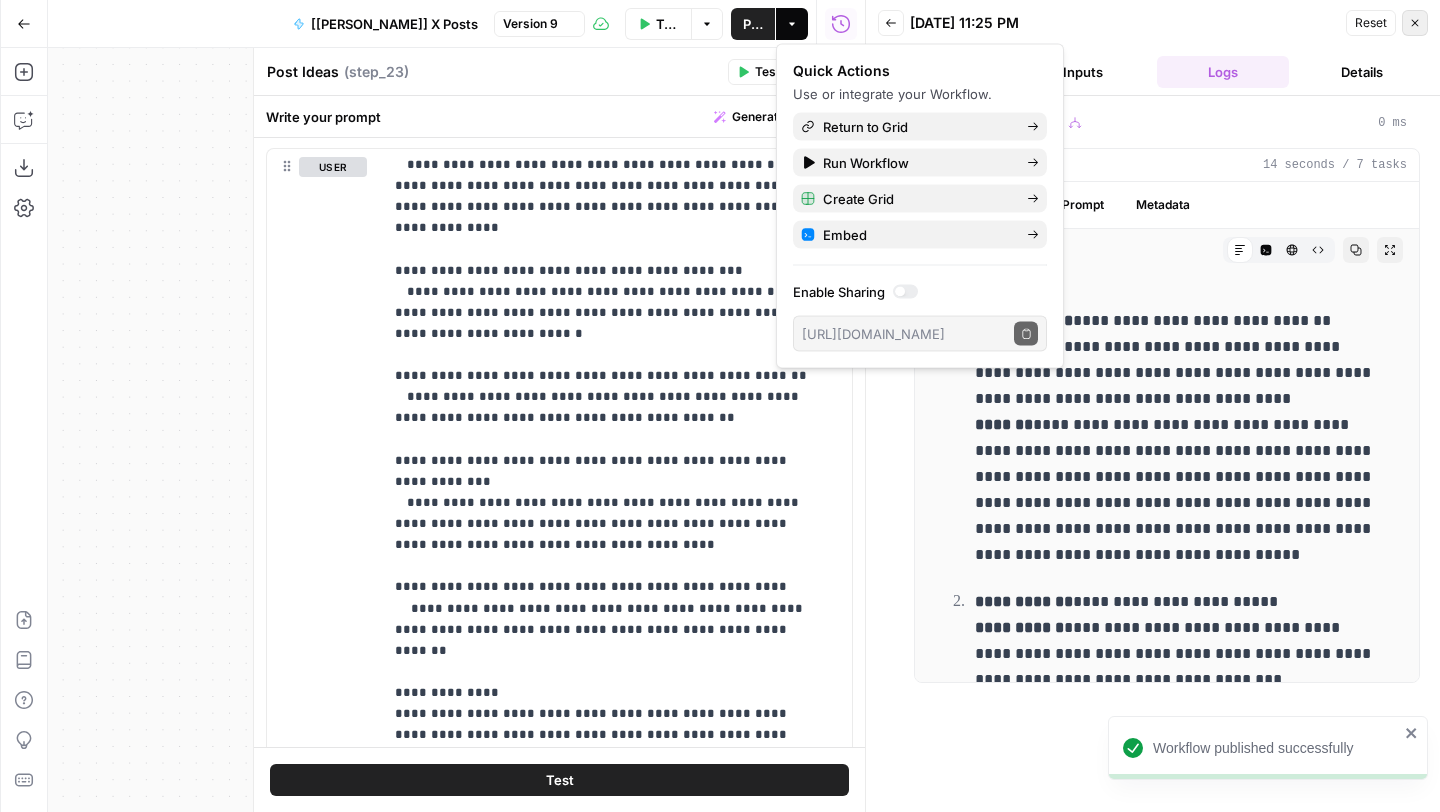 click 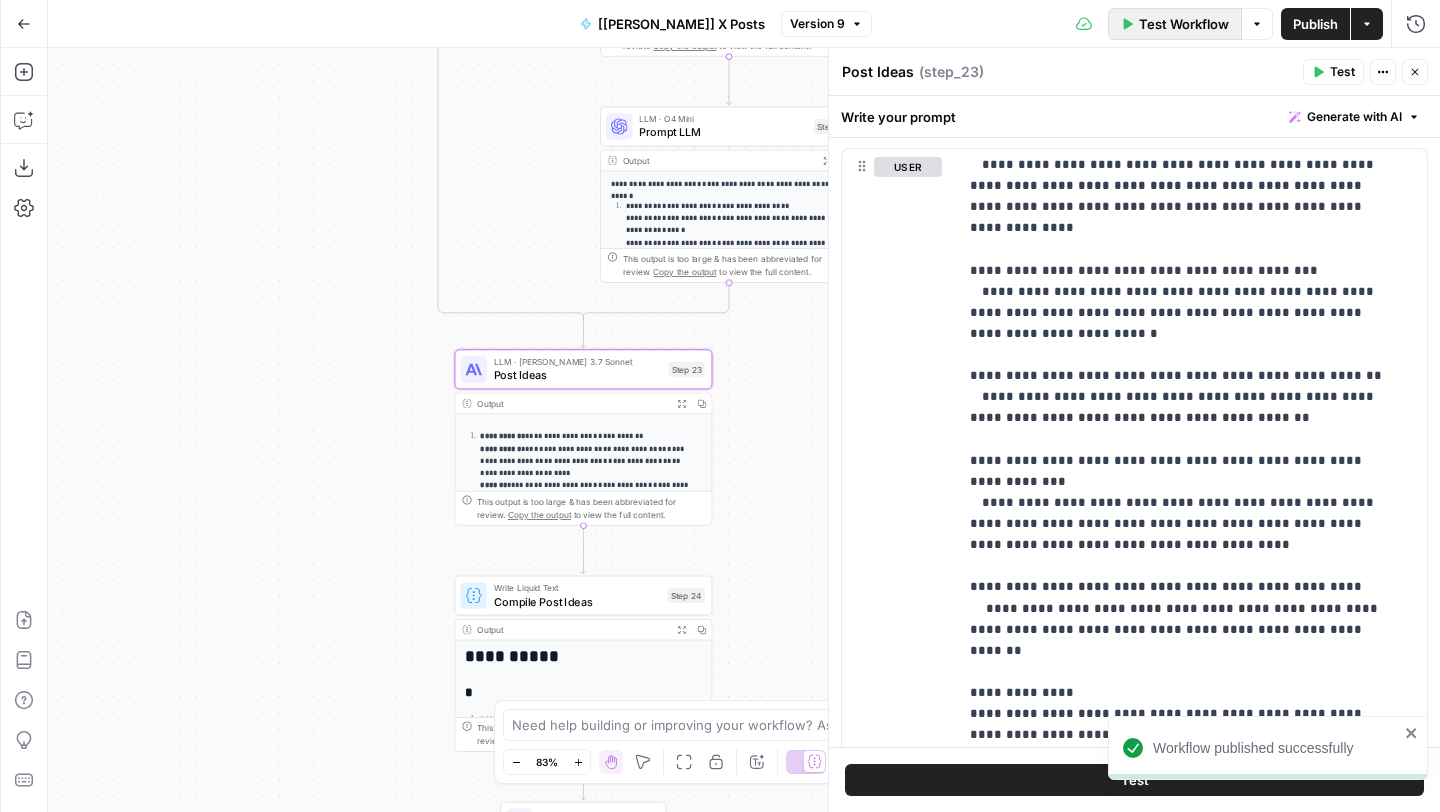 click on "Test Workflow" at bounding box center (1175, 24) 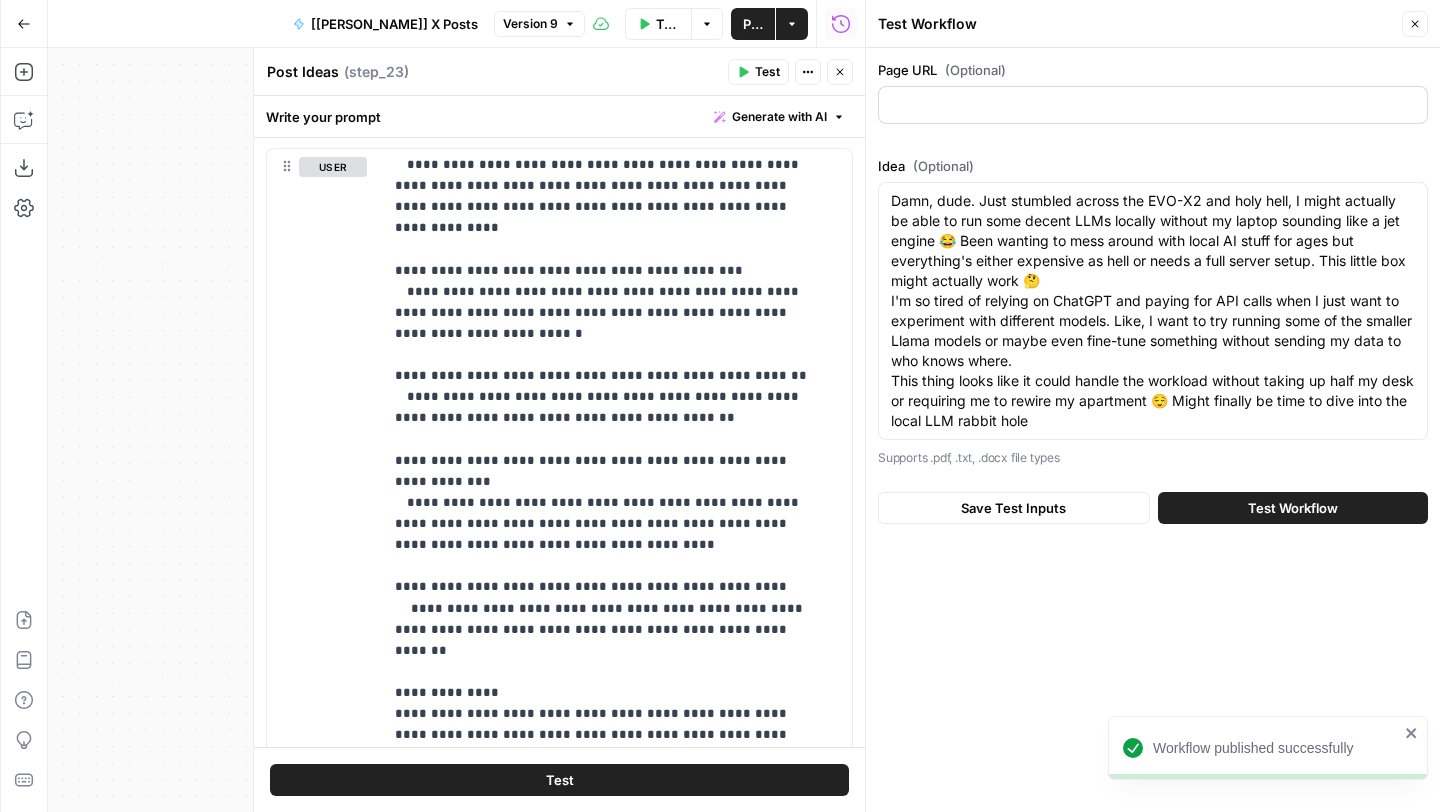 click at bounding box center (1153, 105) 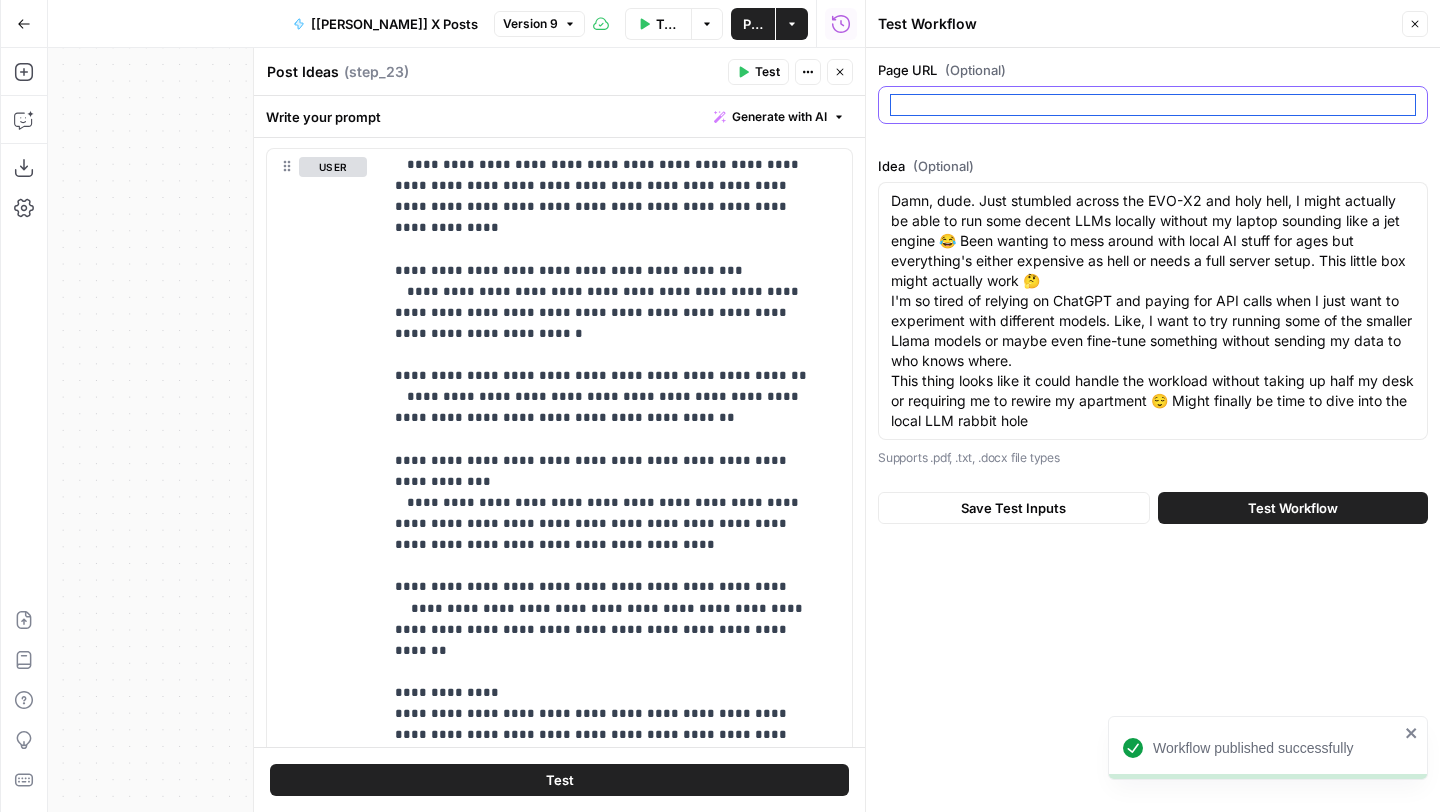 paste on "[URL][DOMAIN_NAME]" 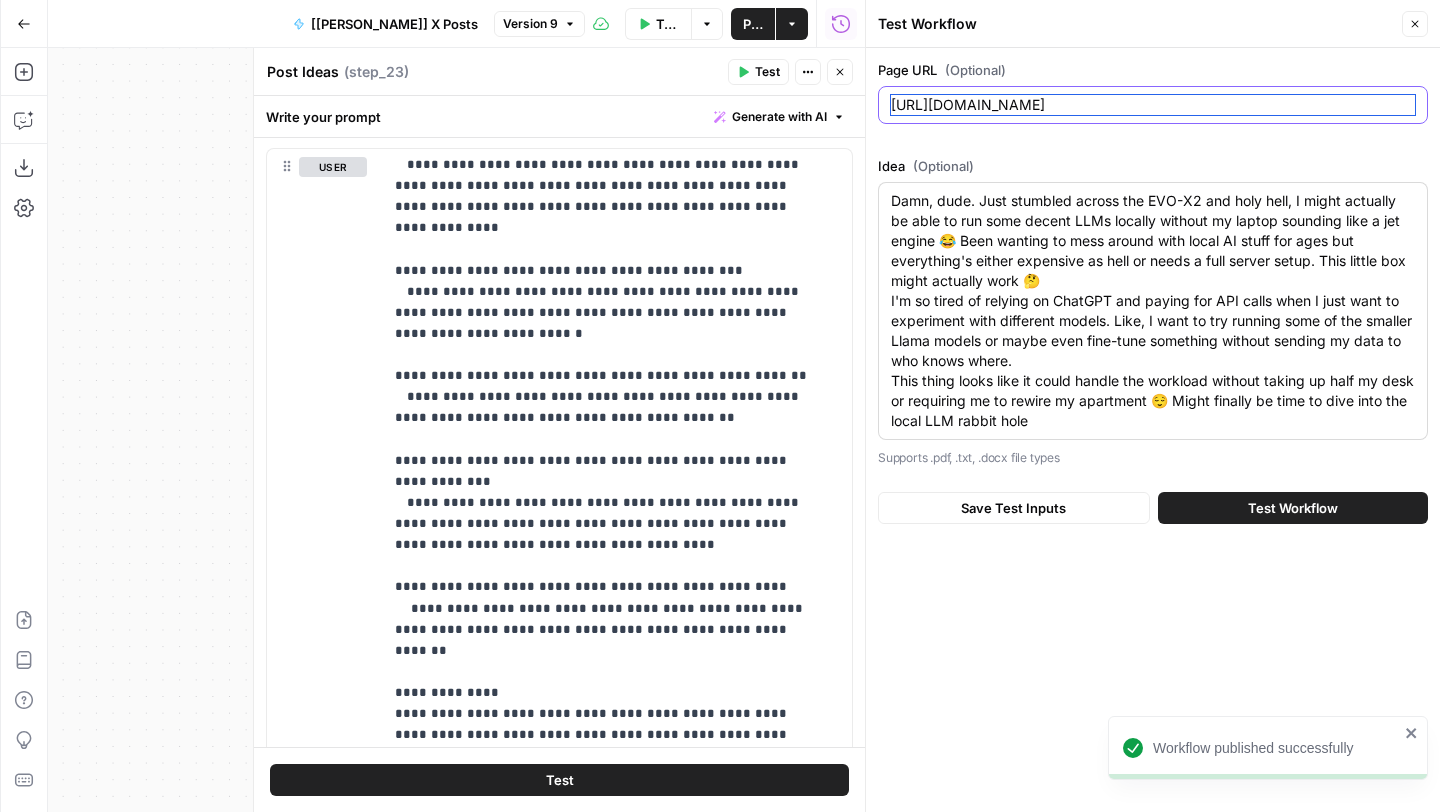 scroll, scrollTop: 0, scrollLeft: 206, axis: horizontal 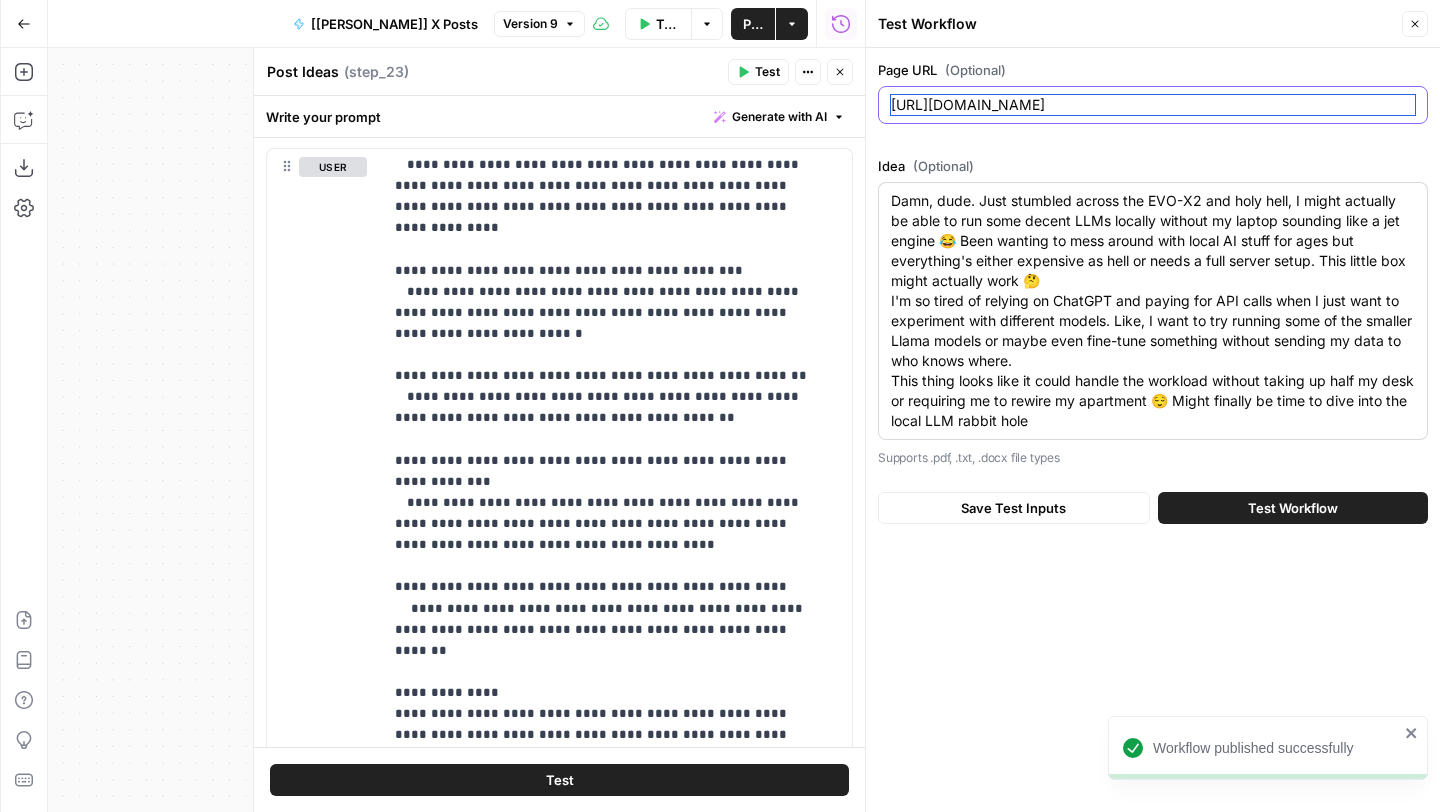 type on "[URL][DOMAIN_NAME]" 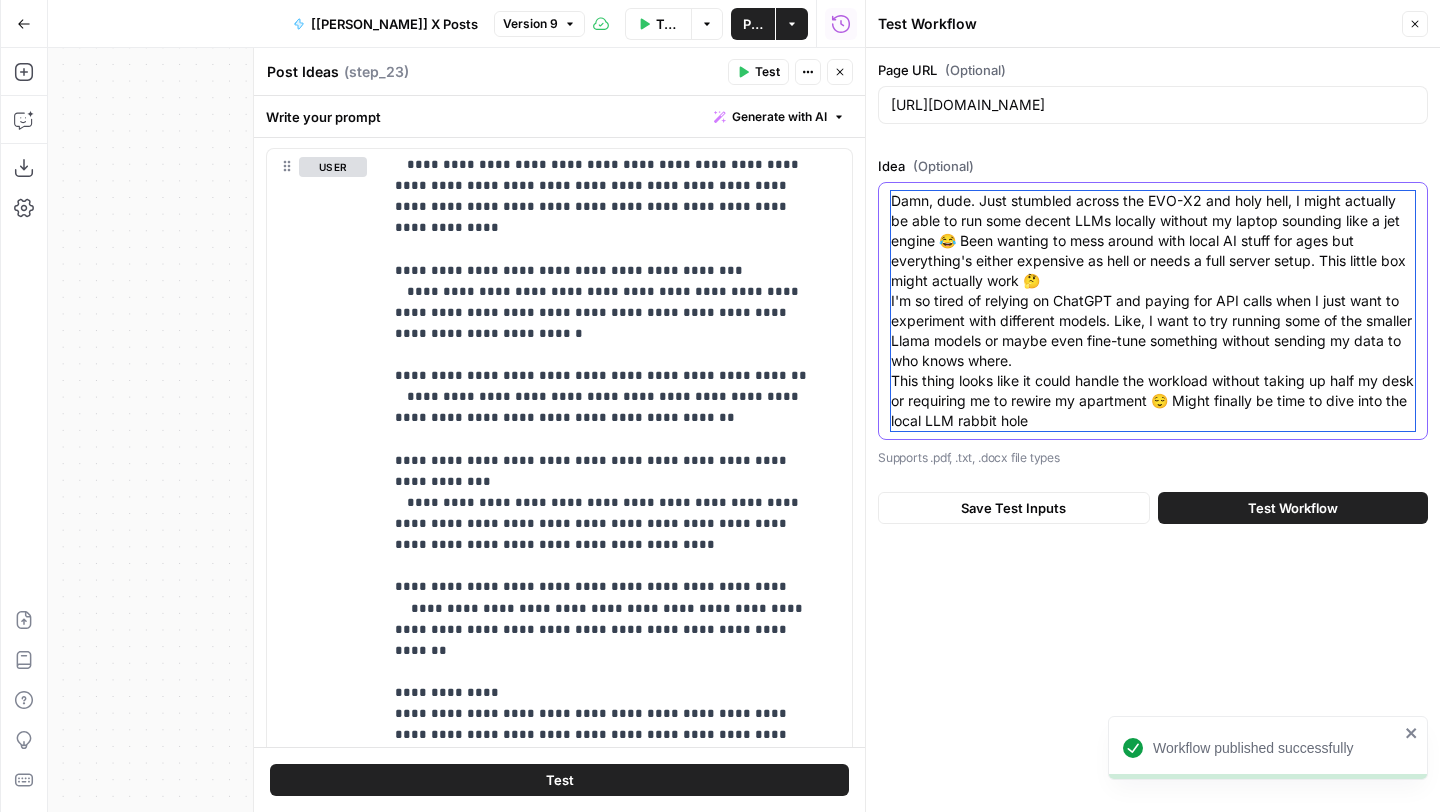 click on "Damn, dude. Just stumbled across the EVO-X2 and holy hell, I might actually be able to run some decent LLMs locally without my laptop sounding like a jet engine 😂 Been wanting to mess around with local AI stuff for ages but everything's either expensive as hell or needs a full server setup. This little box might actually work 🤔
I'm so tired of relying on ChatGPT and paying for API calls when I just want to experiment with different models. Like, I want to try running some of the smaller Llama models or maybe even fine-tune something without sending my data to who knows where.
This thing looks like it could handle the workload without taking up half my desk or requiring me to rewire my apartment 😌 Might finally be time to dive into the local LLM rabbit hole" at bounding box center (1153, 311) 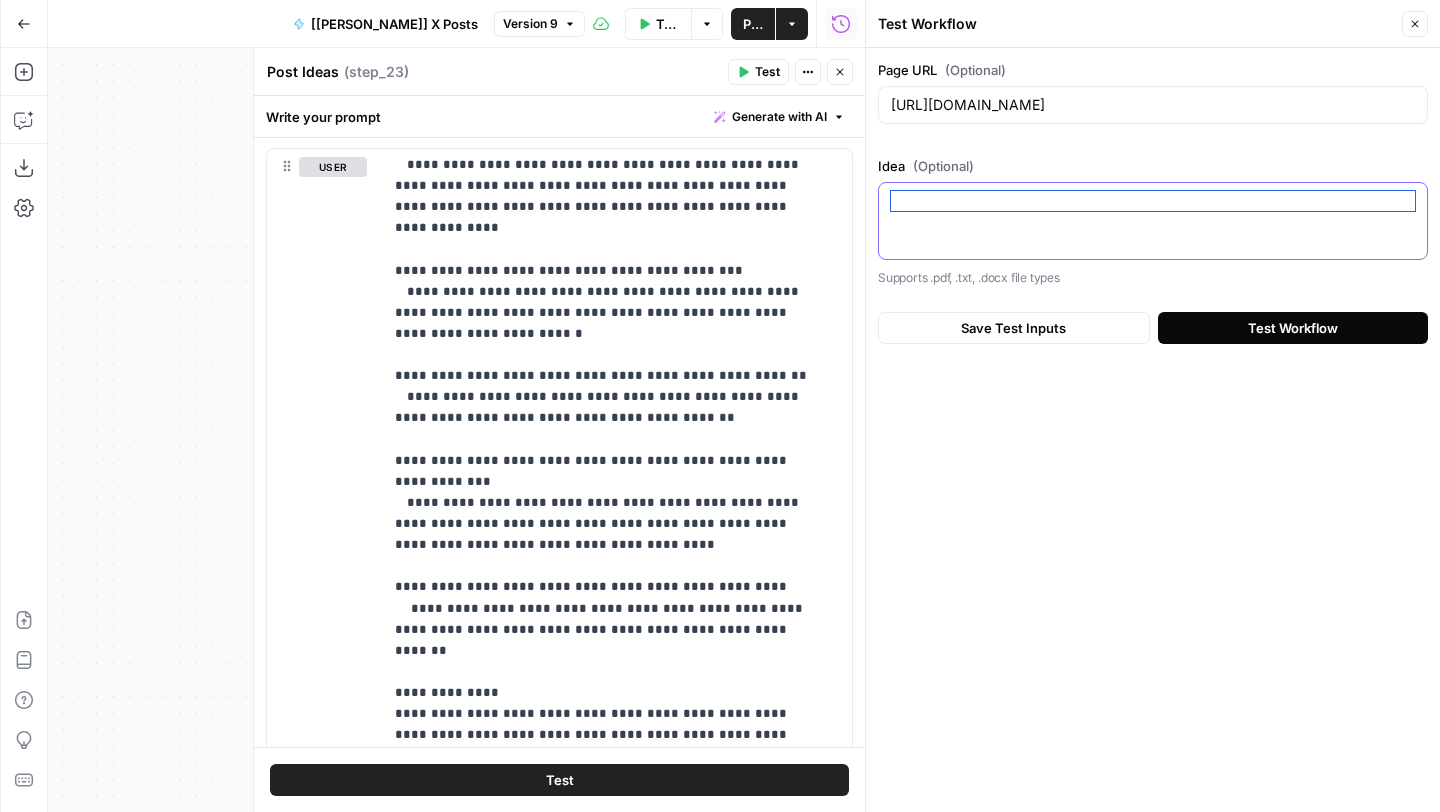 type 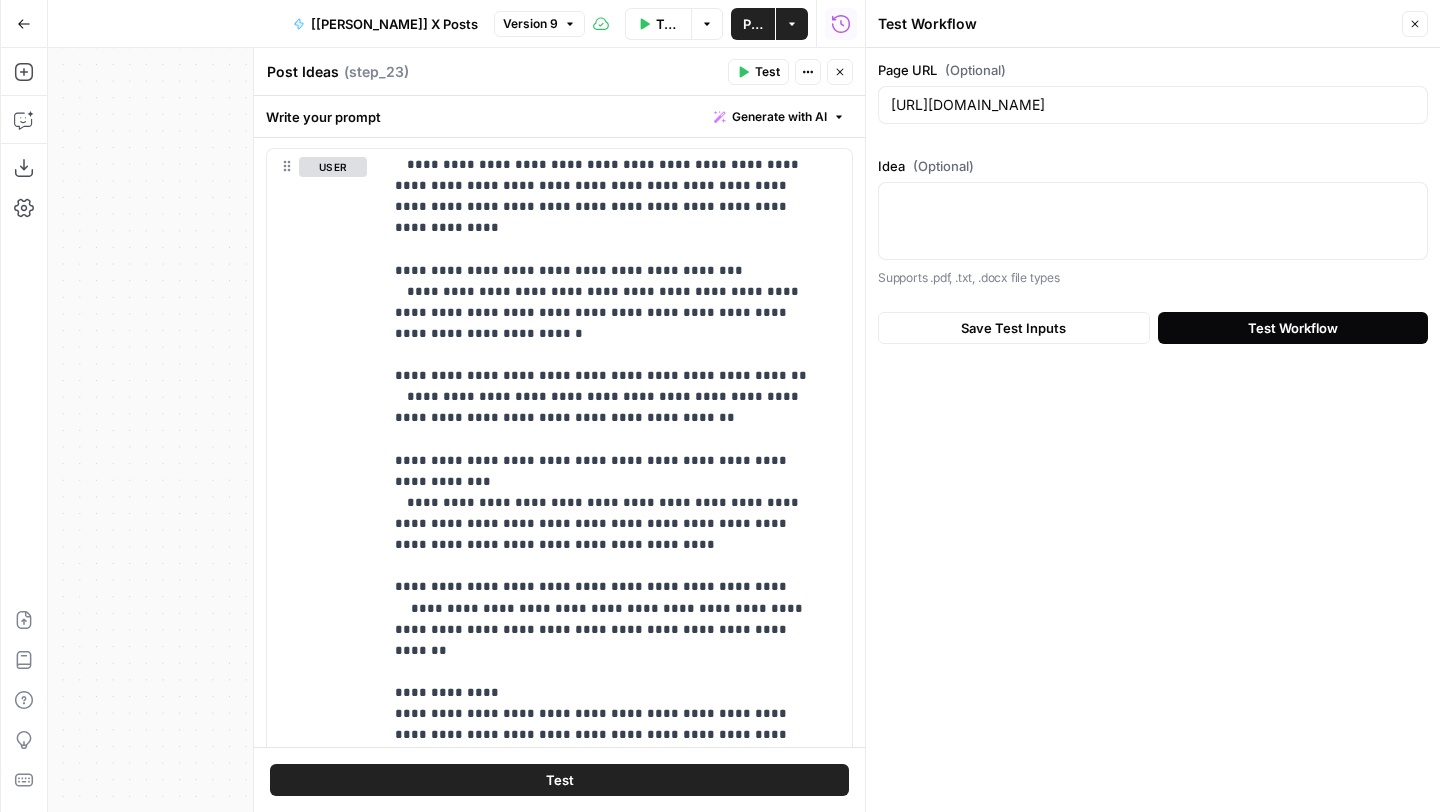 click on "Test Workflow" at bounding box center (1293, 328) 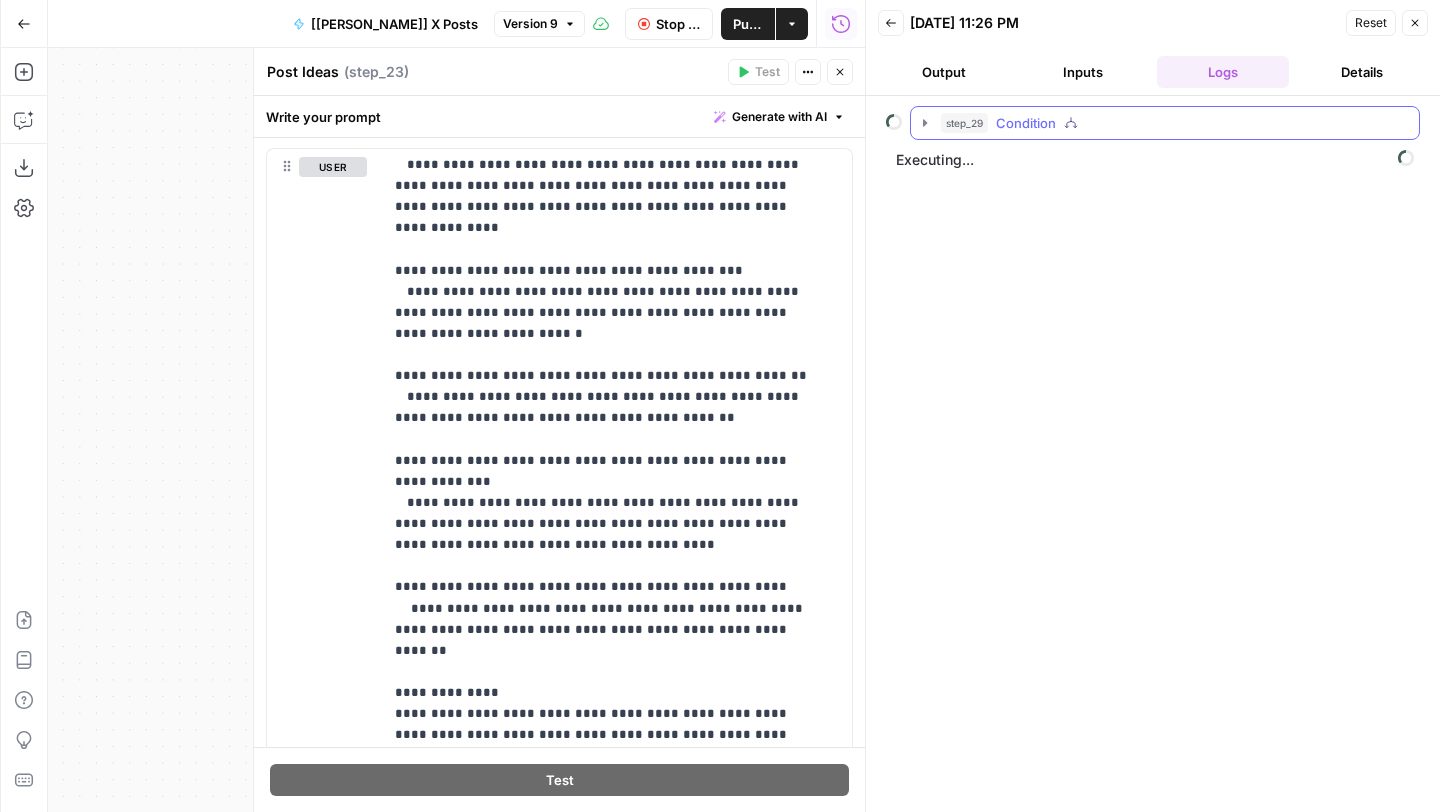 click on "Condition" at bounding box center [1026, 123] 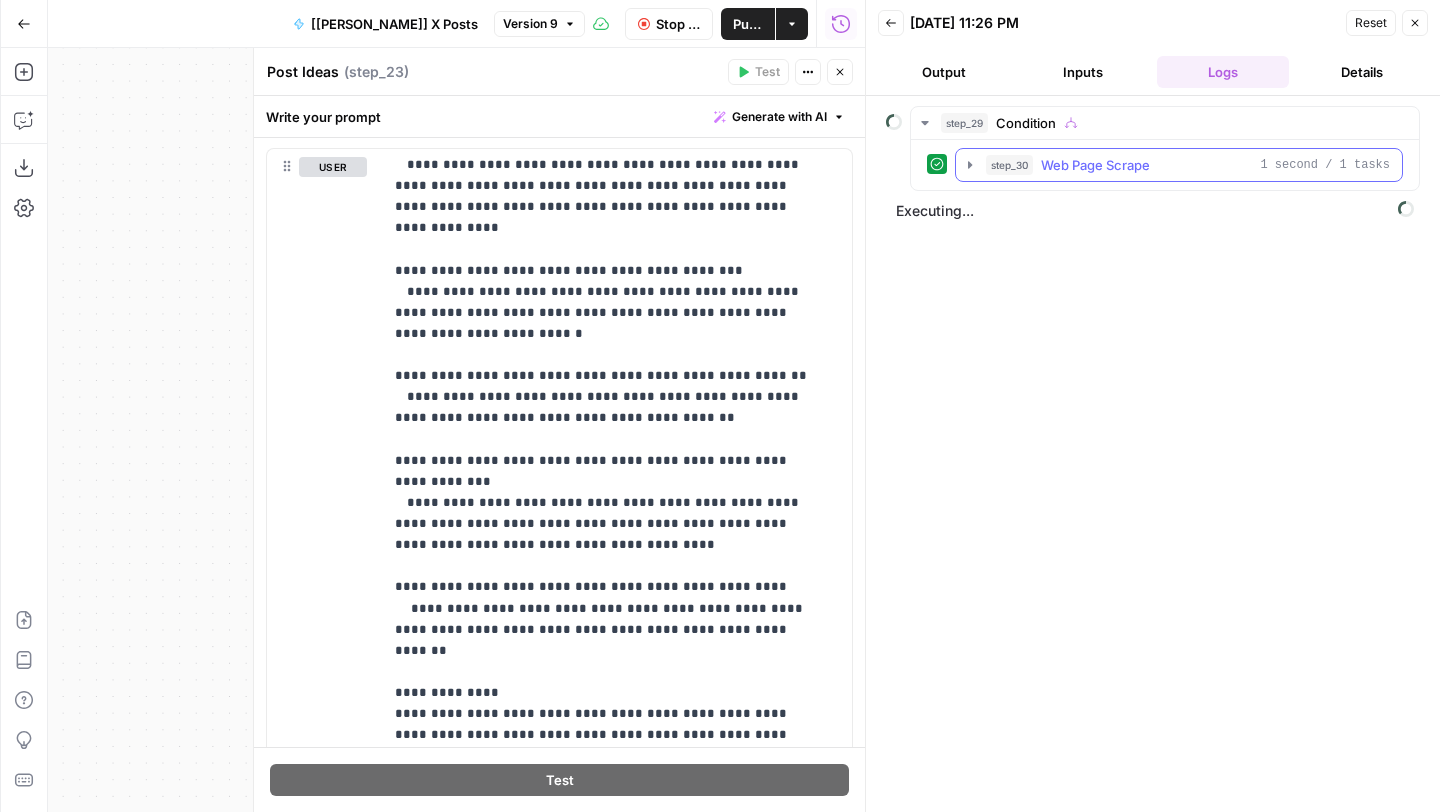 click on "step_30" at bounding box center (1009, 165) 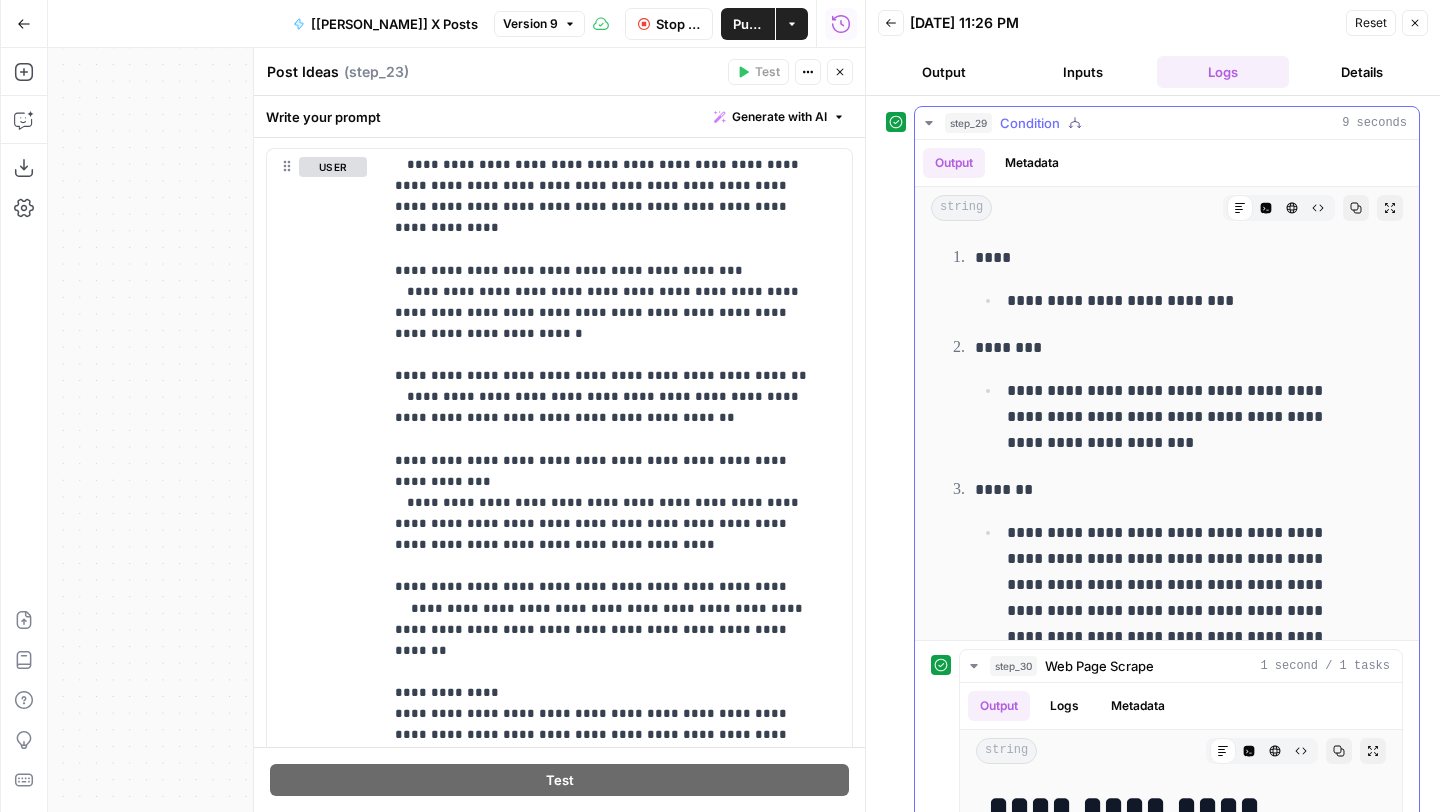 scroll, scrollTop: 0, scrollLeft: 0, axis: both 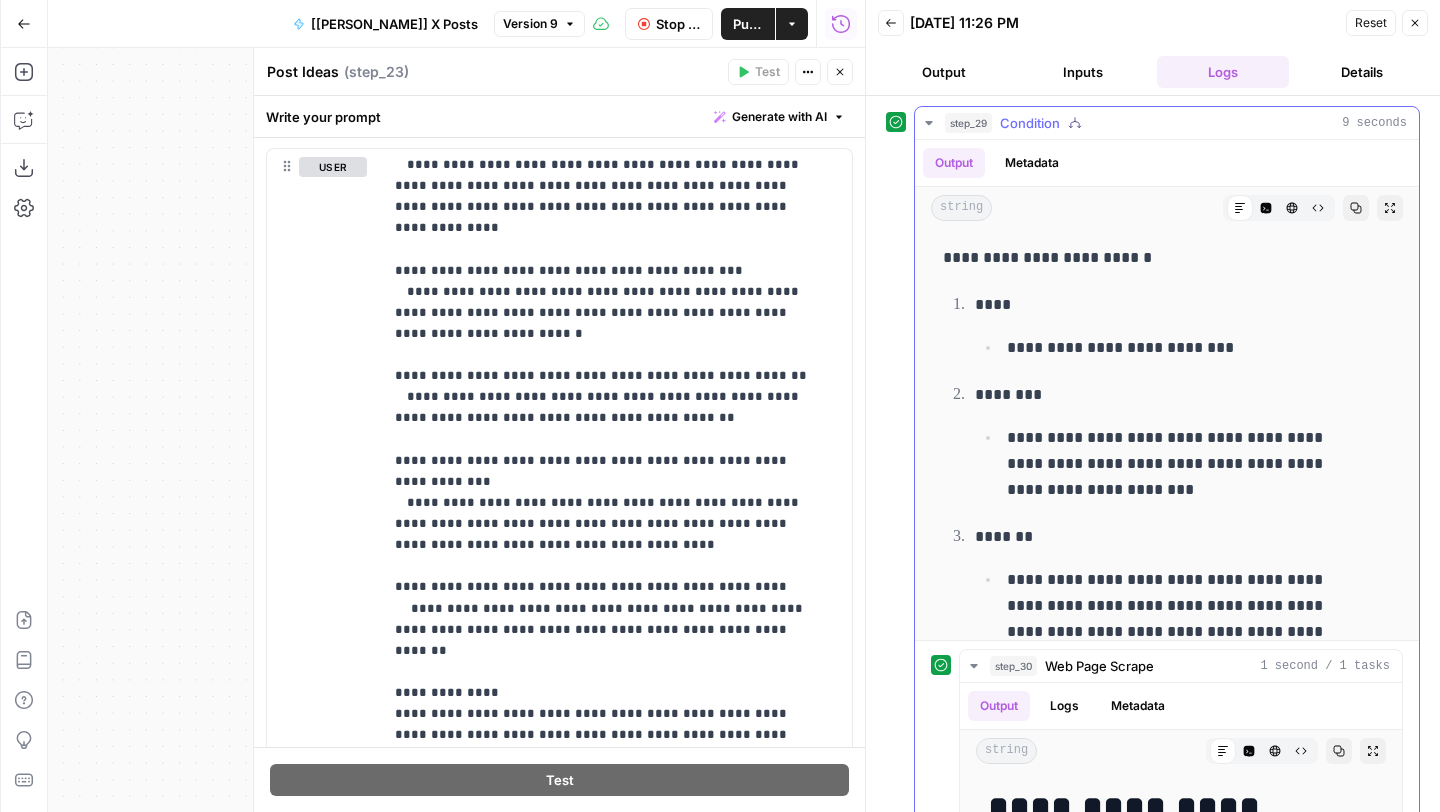 click on "step_29 Condition 9 seconds" at bounding box center (1176, 123) 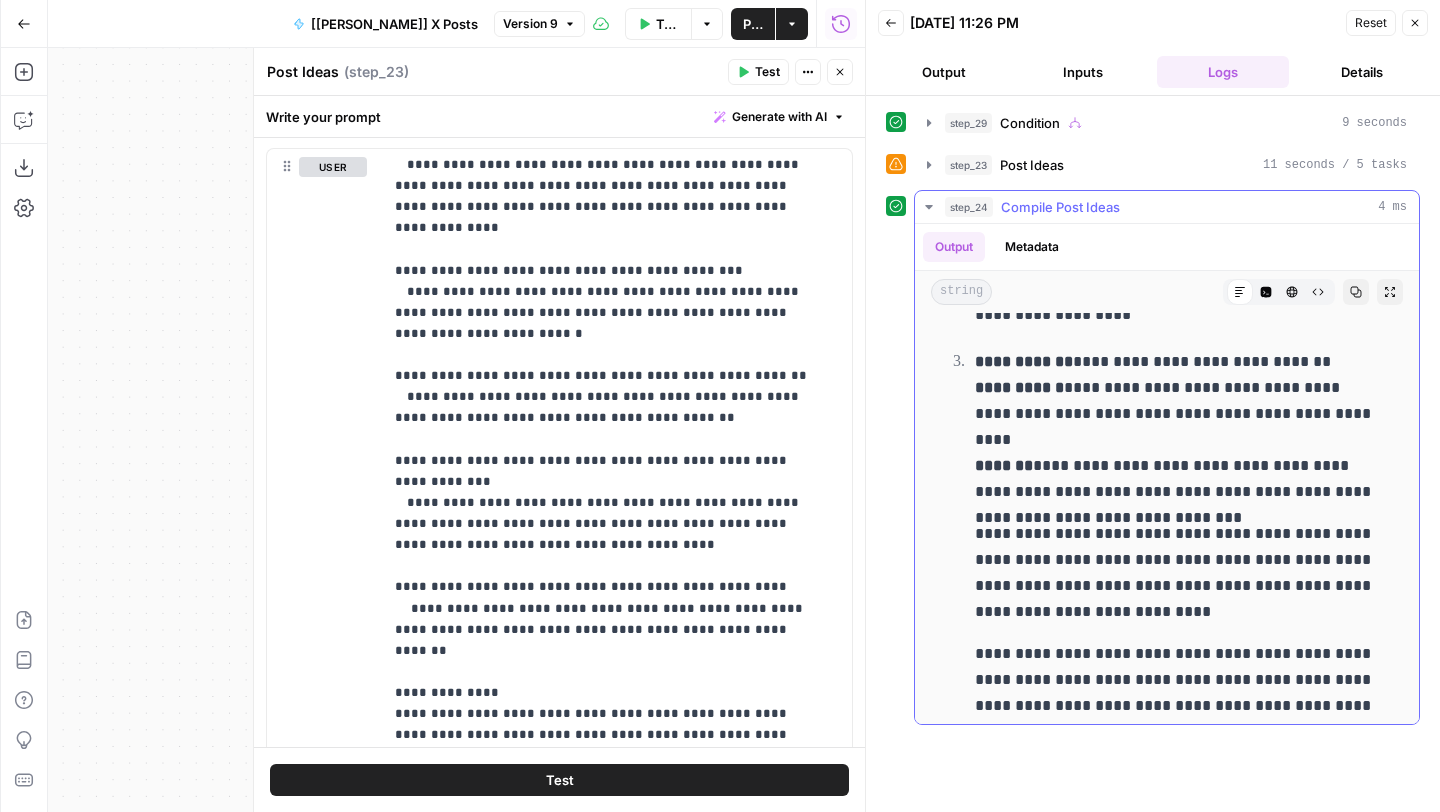 scroll, scrollTop: 1006, scrollLeft: 0, axis: vertical 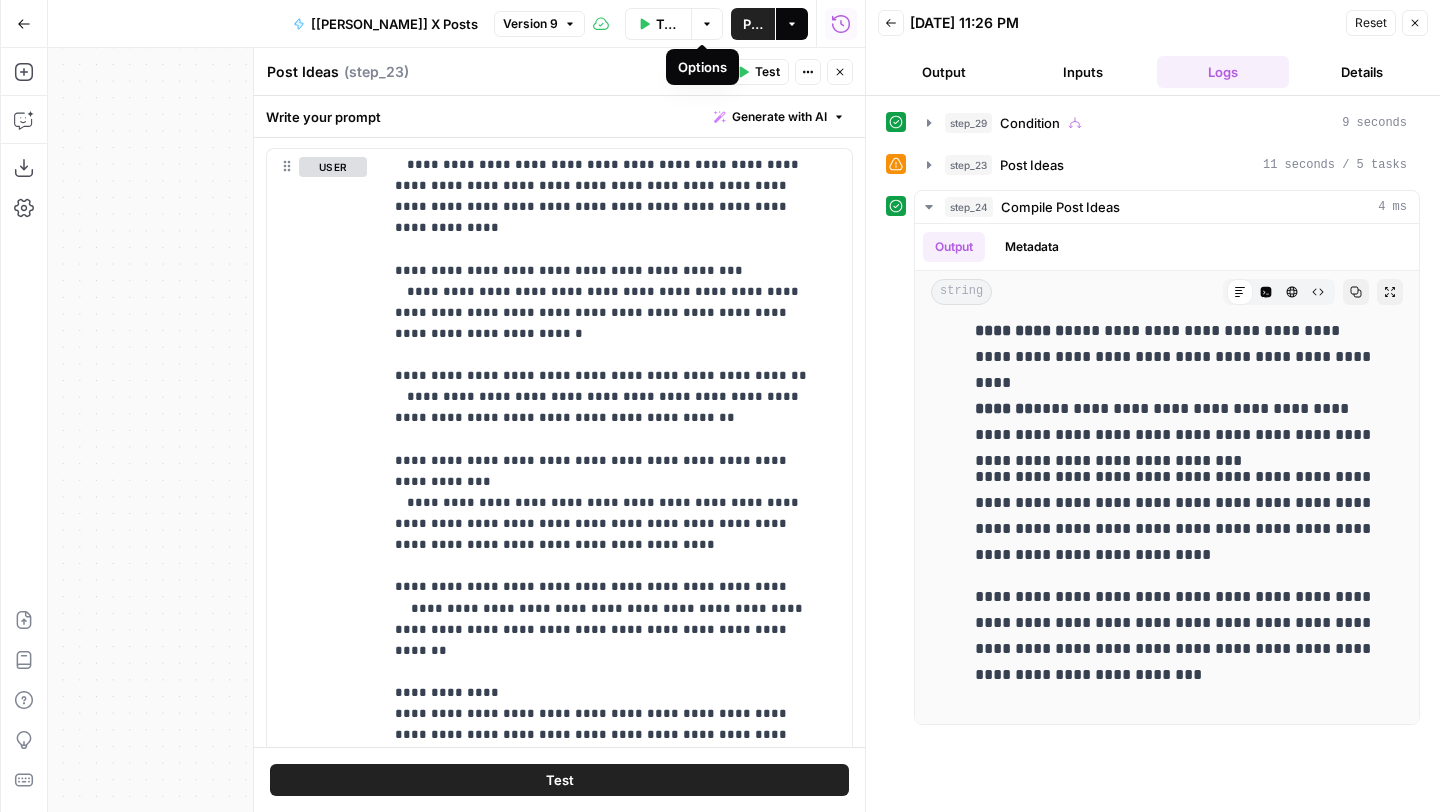 click on "Actions" at bounding box center (792, 24) 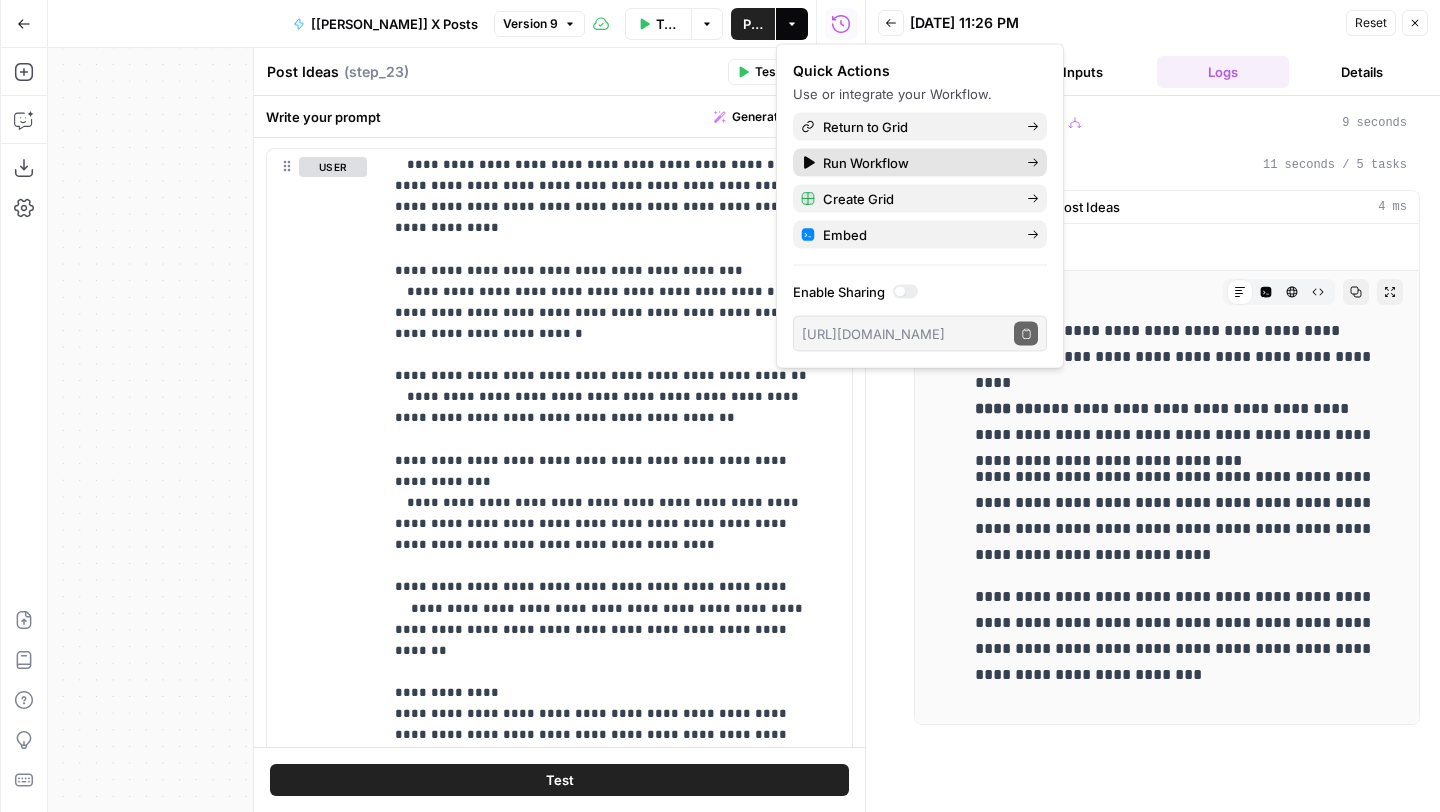 click 